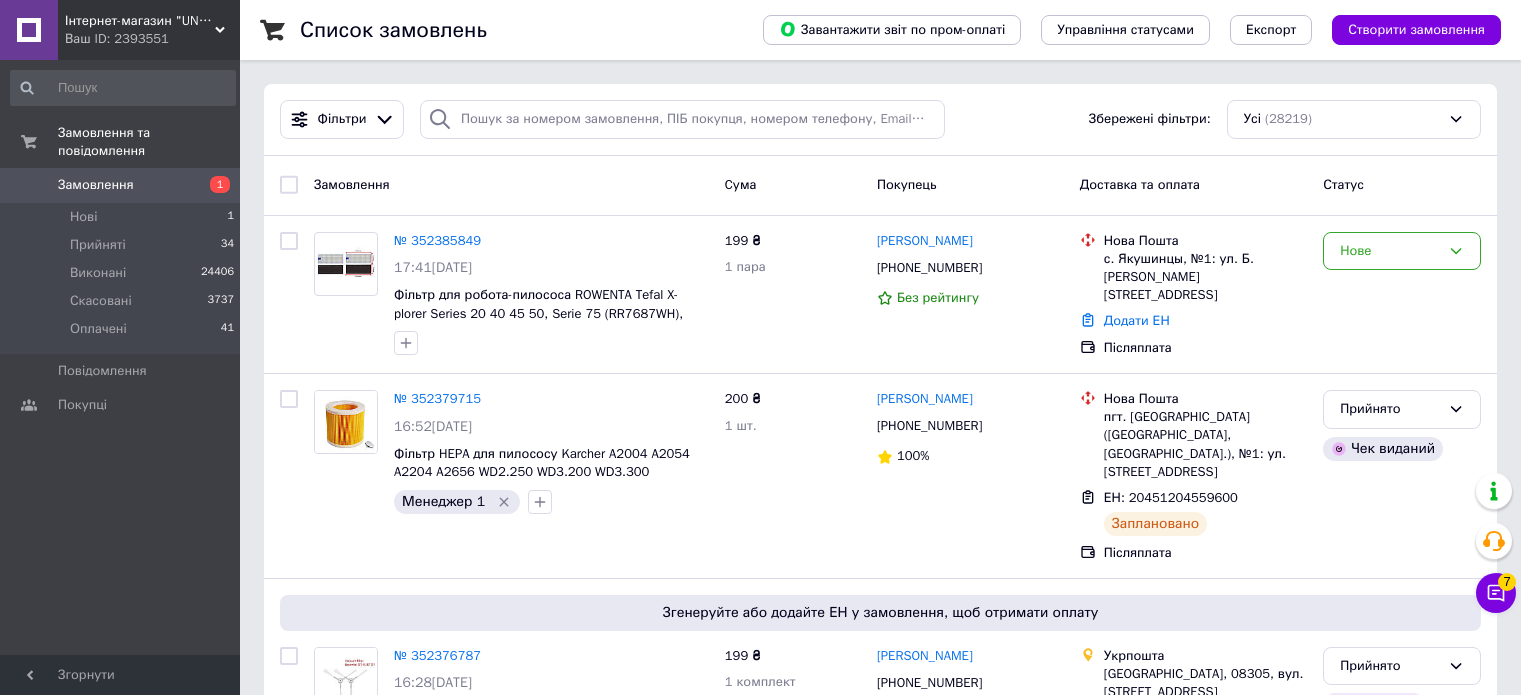 scroll, scrollTop: 0, scrollLeft: 0, axis: both 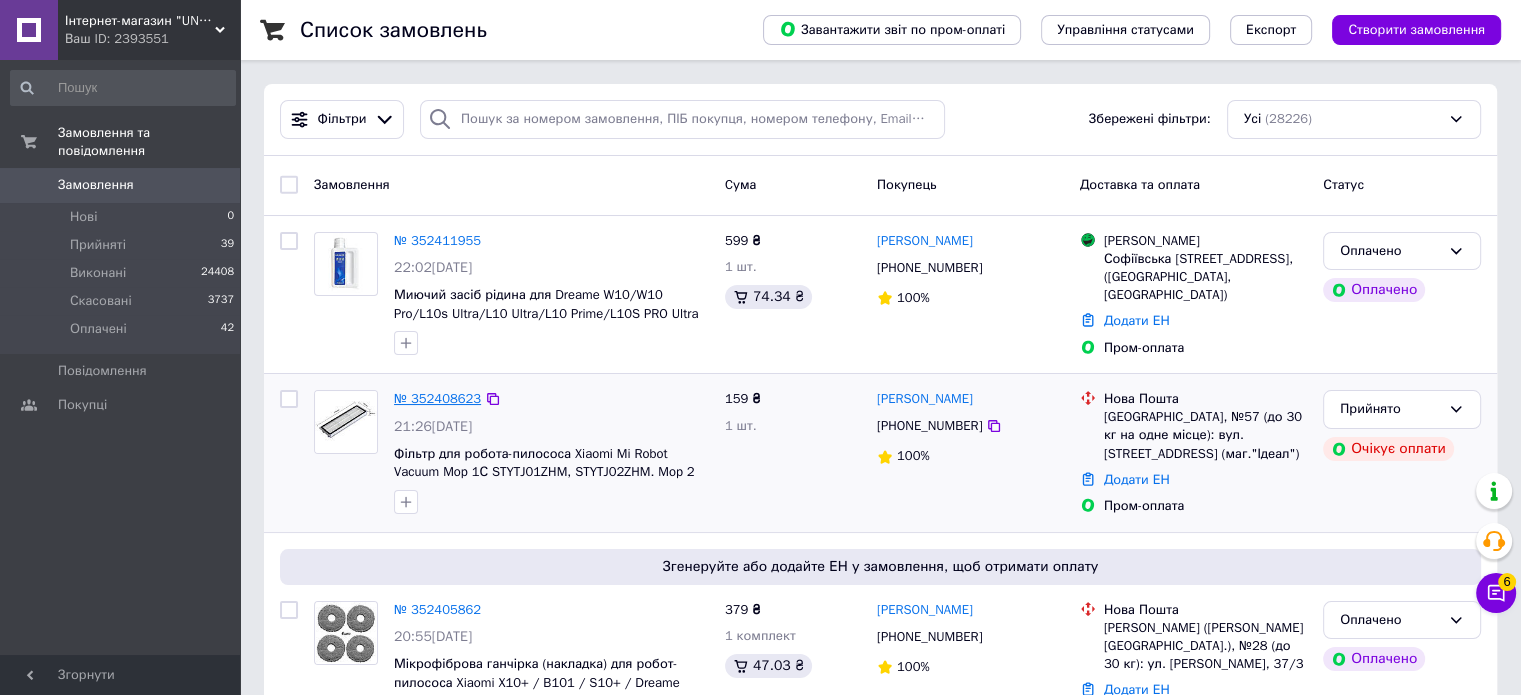 click on "№ 352408623" at bounding box center (437, 398) 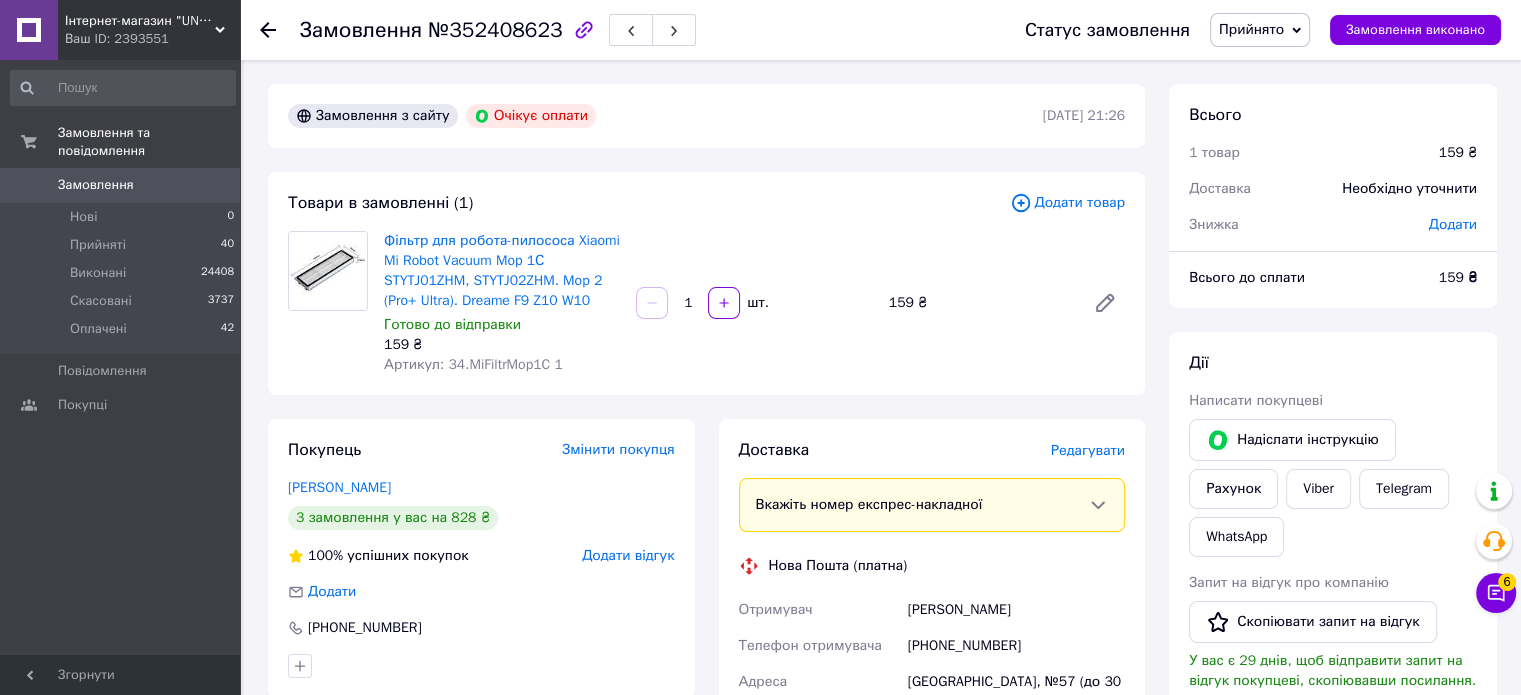 click on "Додати товар" at bounding box center (1067, 203) 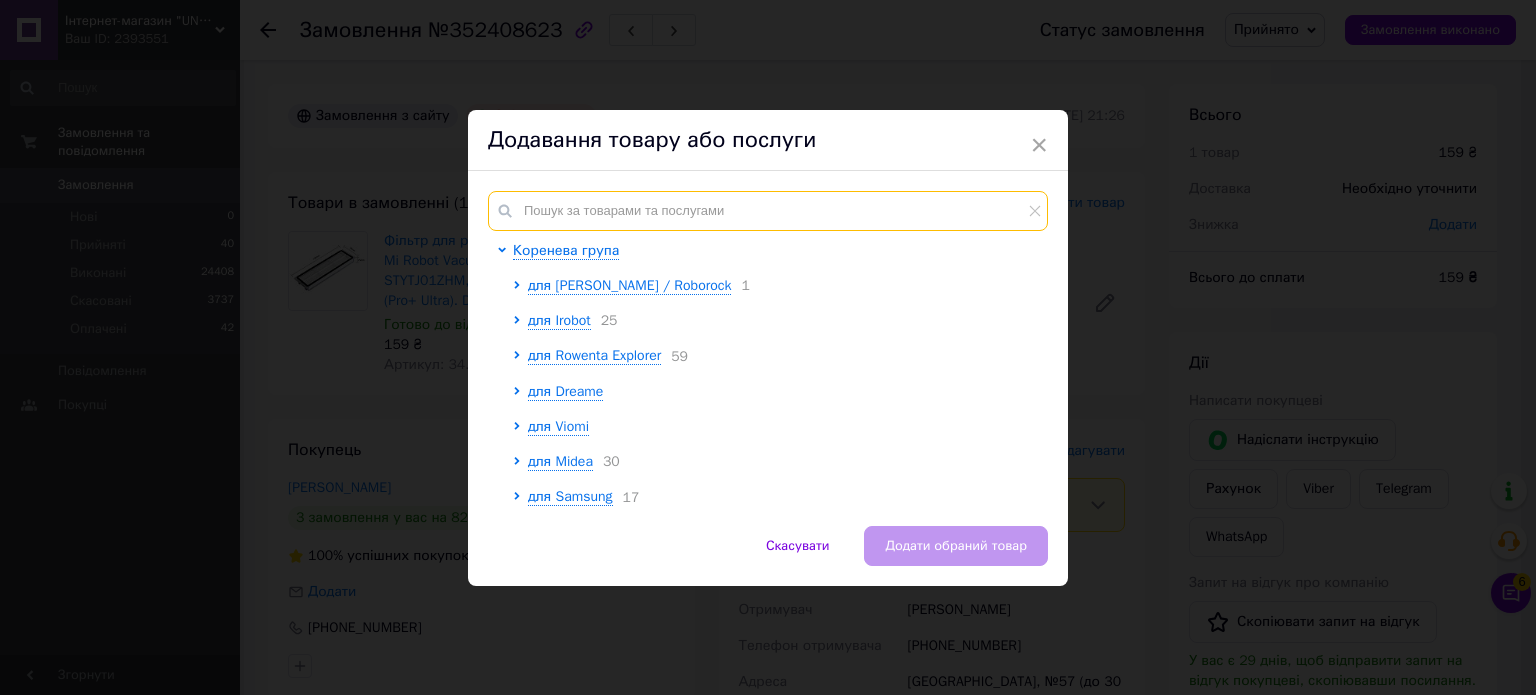 click at bounding box center [768, 211] 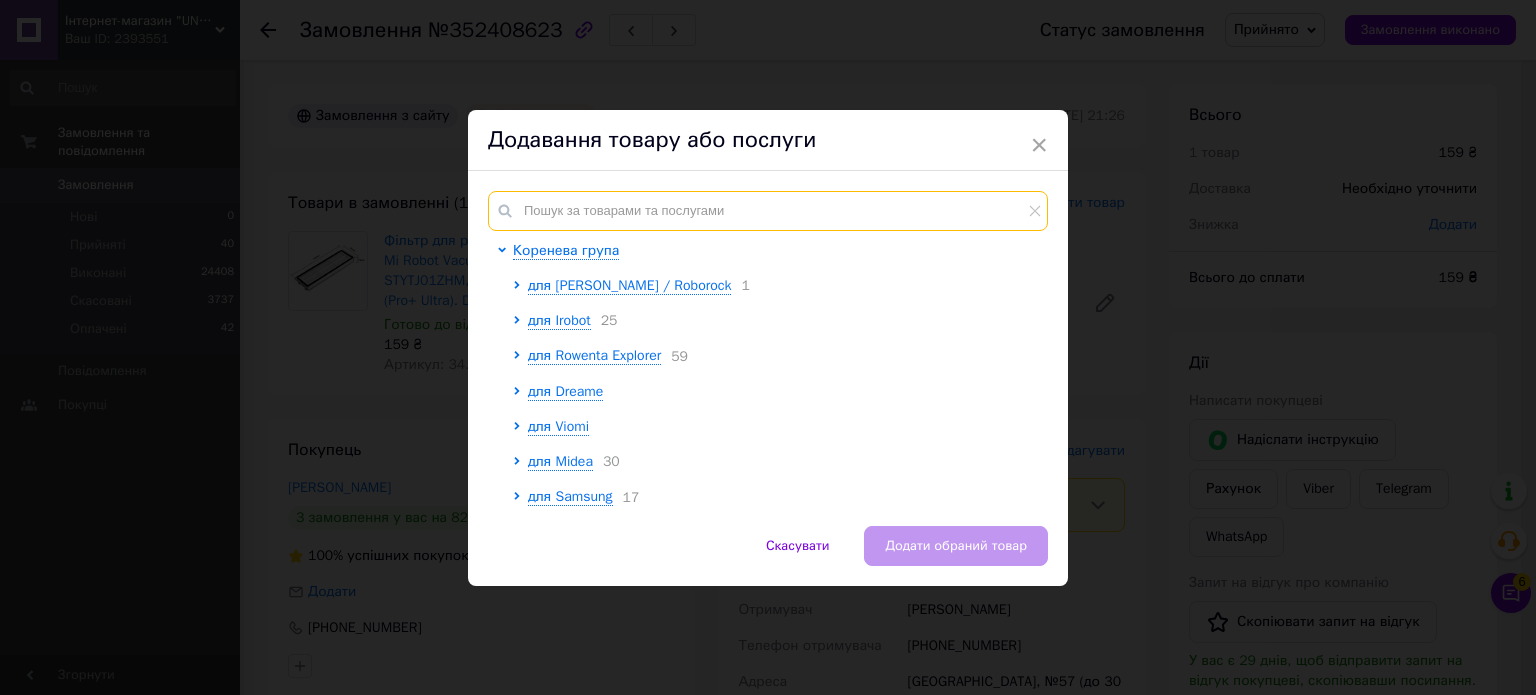 paste on "25.MiFiltr 1" 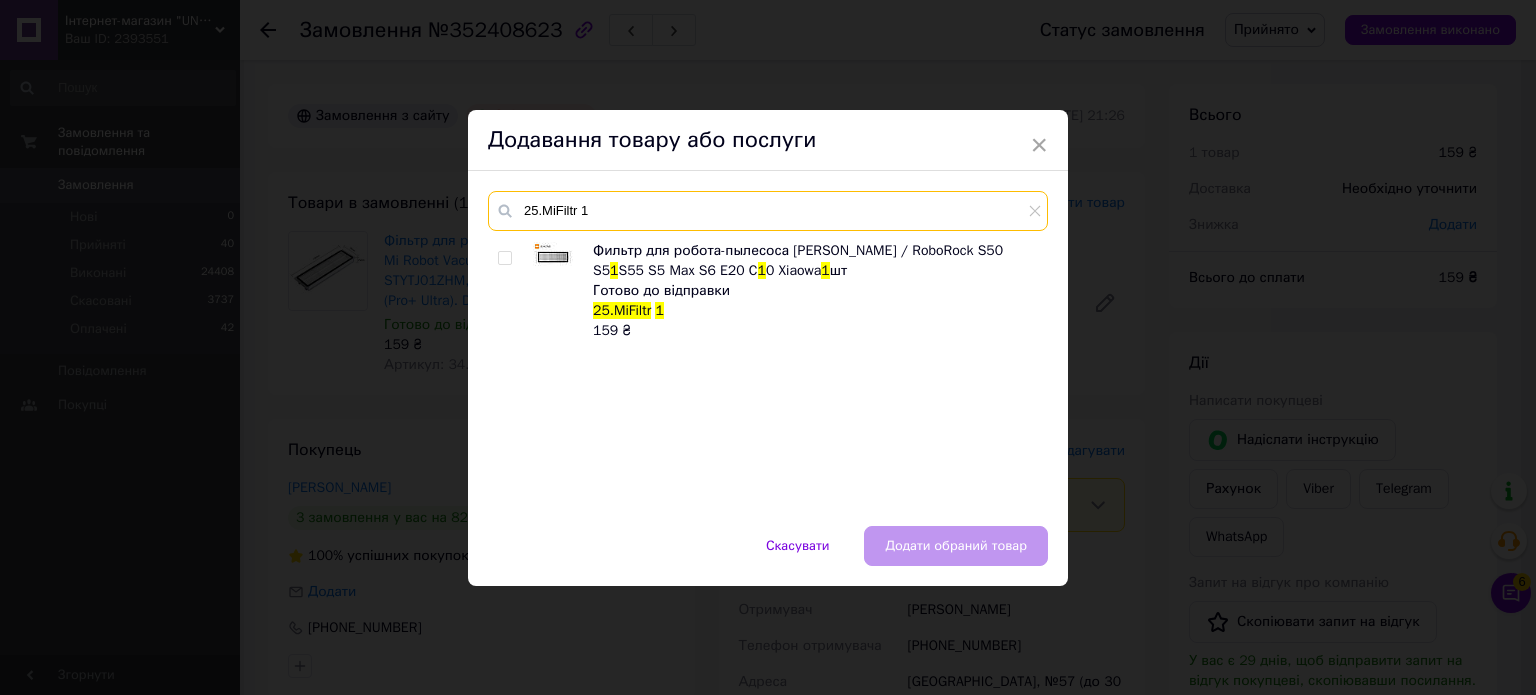 type on "25.MiFiltr 1" 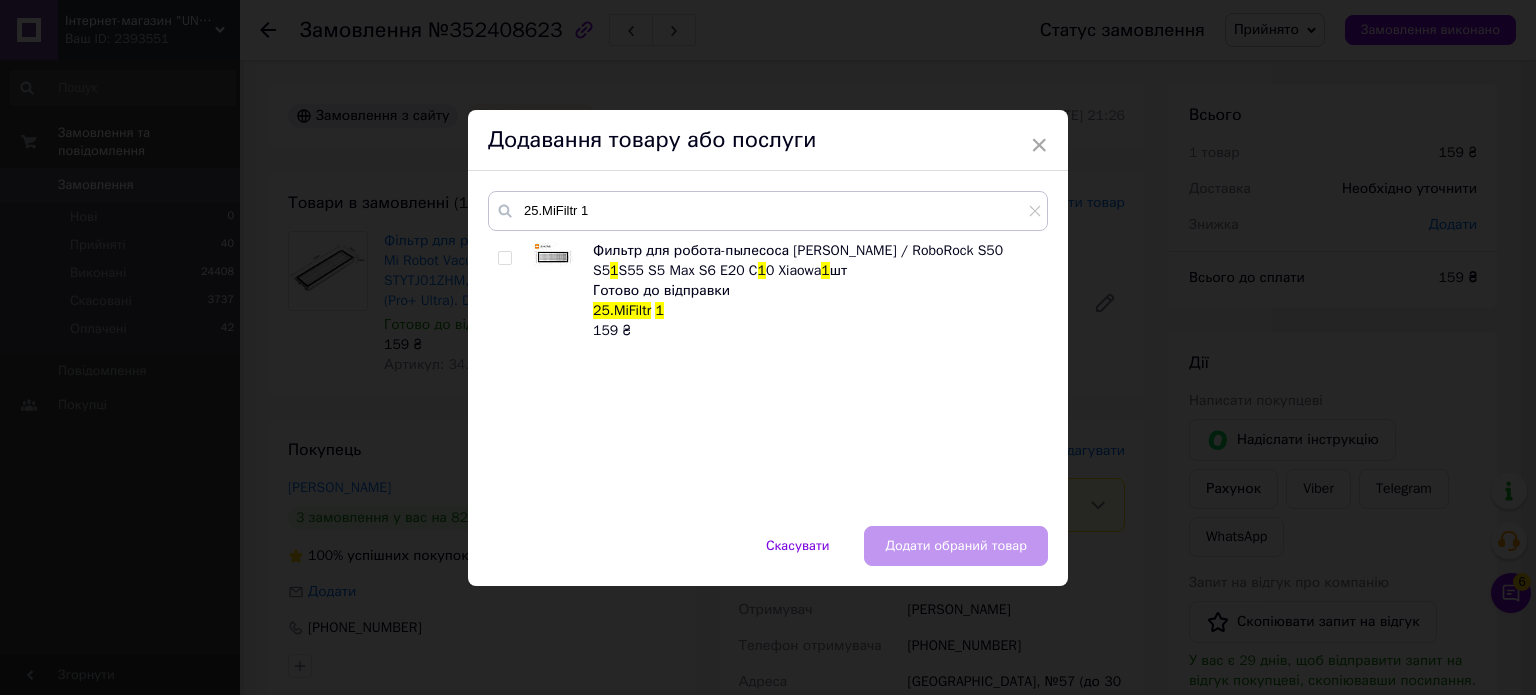 click at bounding box center [504, 258] 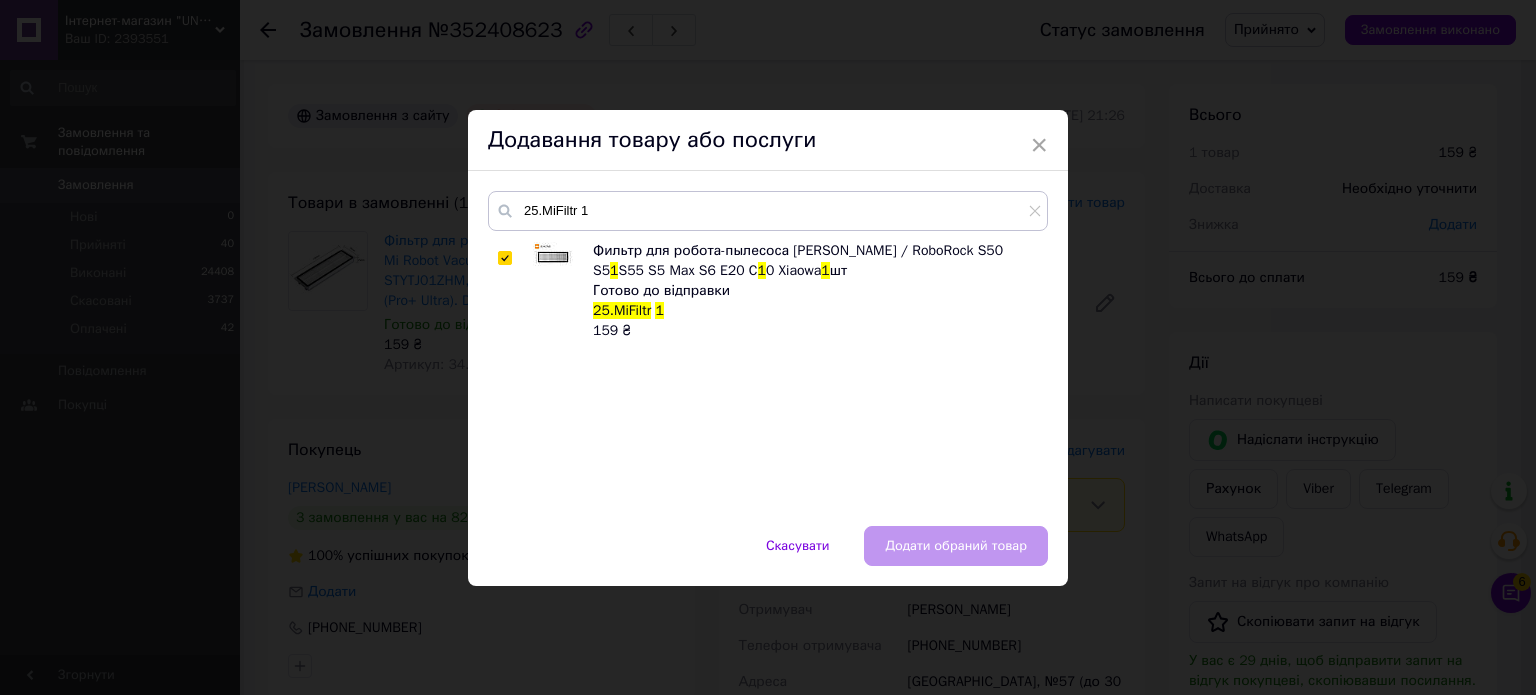 checkbox on "true" 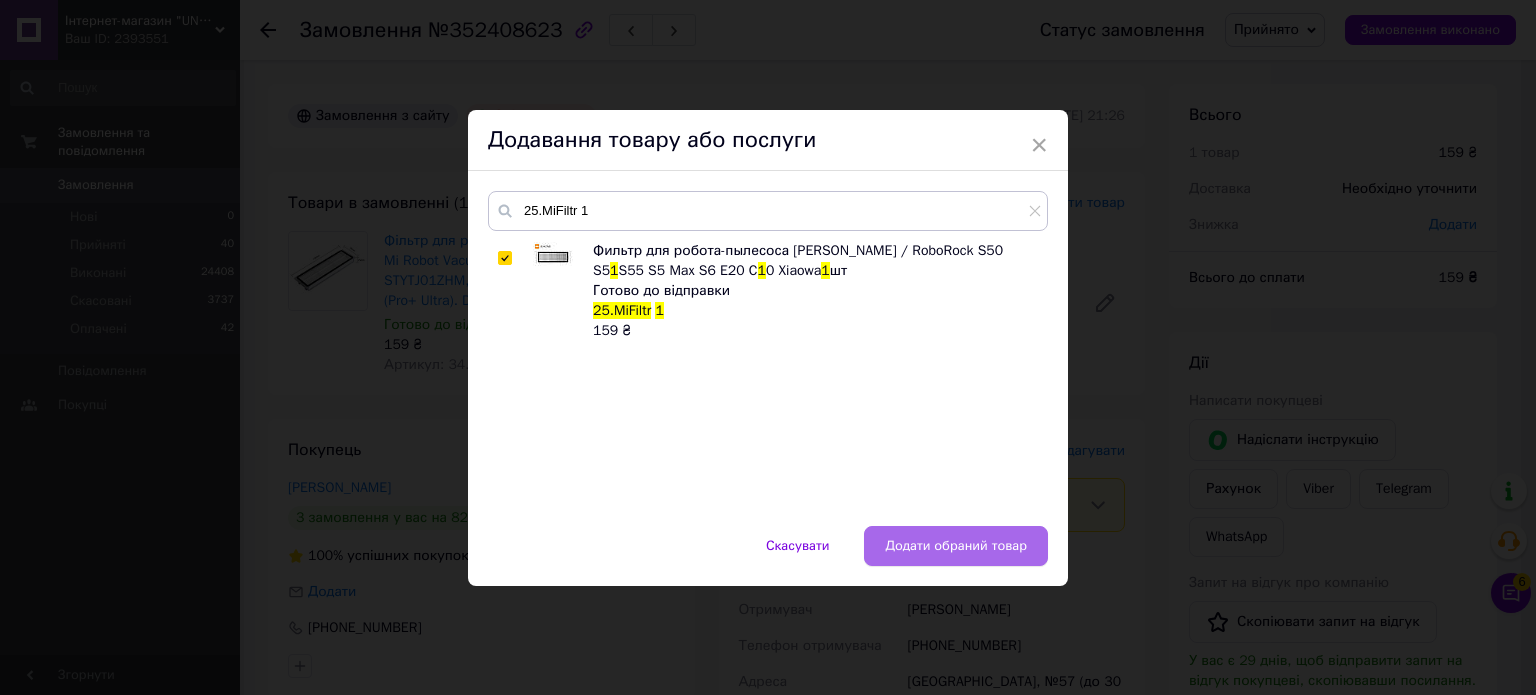 click on "Додати обраний товар" at bounding box center (956, 546) 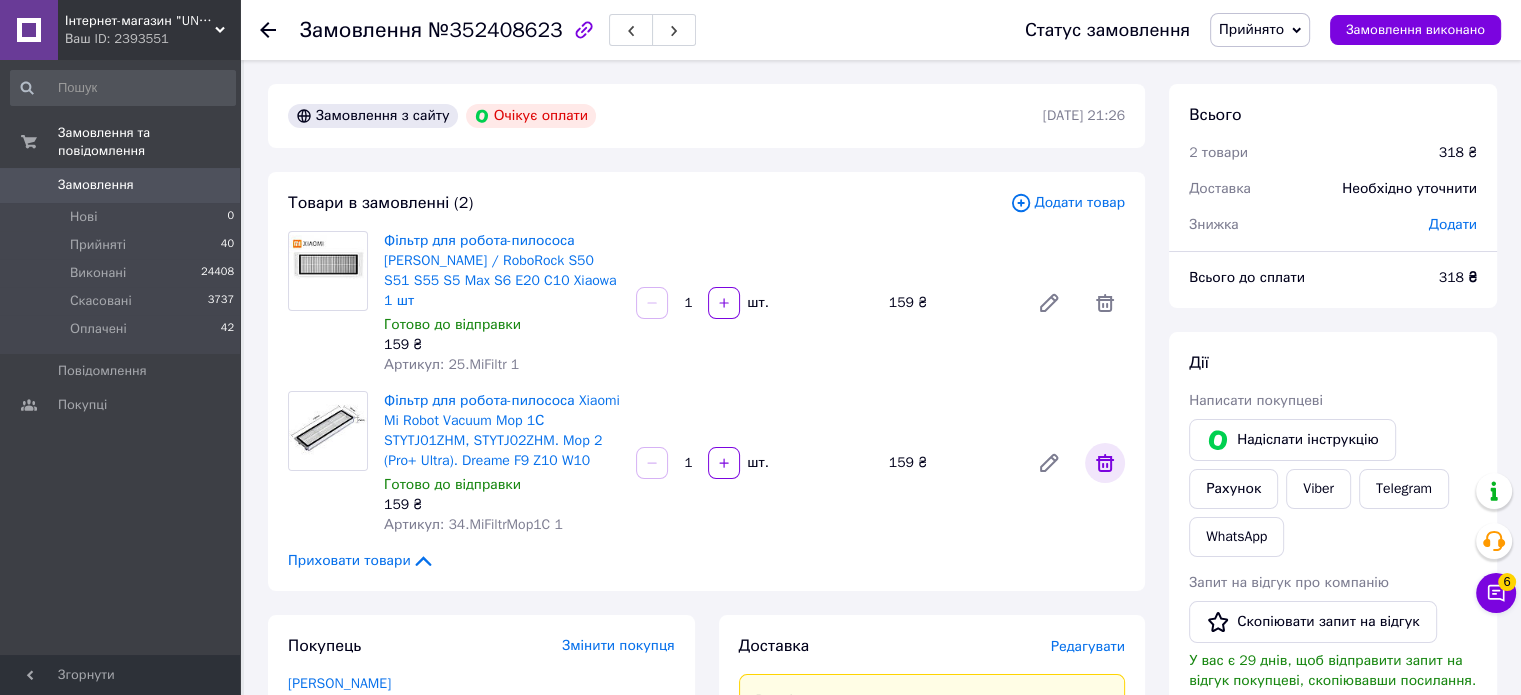 click 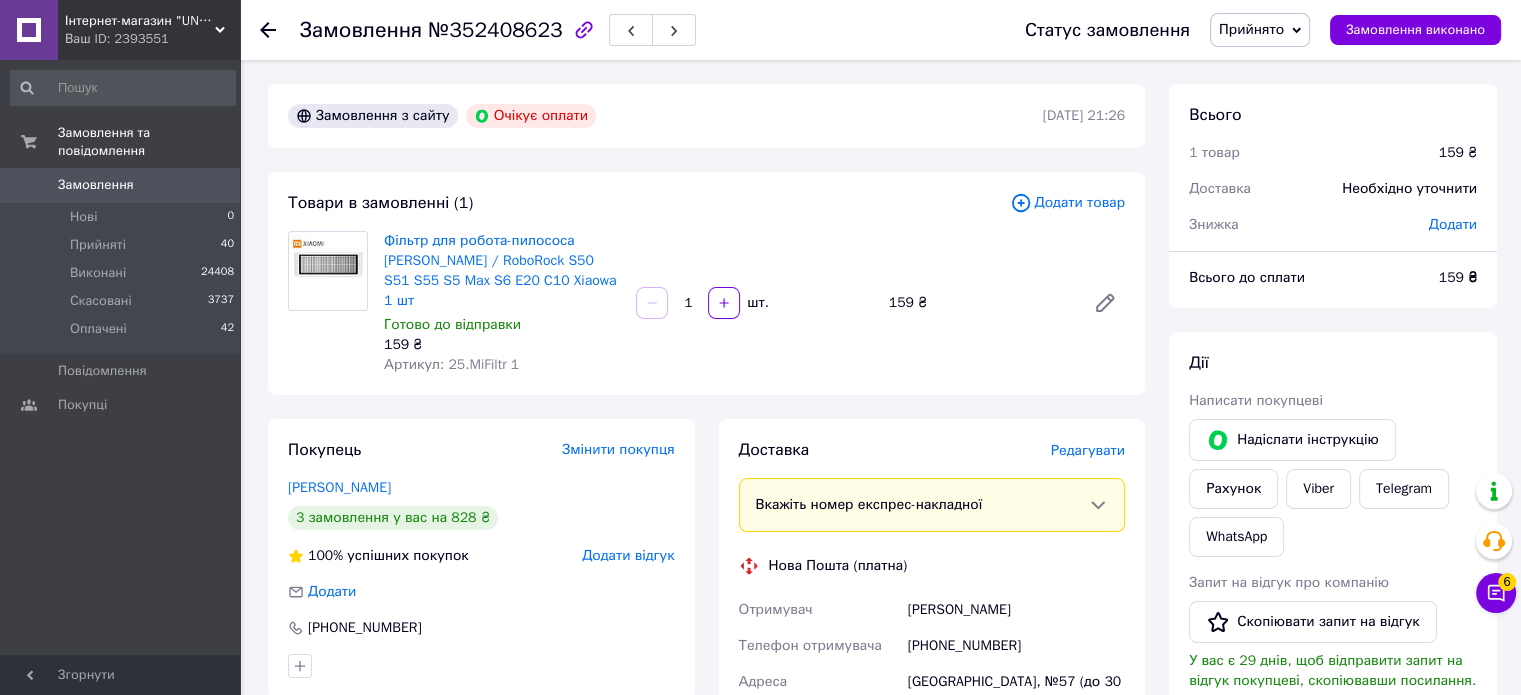 click 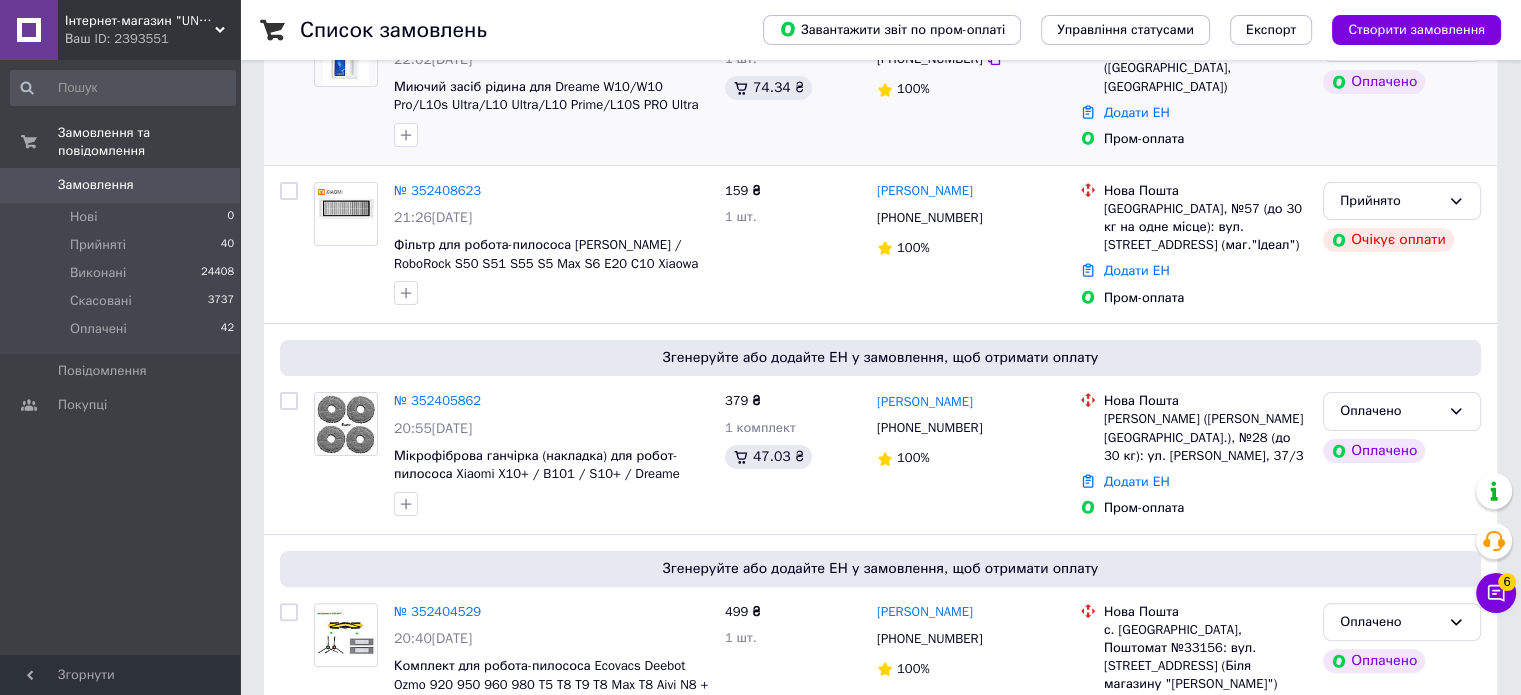 scroll, scrollTop: 400, scrollLeft: 0, axis: vertical 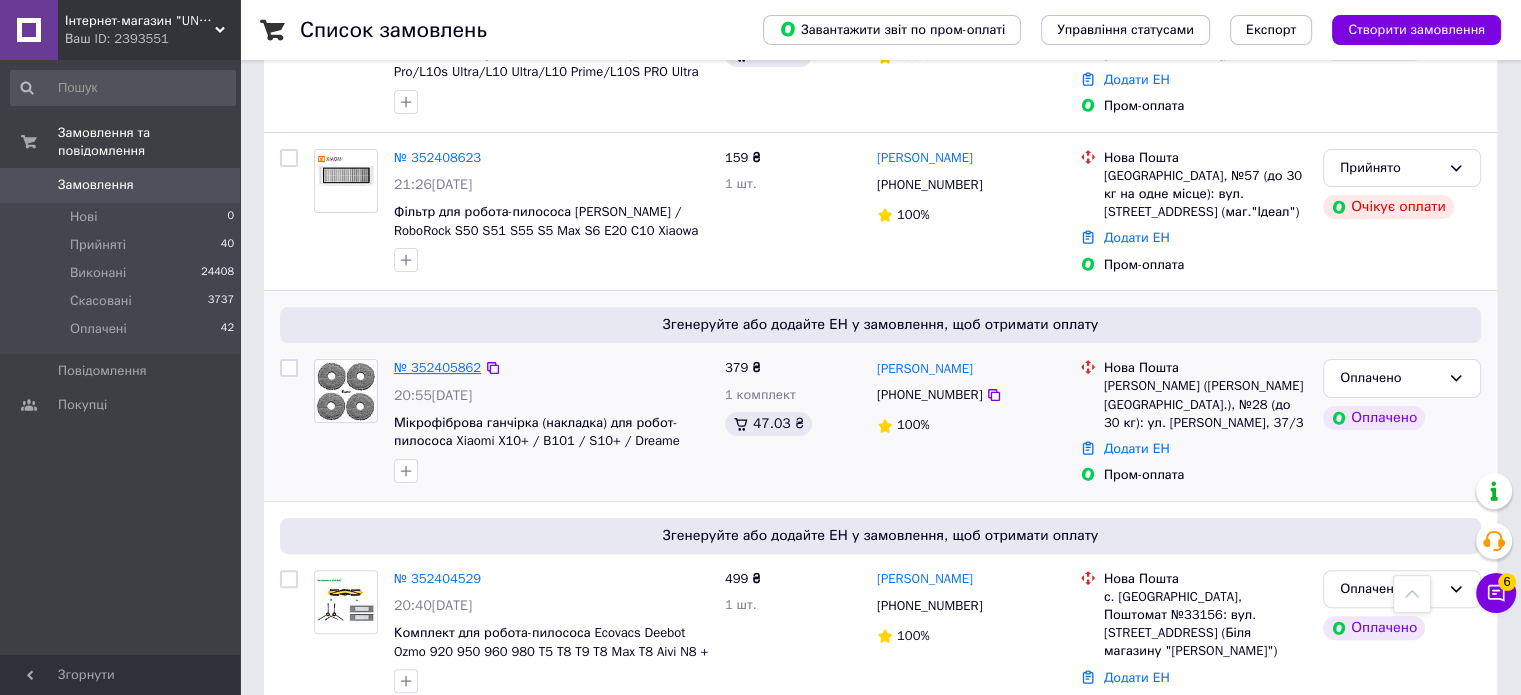click on "№ 352405862" at bounding box center [437, 367] 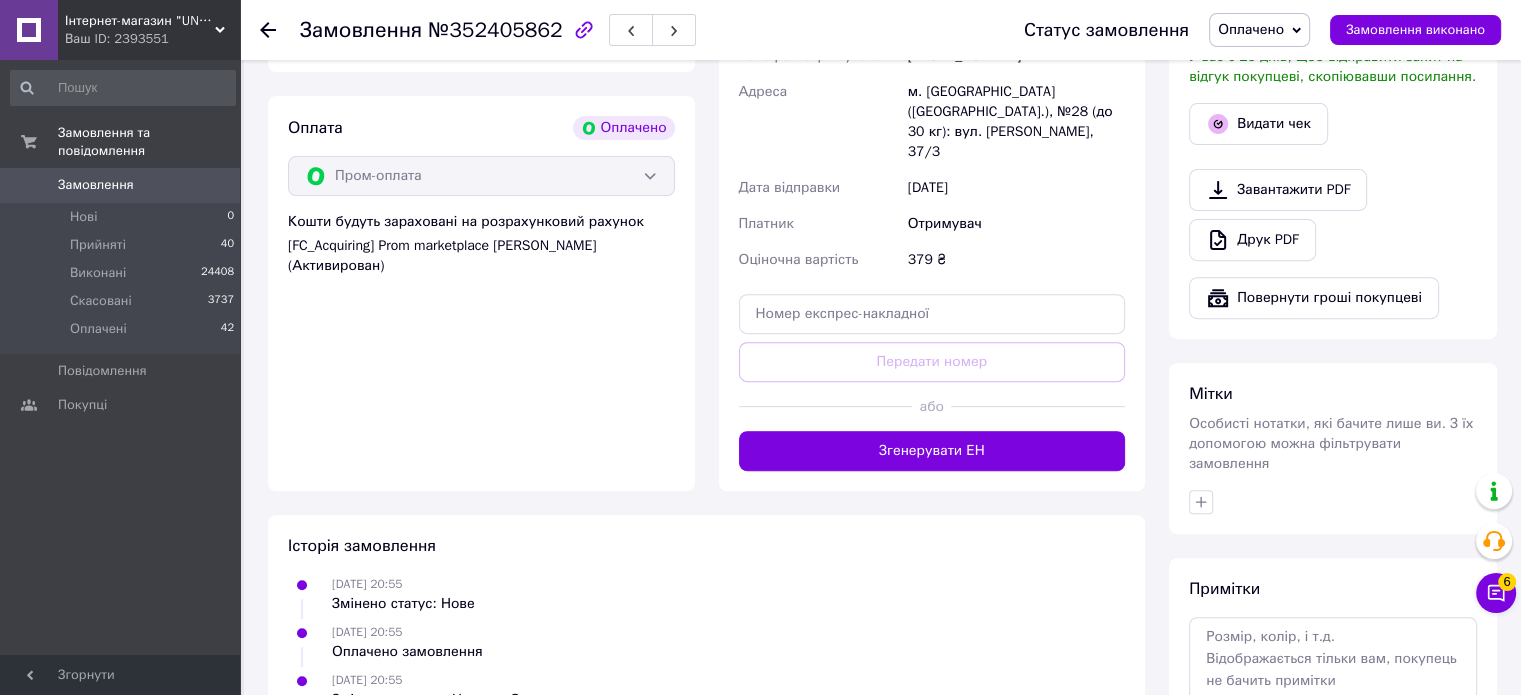 scroll, scrollTop: 800, scrollLeft: 0, axis: vertical 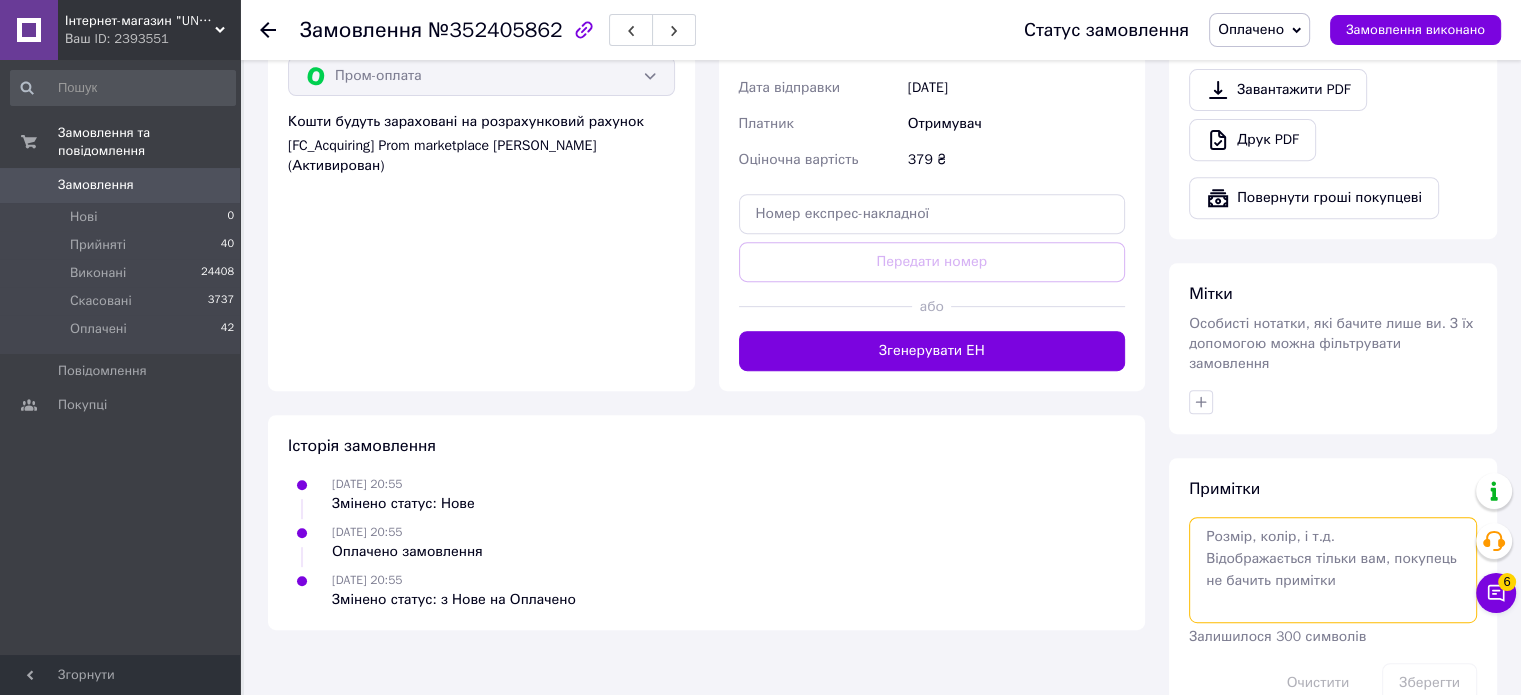 click at bounding box center [1333, 570] 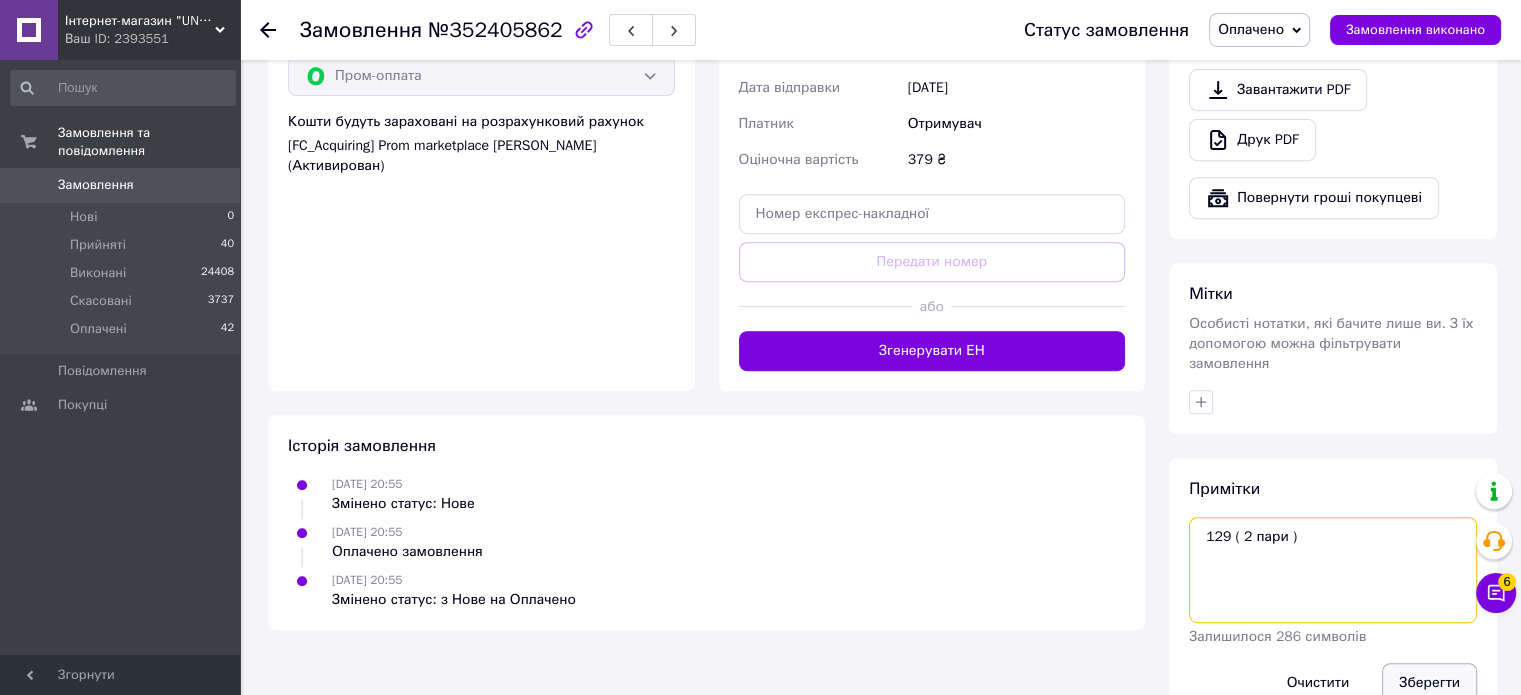 type on "129 ( 2 пари )" 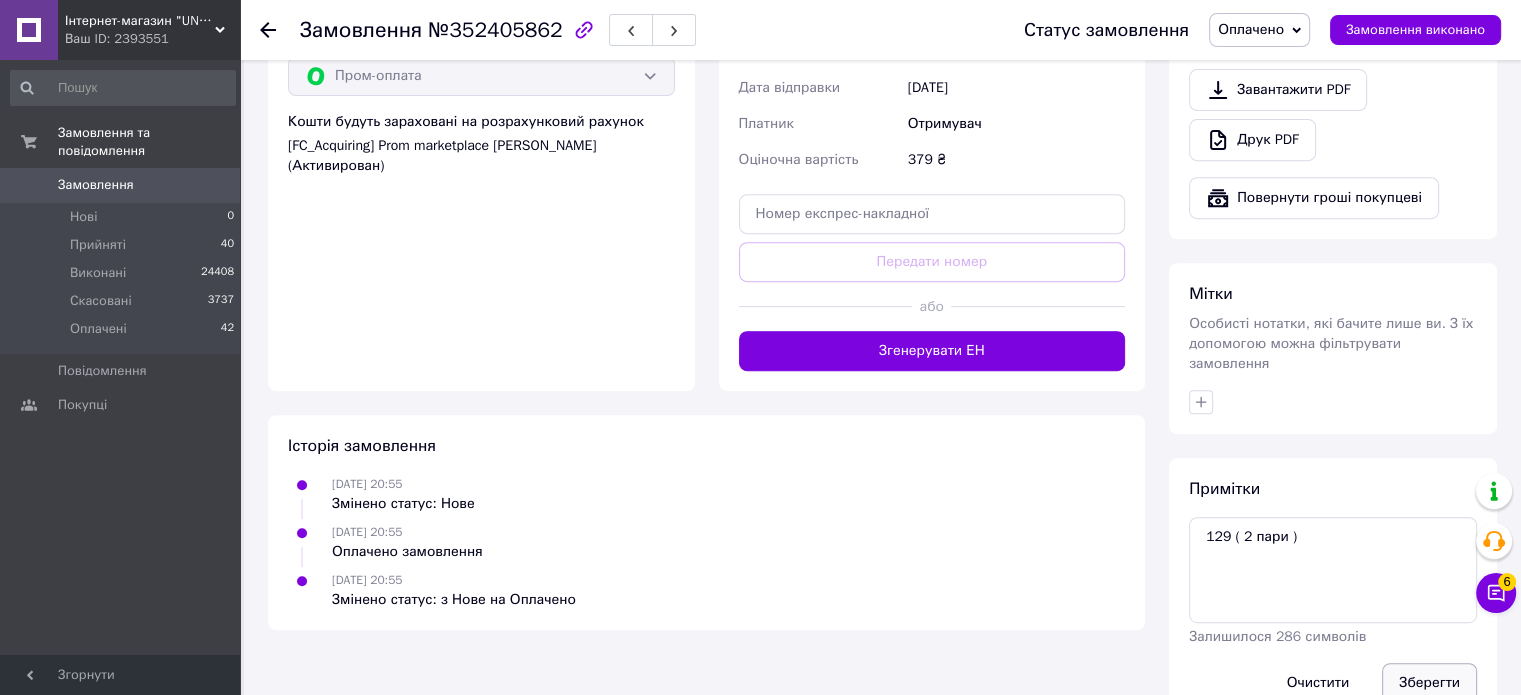 click on "Зберегти" at bounding box center (1429, 683) 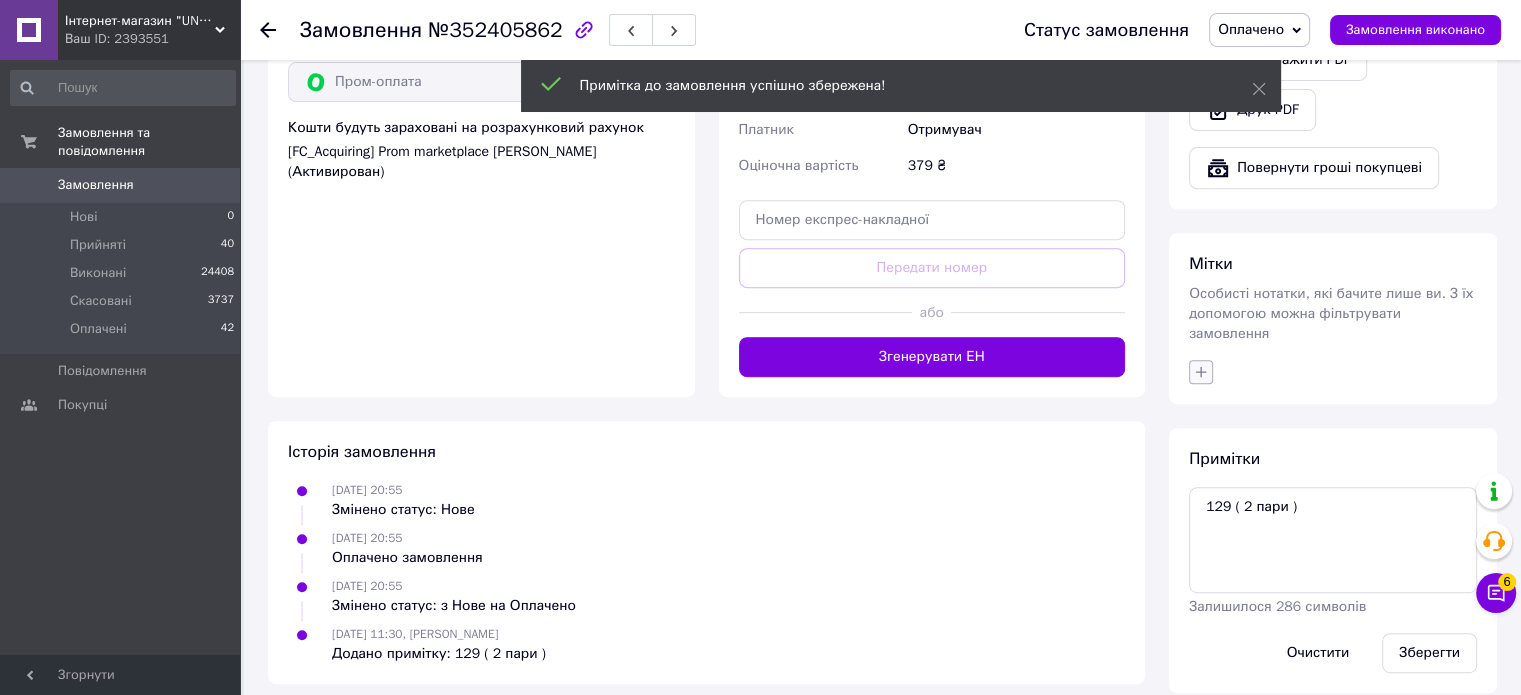 scroll, scrollTop: 800, scrollLeft: 0, axis: vertical 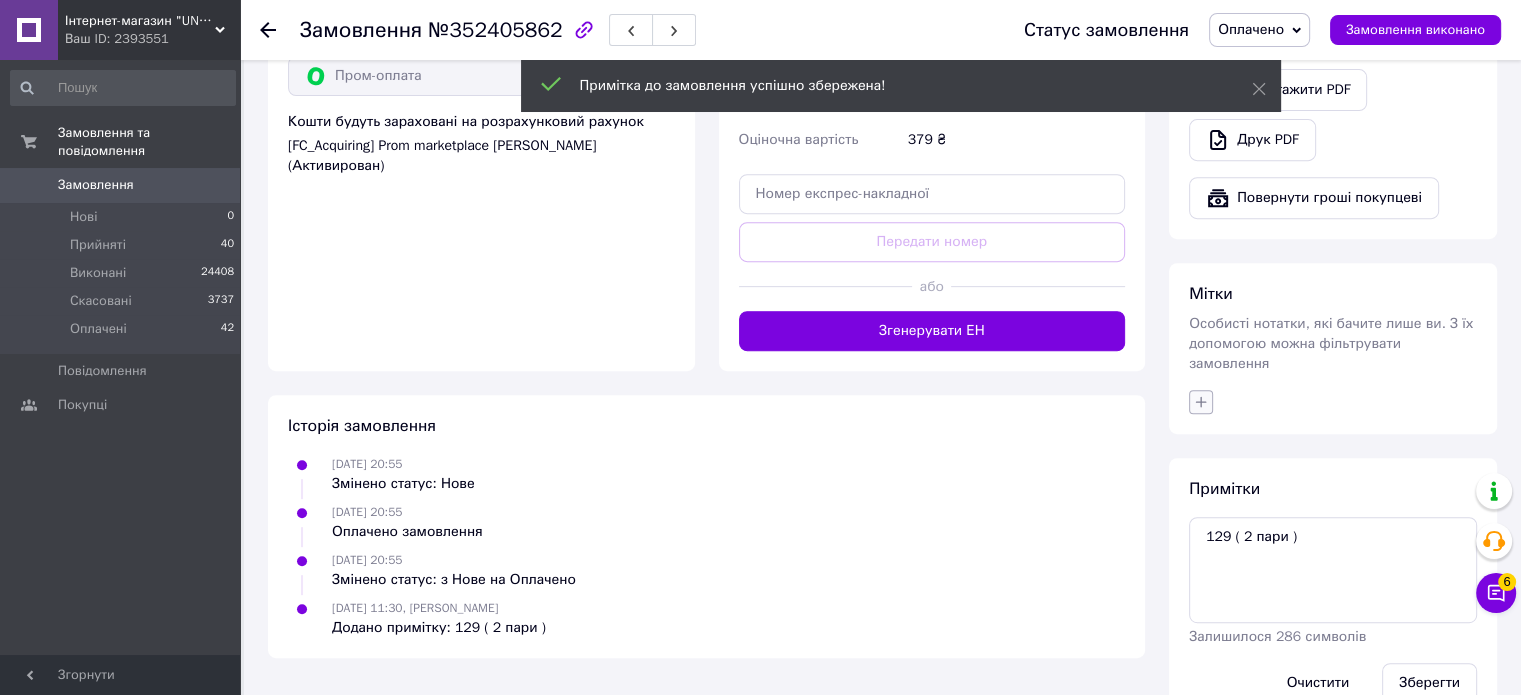 click 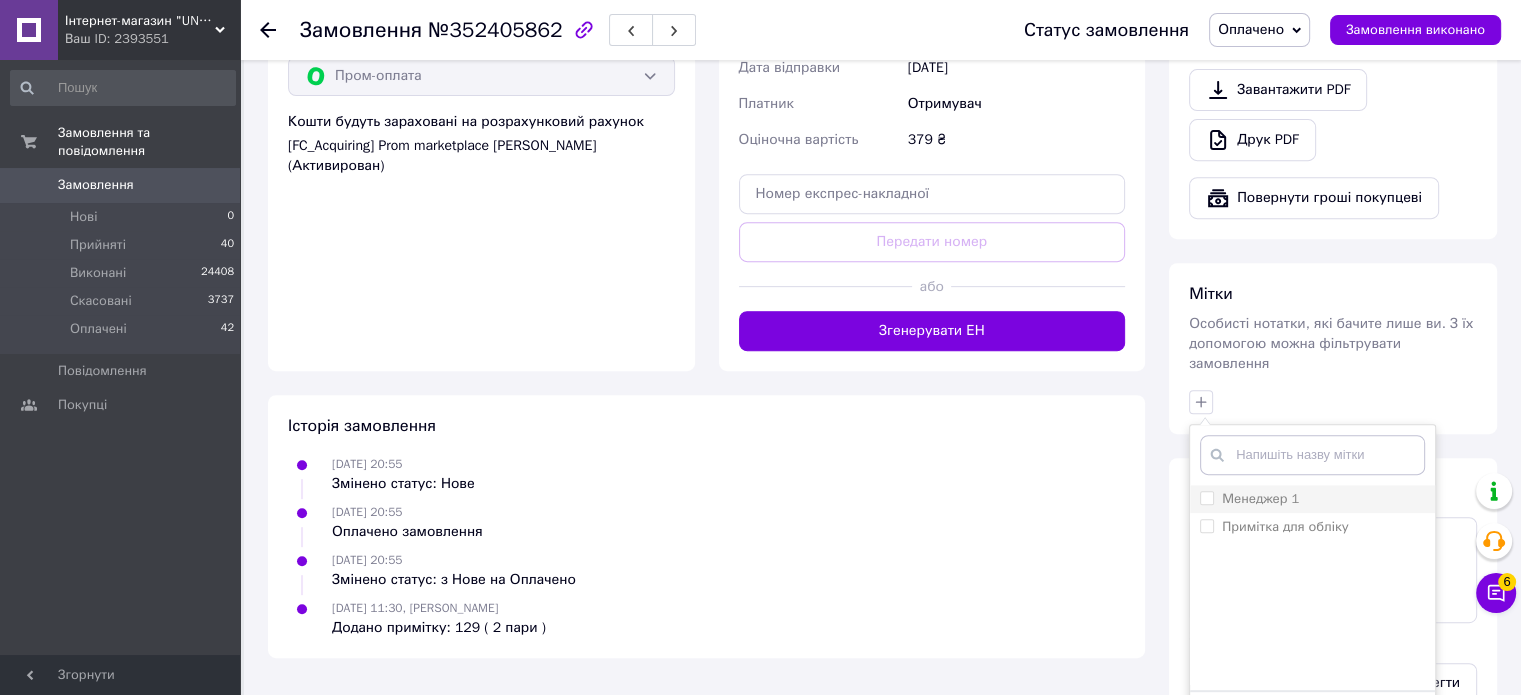 click on "Менеджер 1" at bounding box center [1206, 497] 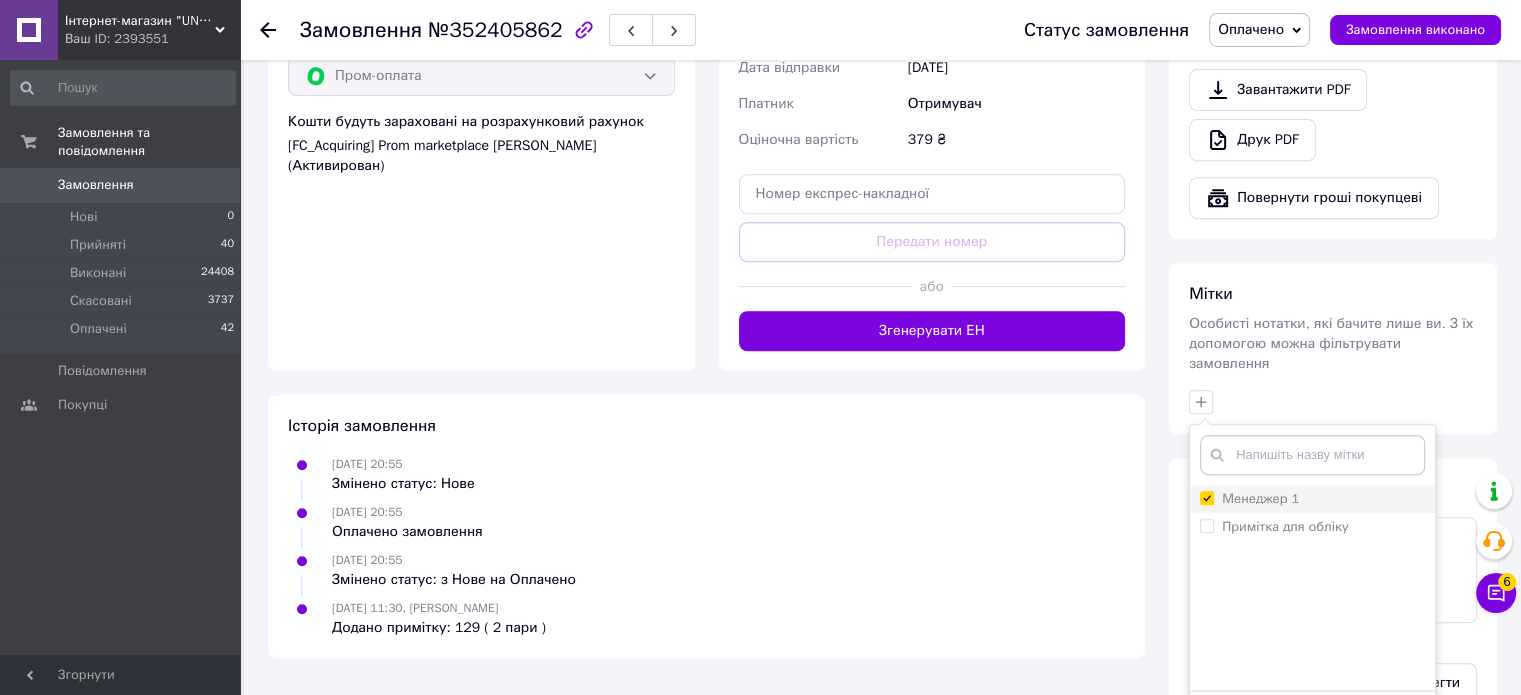 checkbox on "true" 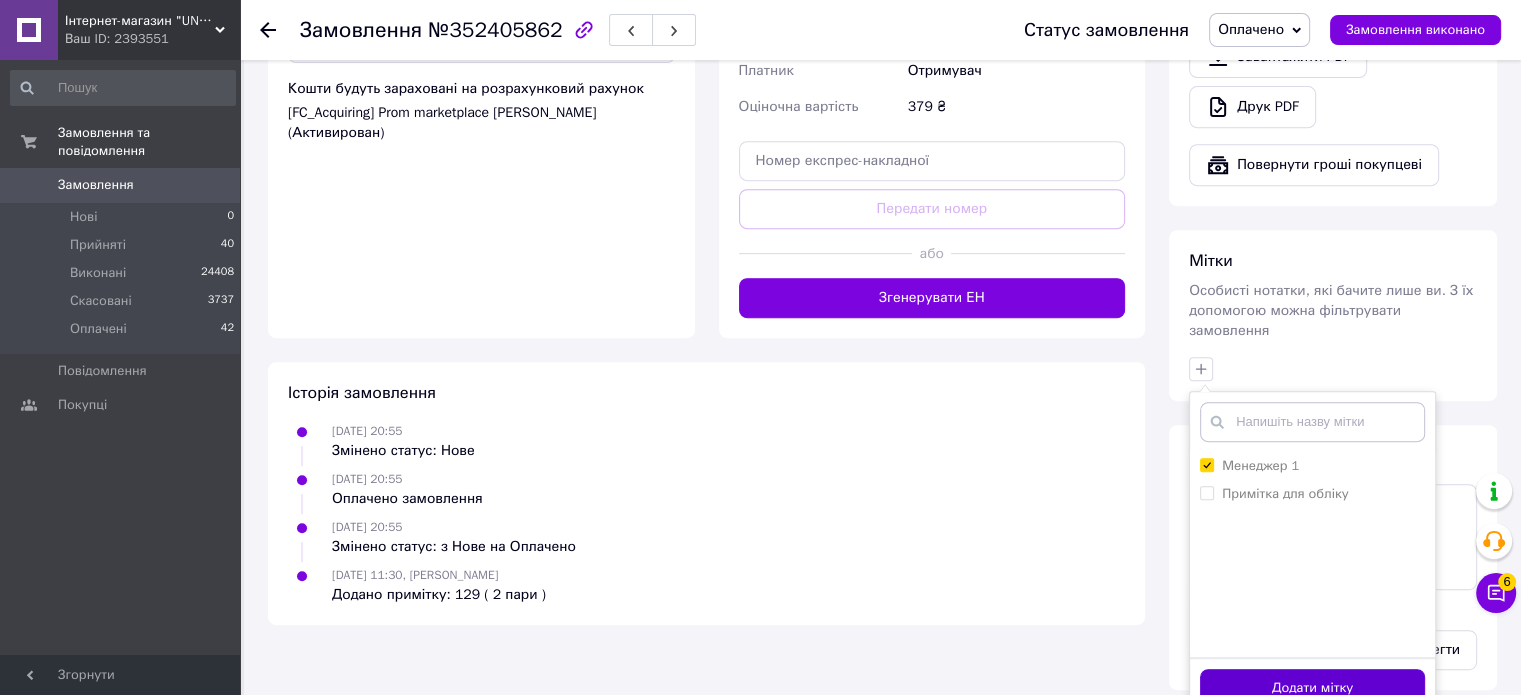 click on "Додати мітку" at bounding box center [1312, 688] 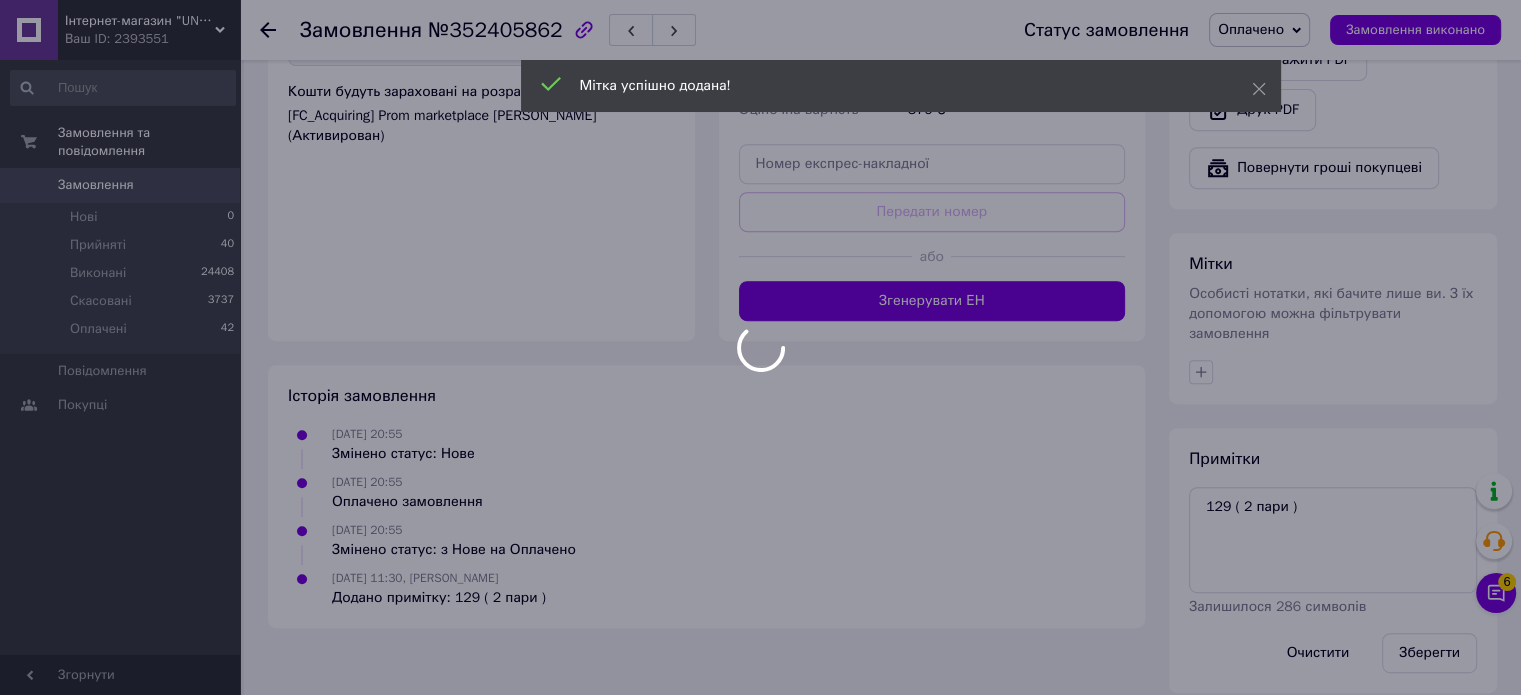 scroll, scrollTop: 833, scrollLeft: 0, axis: vertical 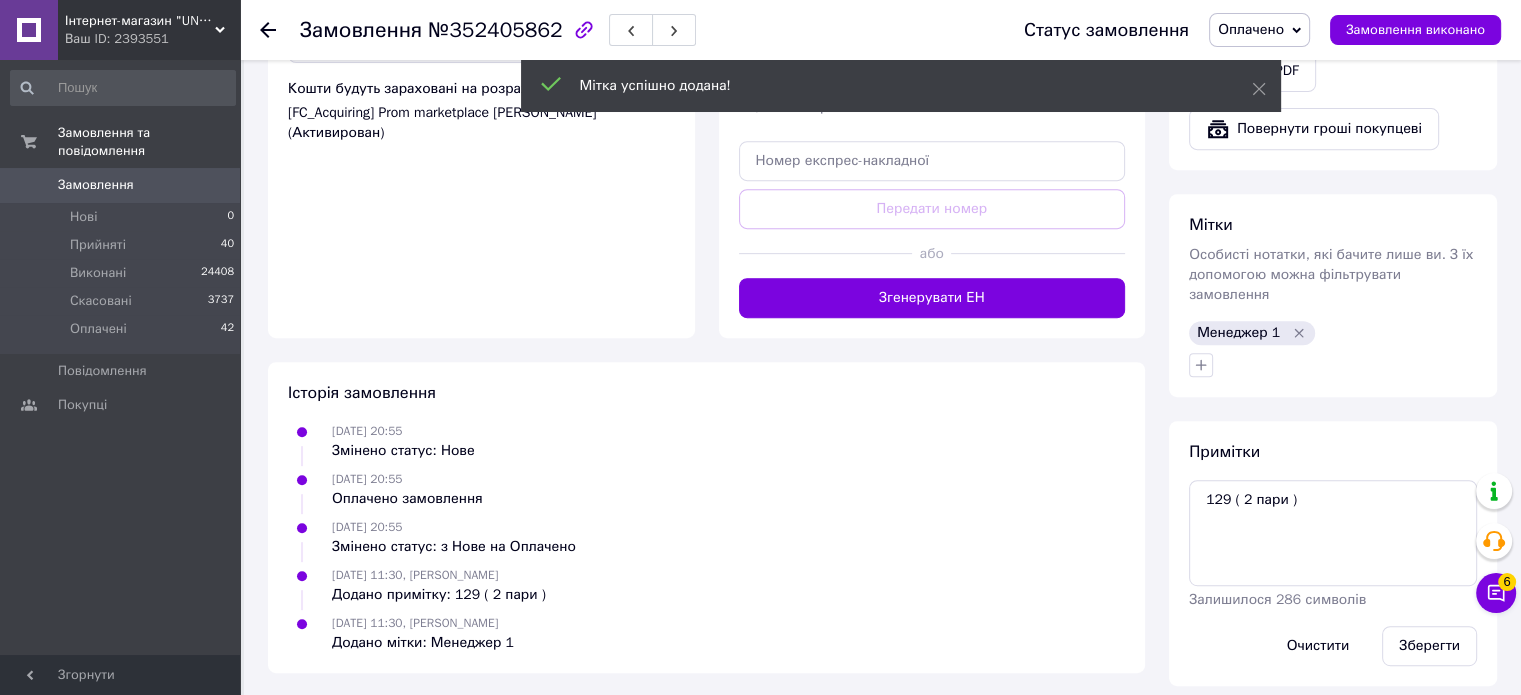 click on "Згенерувати ЕН" at bounding box center (932, 298) 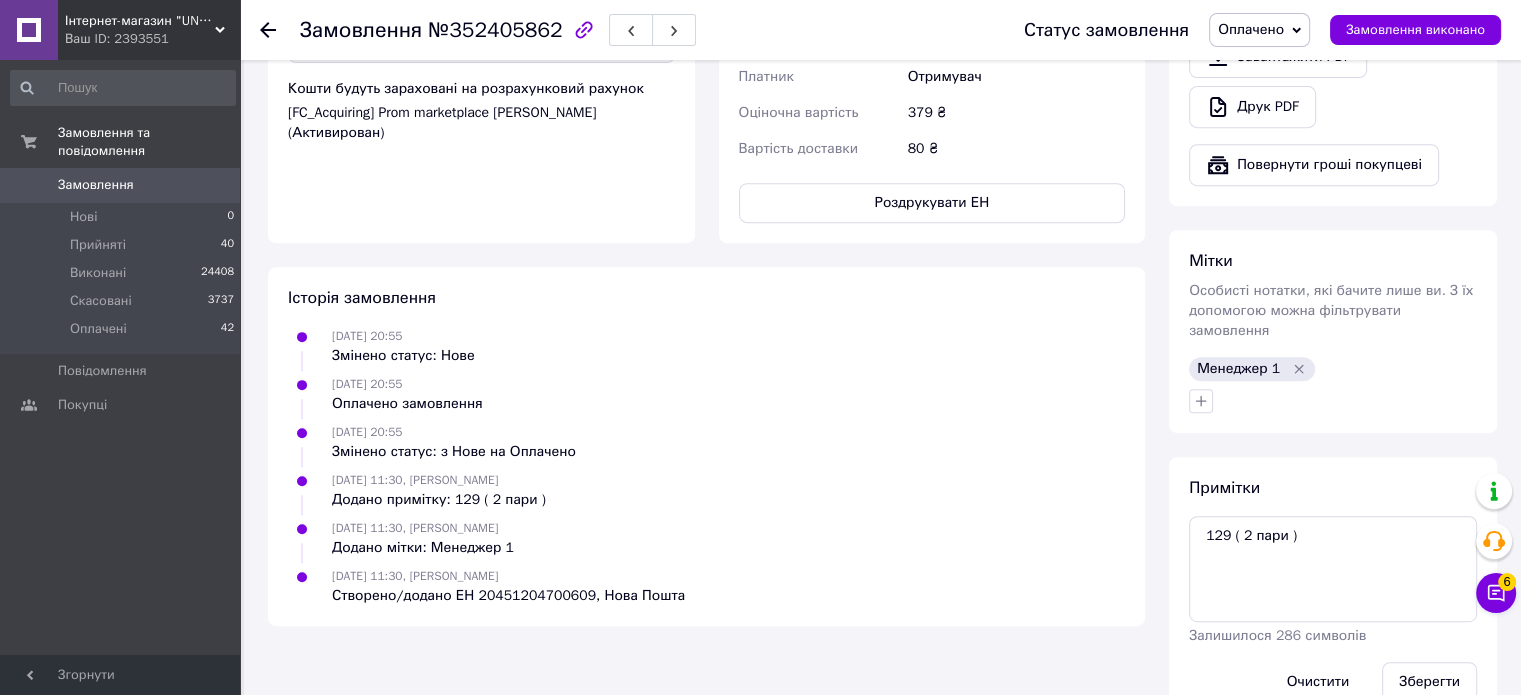 scroll, scrollTop: 533, scrollLeft: 0, axis: vertical 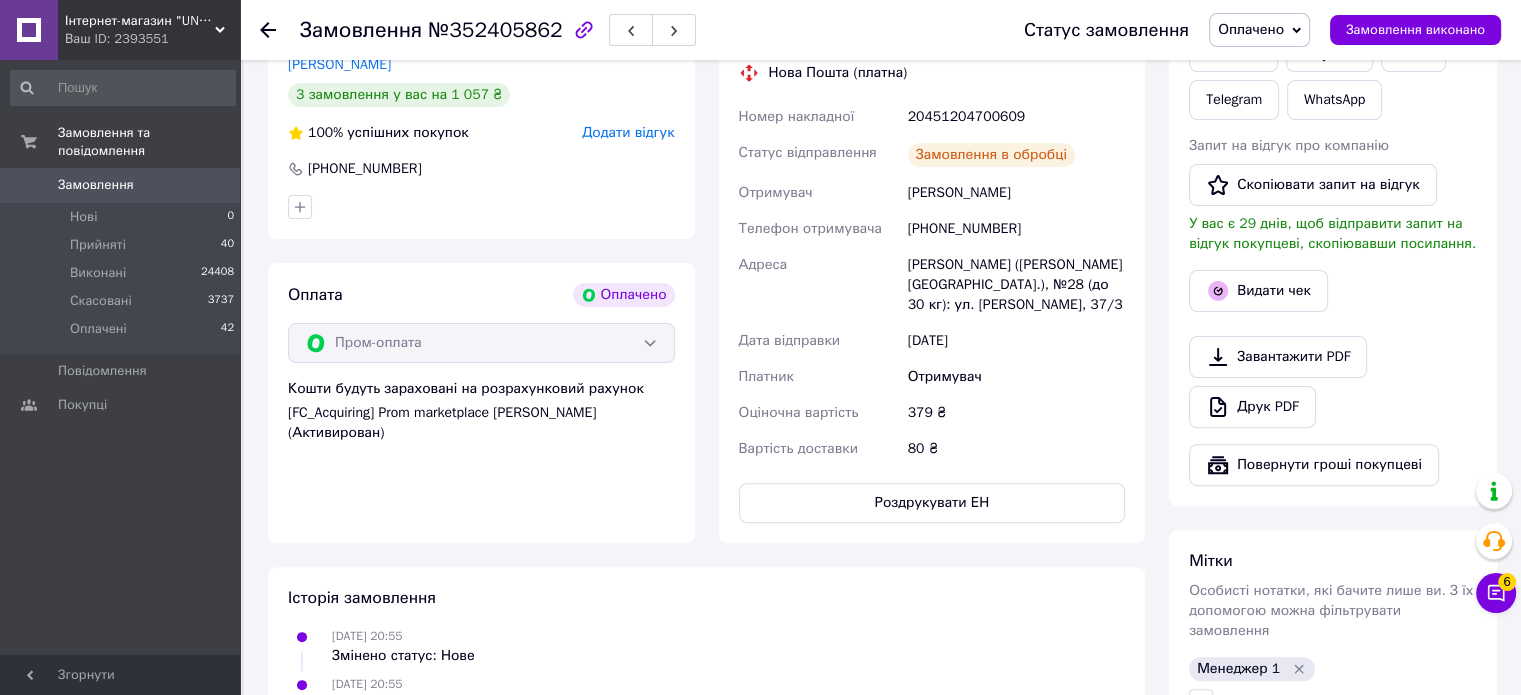 click on "20451204700609" at bounding box center (1016, 117) 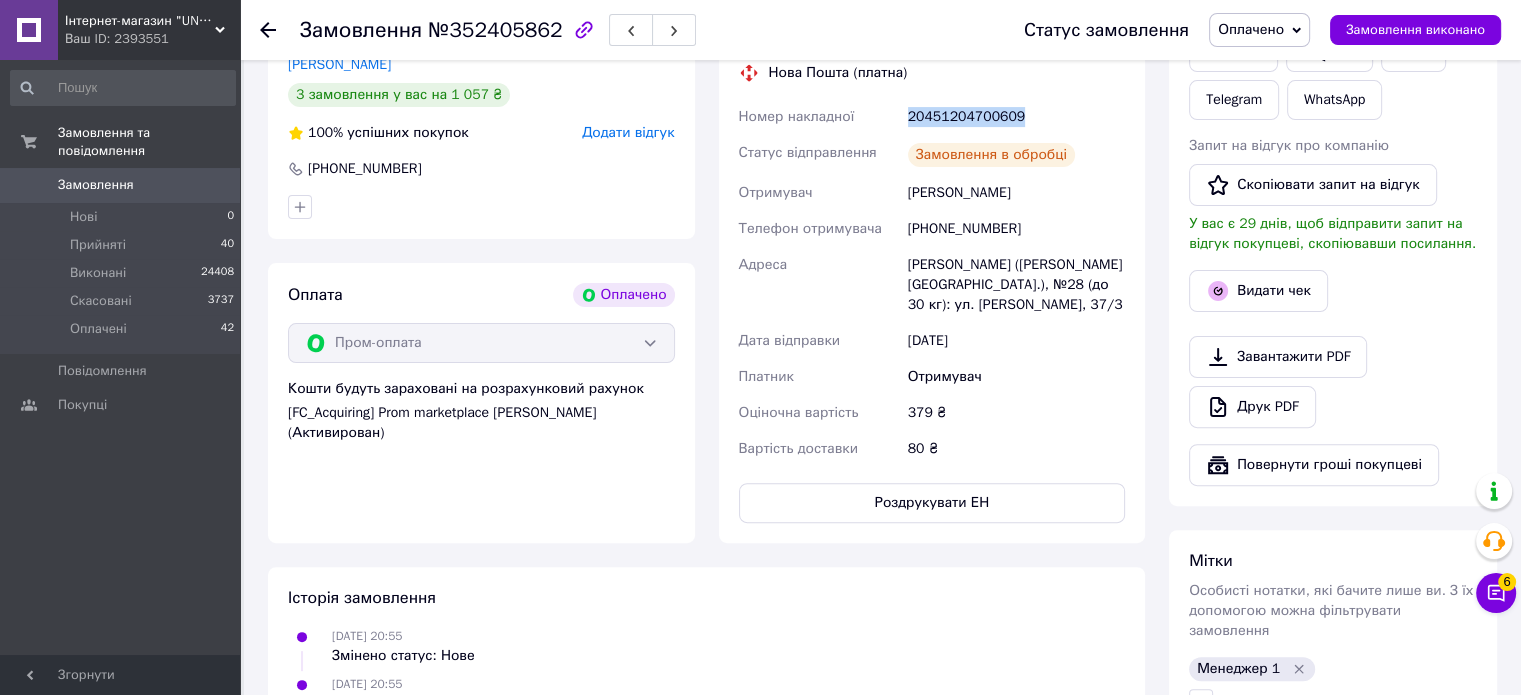 click on "20451204700609" at bounding box center [1016, 117] 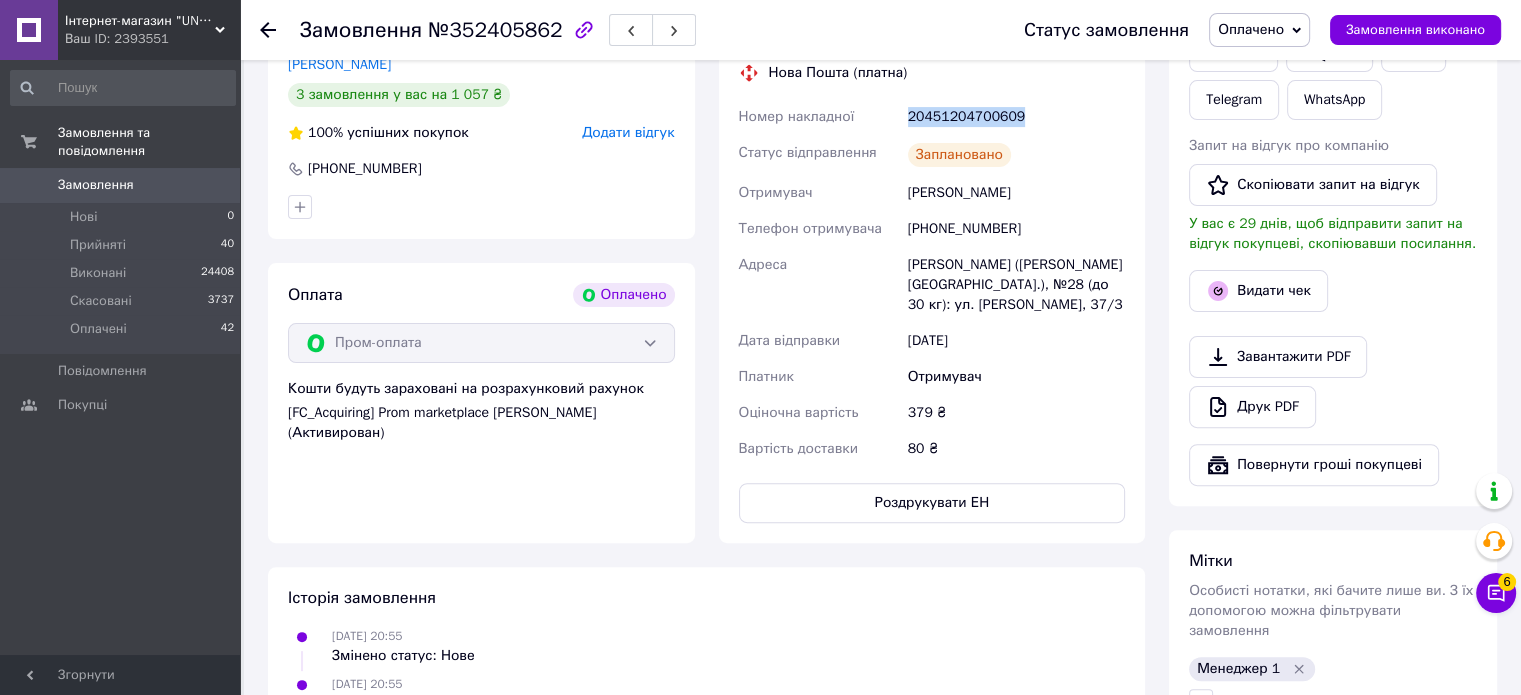 copy on "20451204700609" 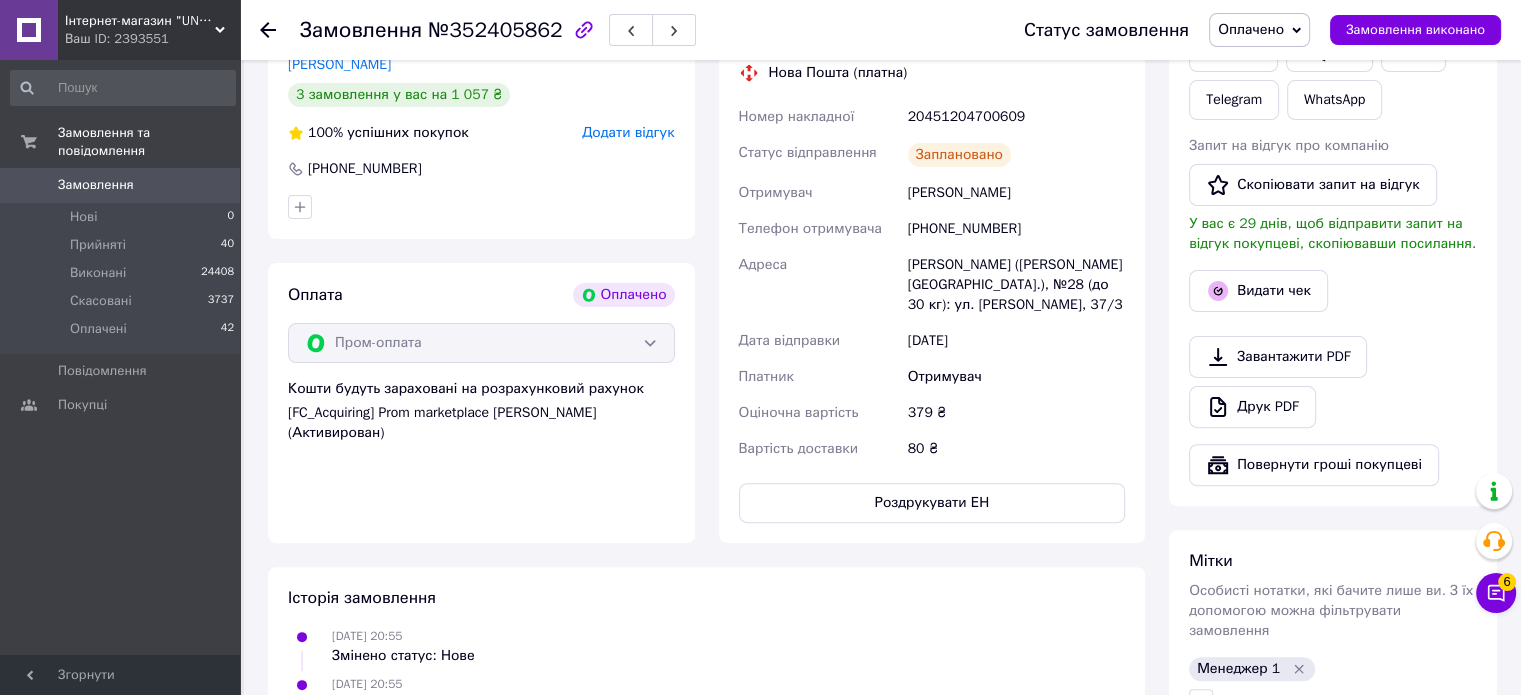 click on "Кушнірук Богдан" at bounding box center [1016, 193] 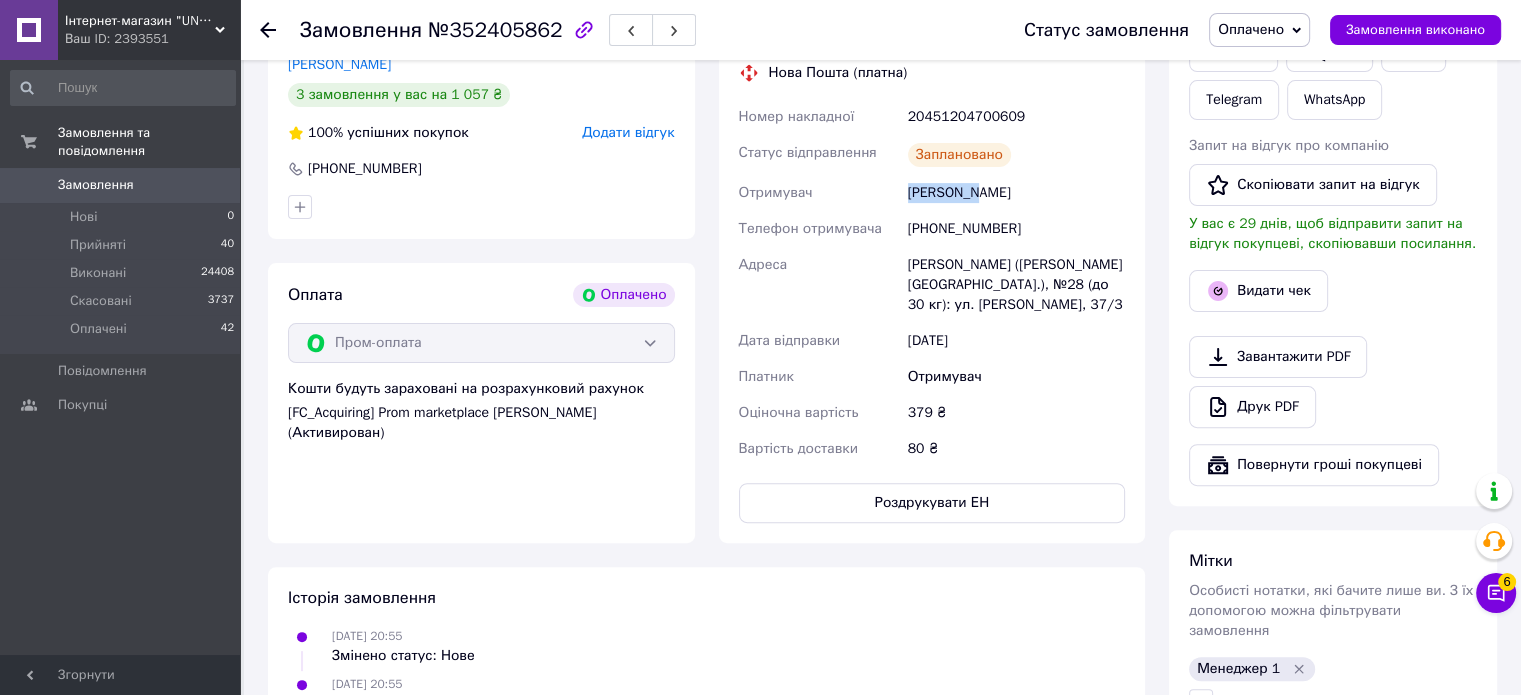 click on "Кушнірук Богдан" at bounding box center (1016, 193) 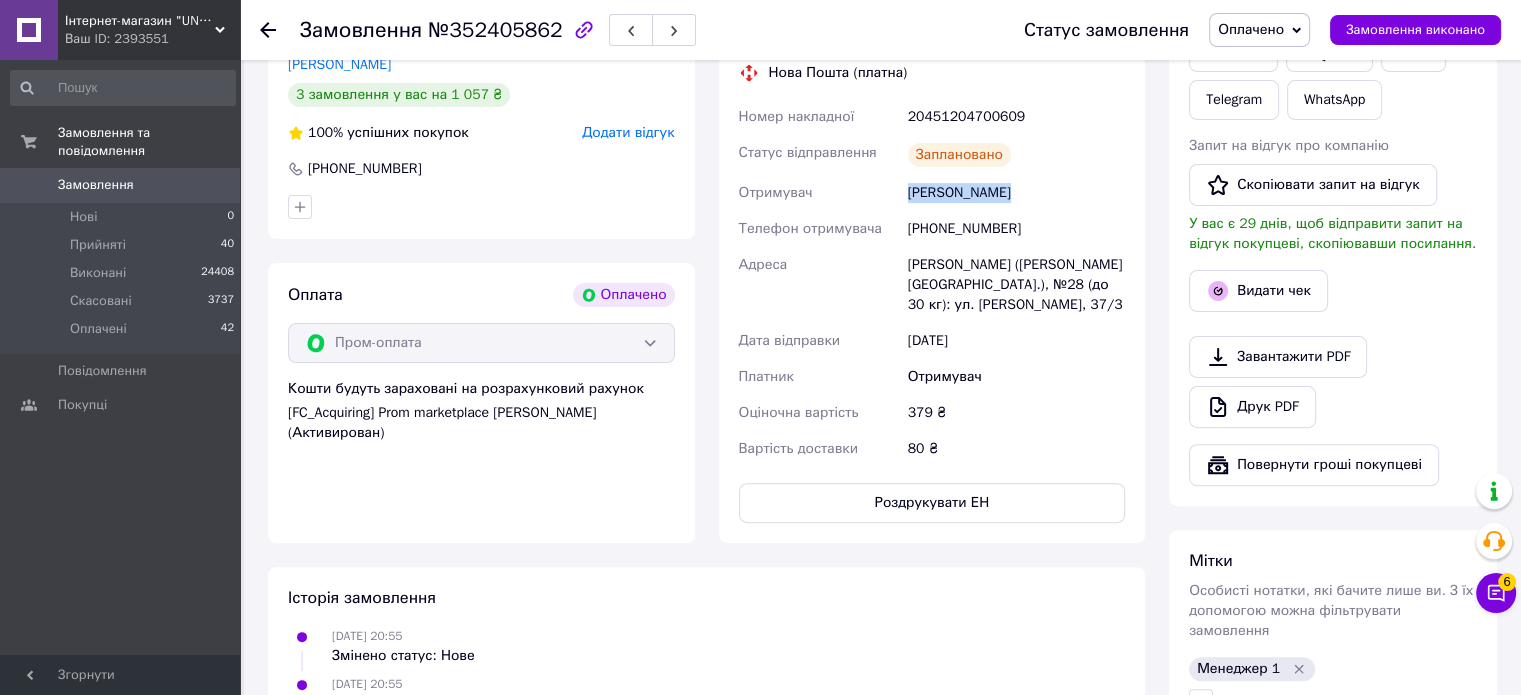 click on "Кушнірук Богдан" at bounding box center [1016, 193] 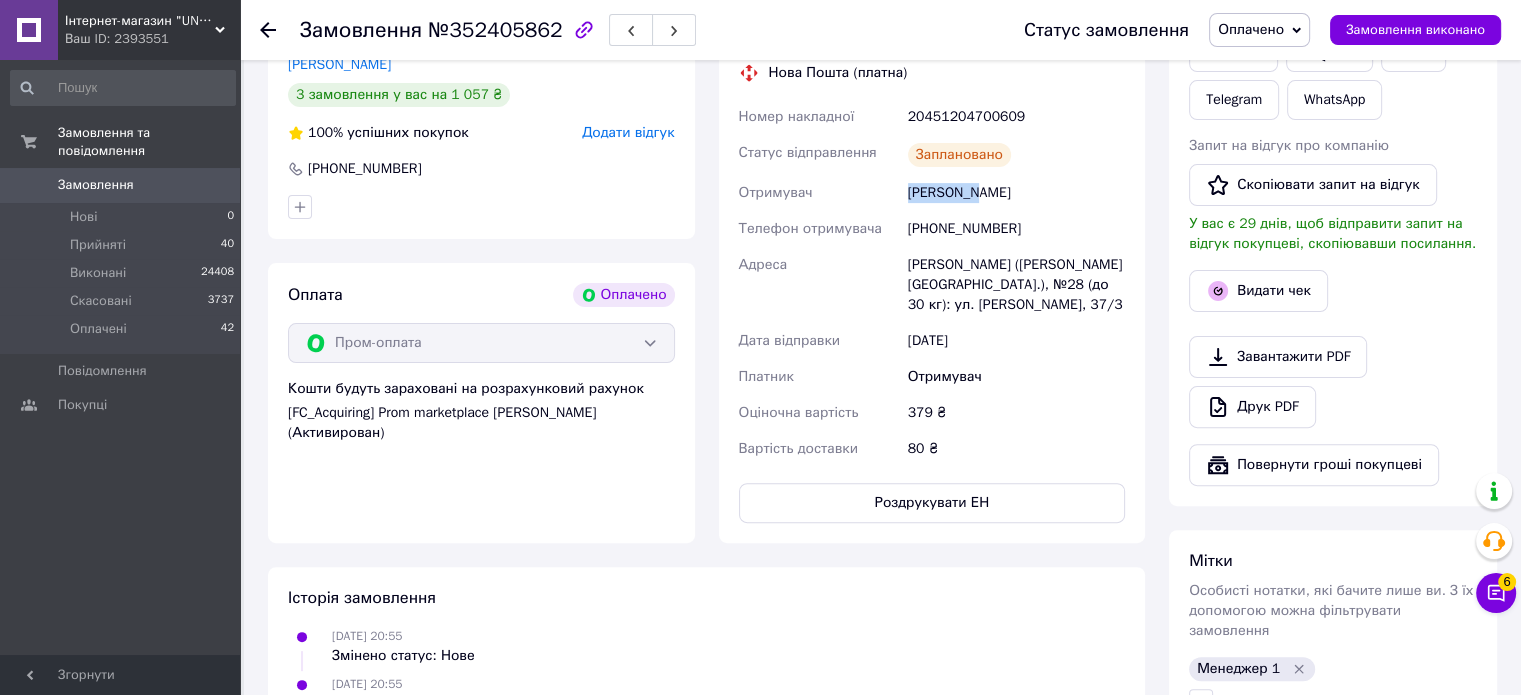 click on "Кушнірук Богдан" at bounding box center [1016, 193] 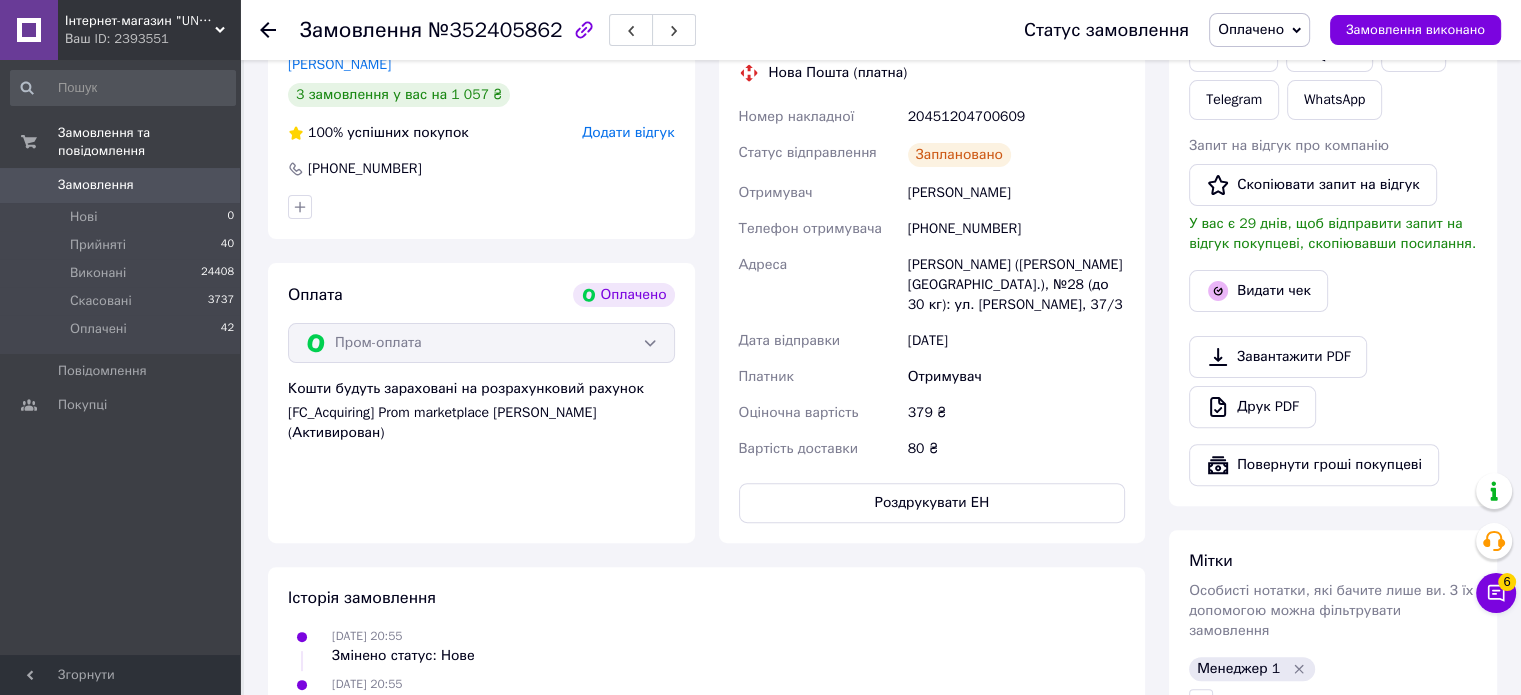 click 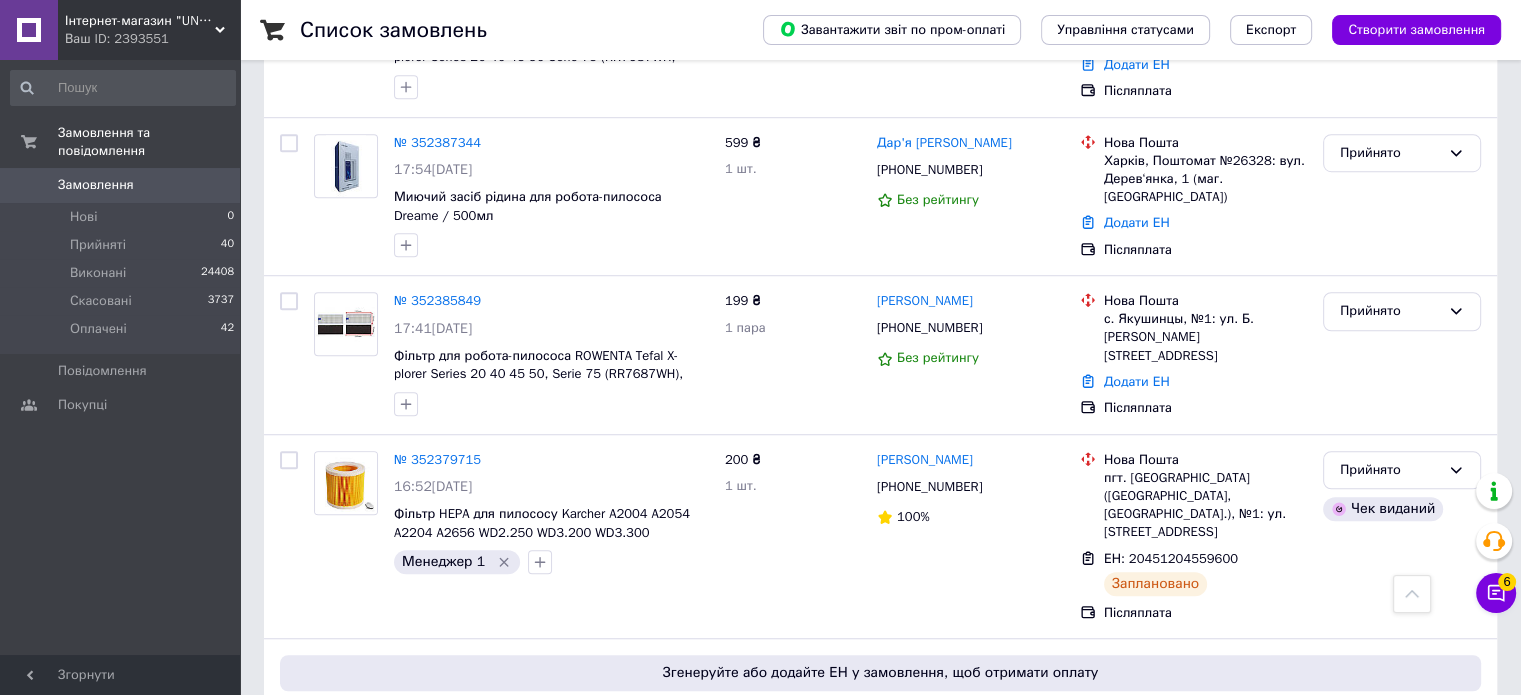 scroll, scrollTop: 1400, scrollLeft: 0, axis: vertical 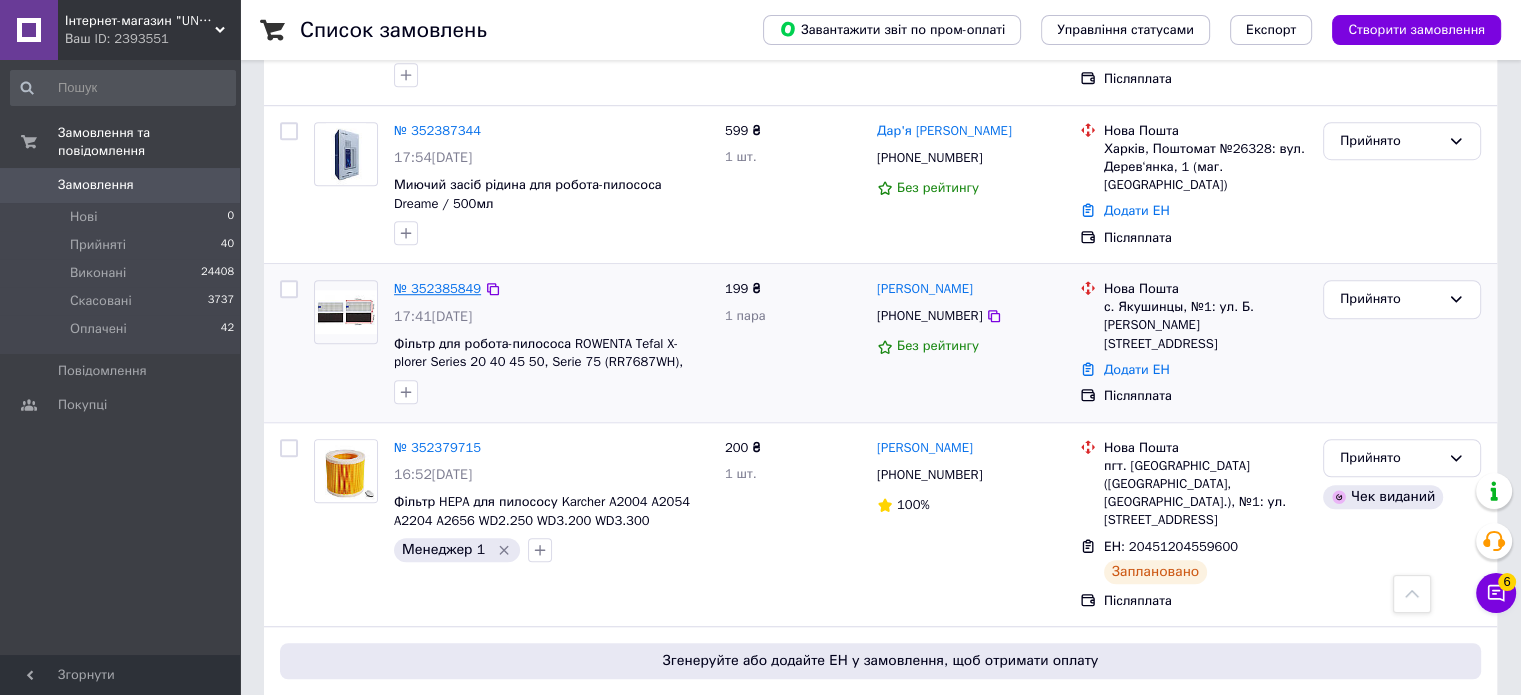 click on "№ 352385849" at bounding box center (437, 288) 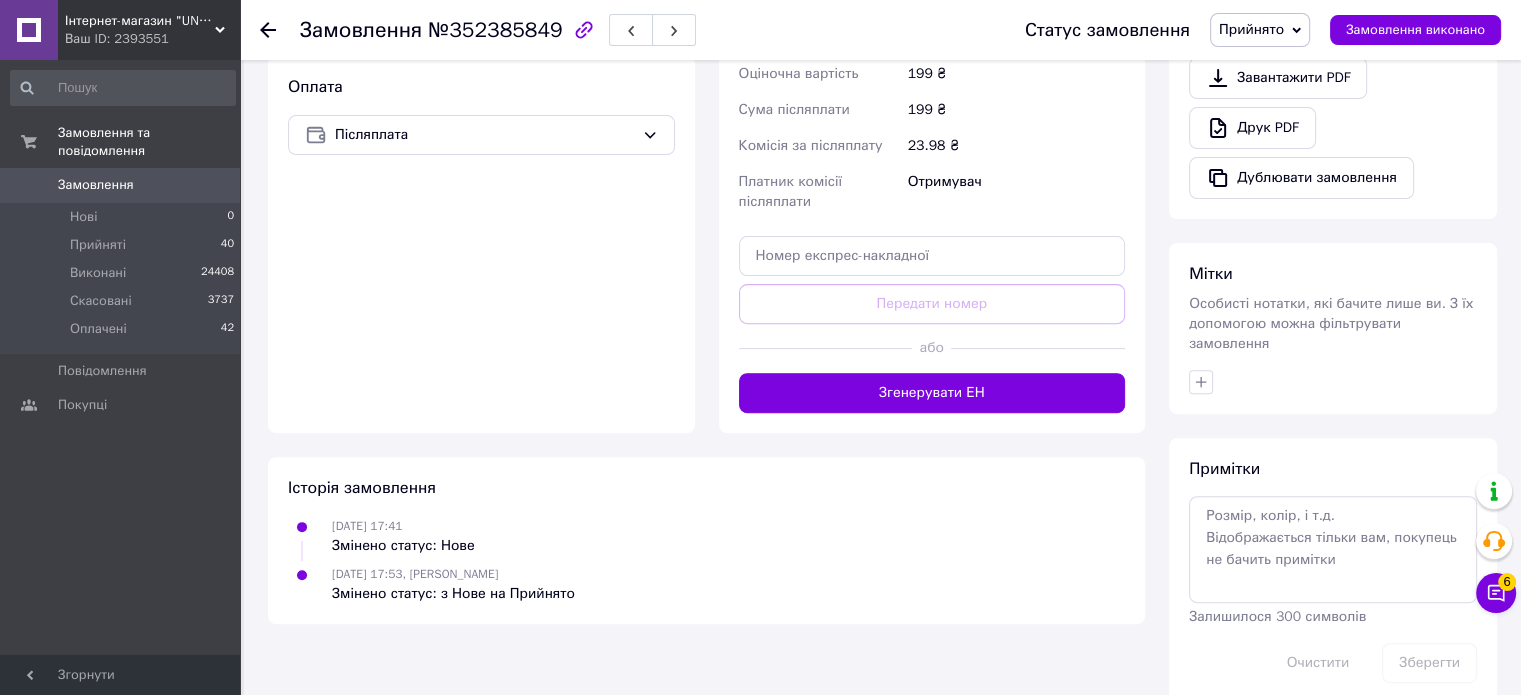 scroll, scrollTop: 675, scrollLeft: 0, axis: vertical 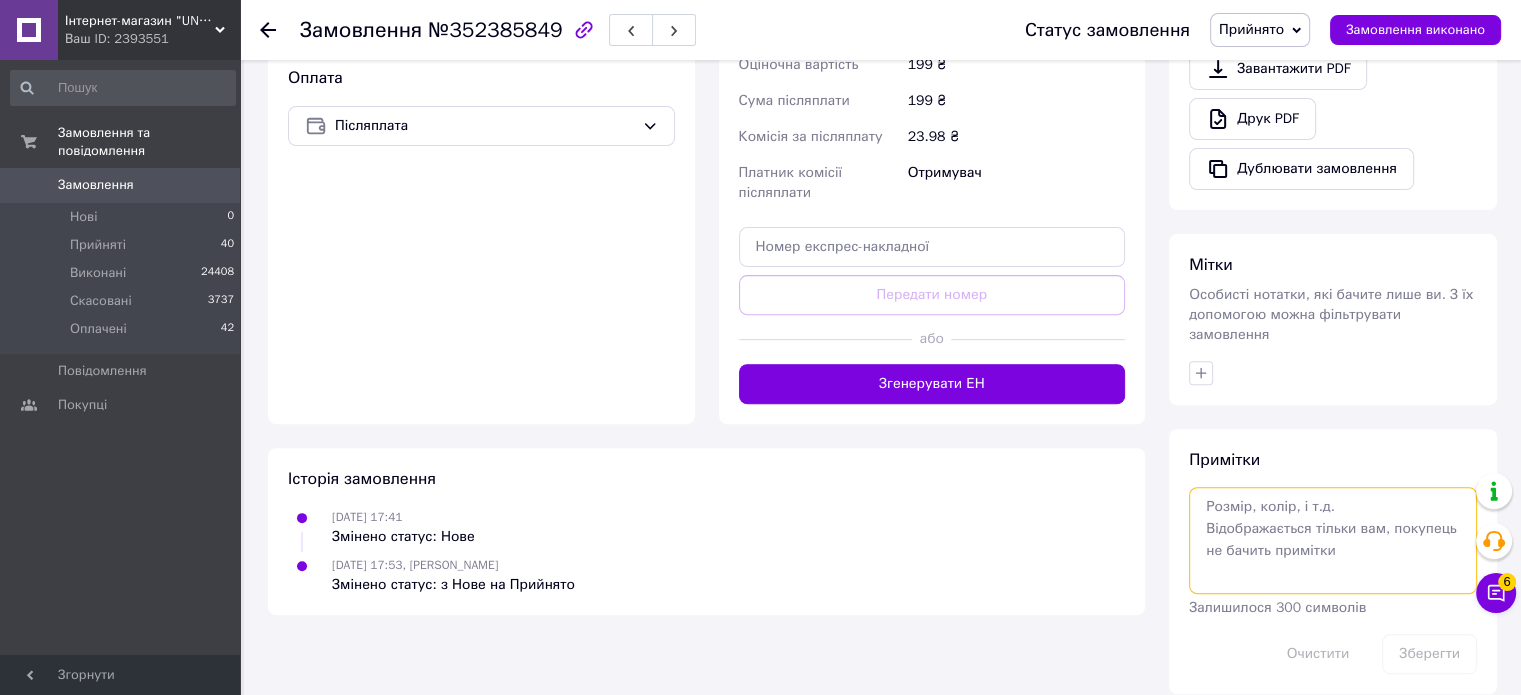 click at bounding box center (1333, 540) 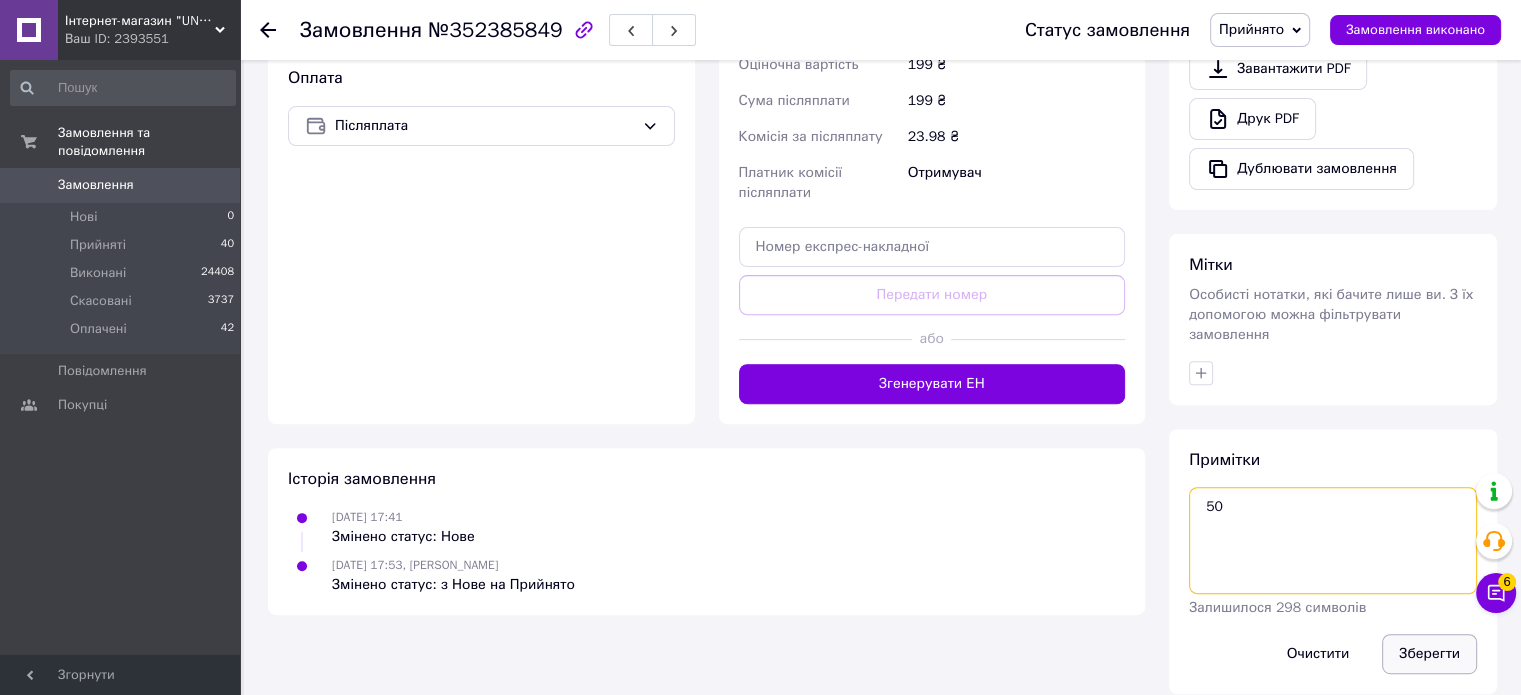 type on "50" 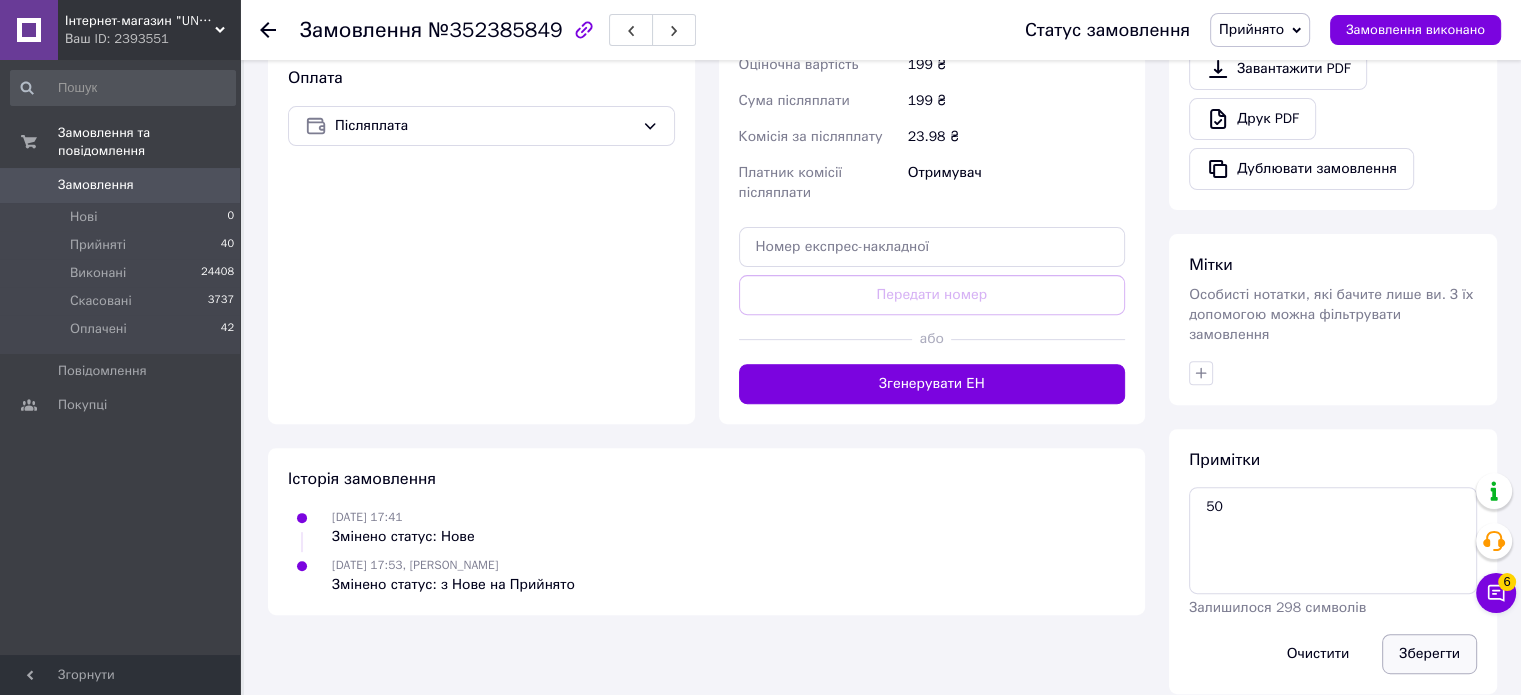 click on "Зберегти" at bounding box center (1429, 654) 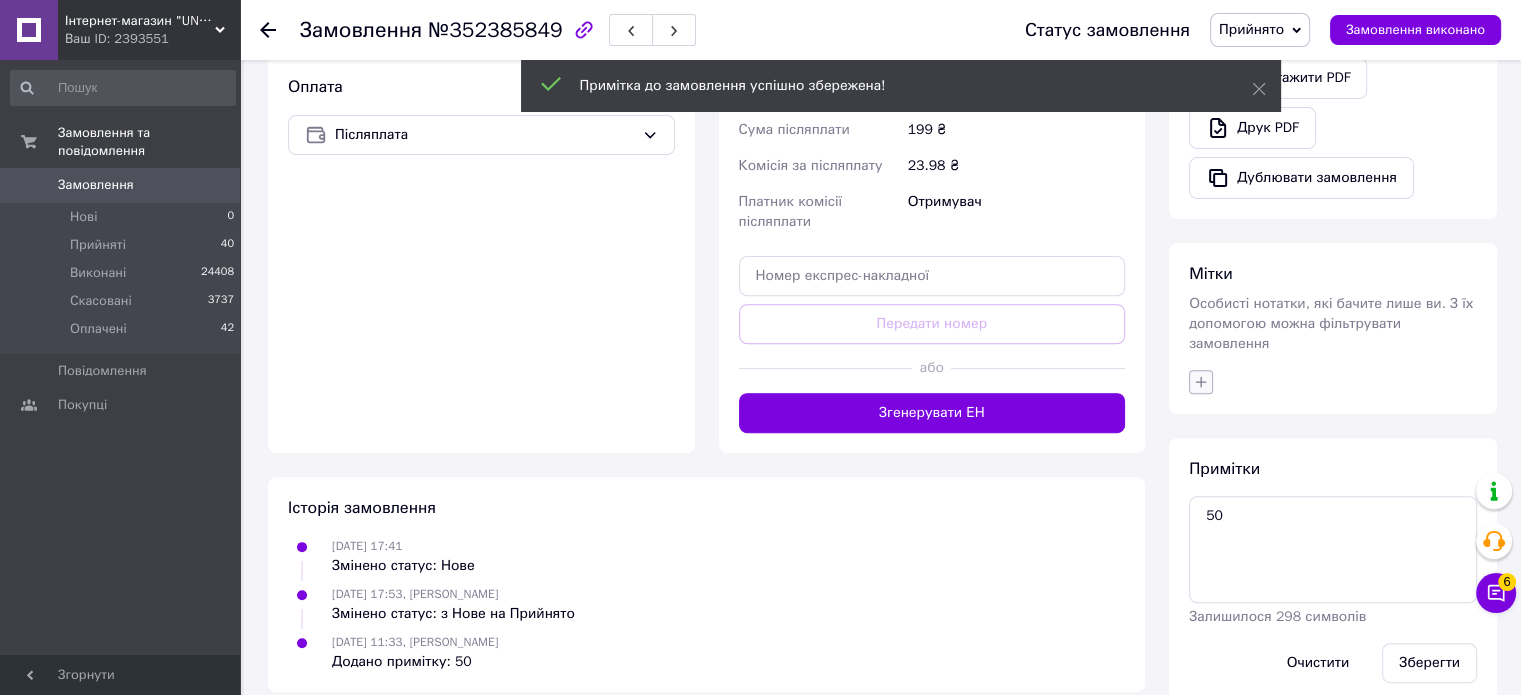 scroll, scrollTop: 675, scrollLeft: 0, axis: vertical 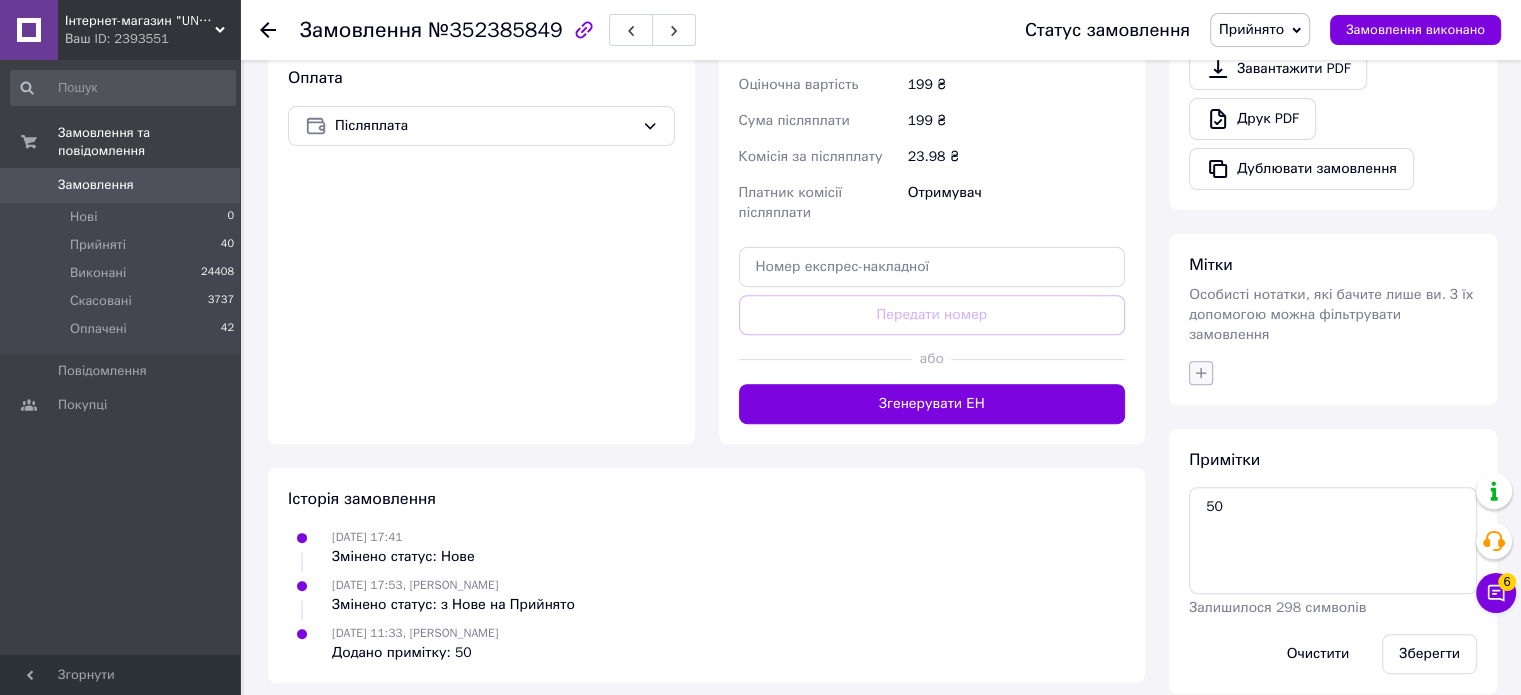 click 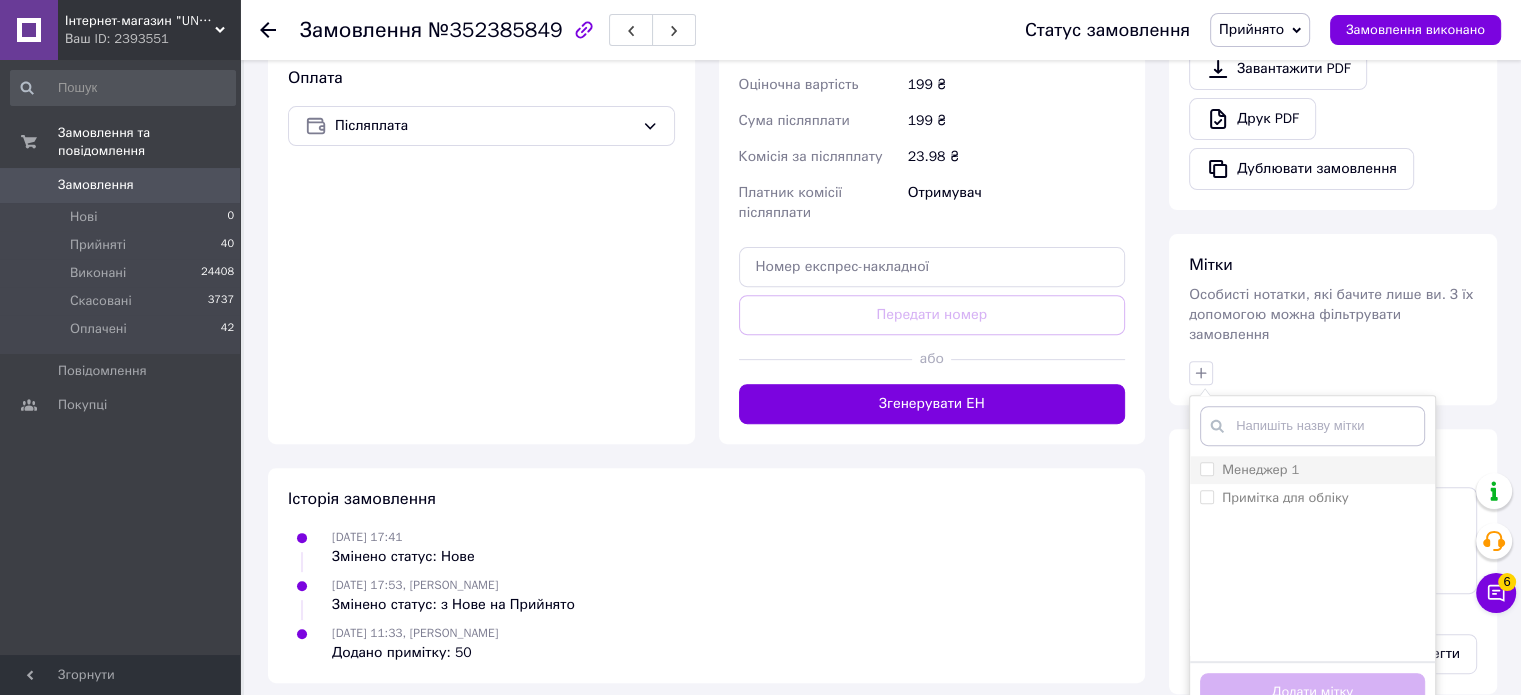 click on "Менеджер 1" at bounding box center [1206, 468] 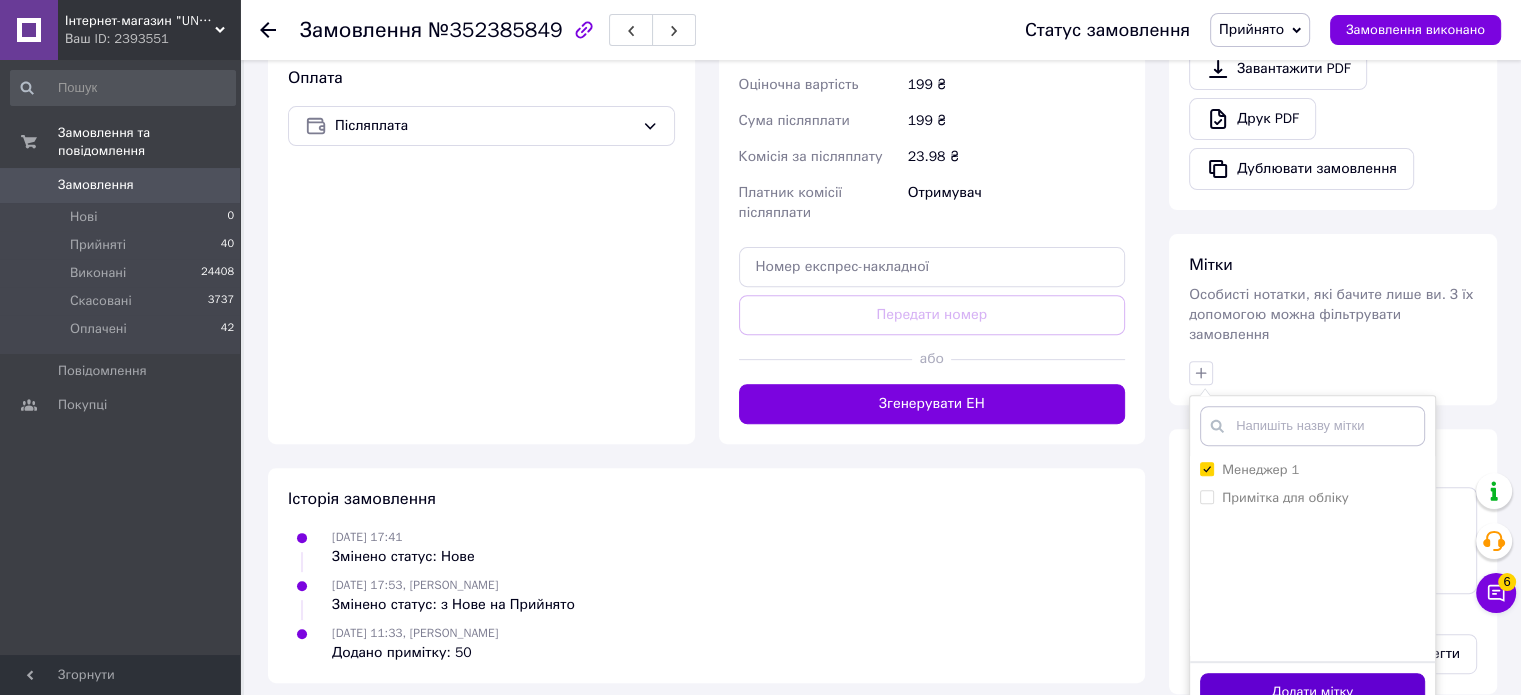 click on "Додати мітку" at bounding box center [1312, 692] 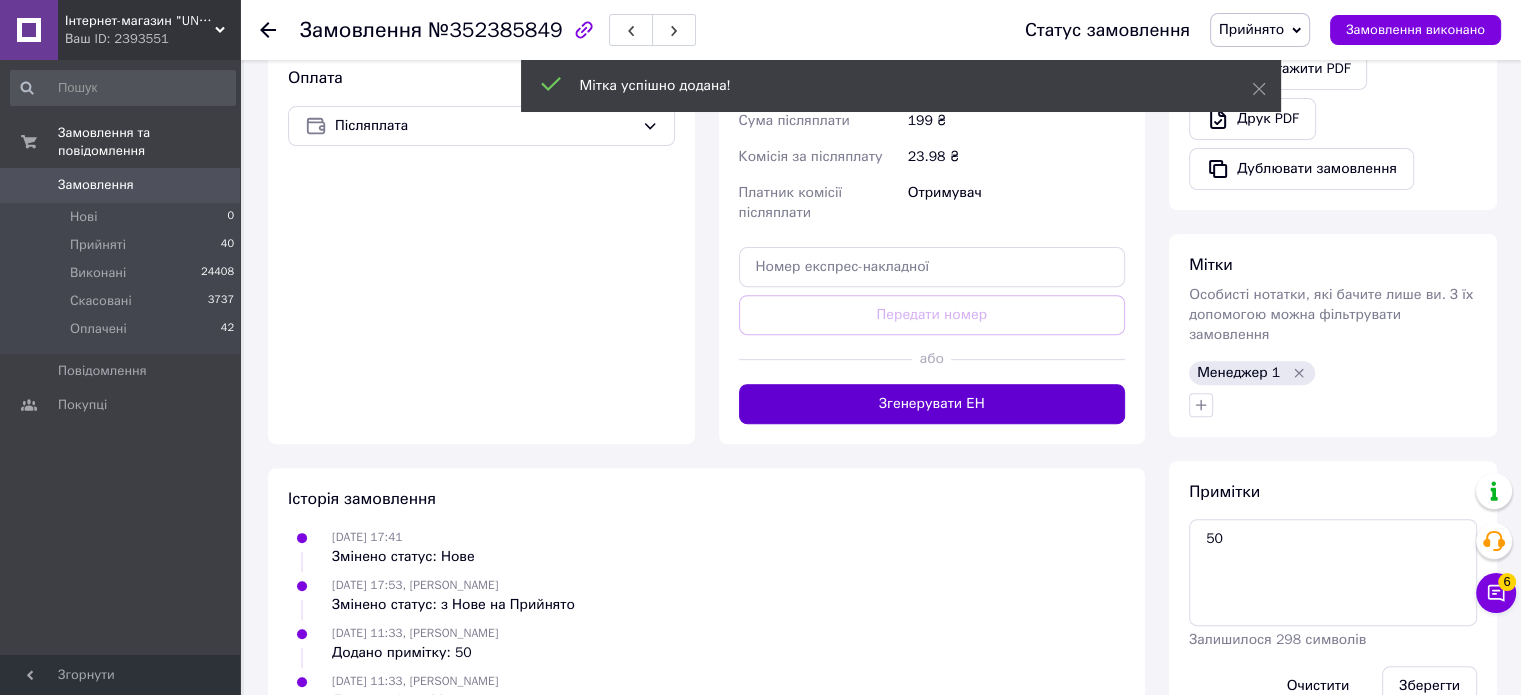 click on "Згенерувати ЕН" at bounding box center (932, 404) 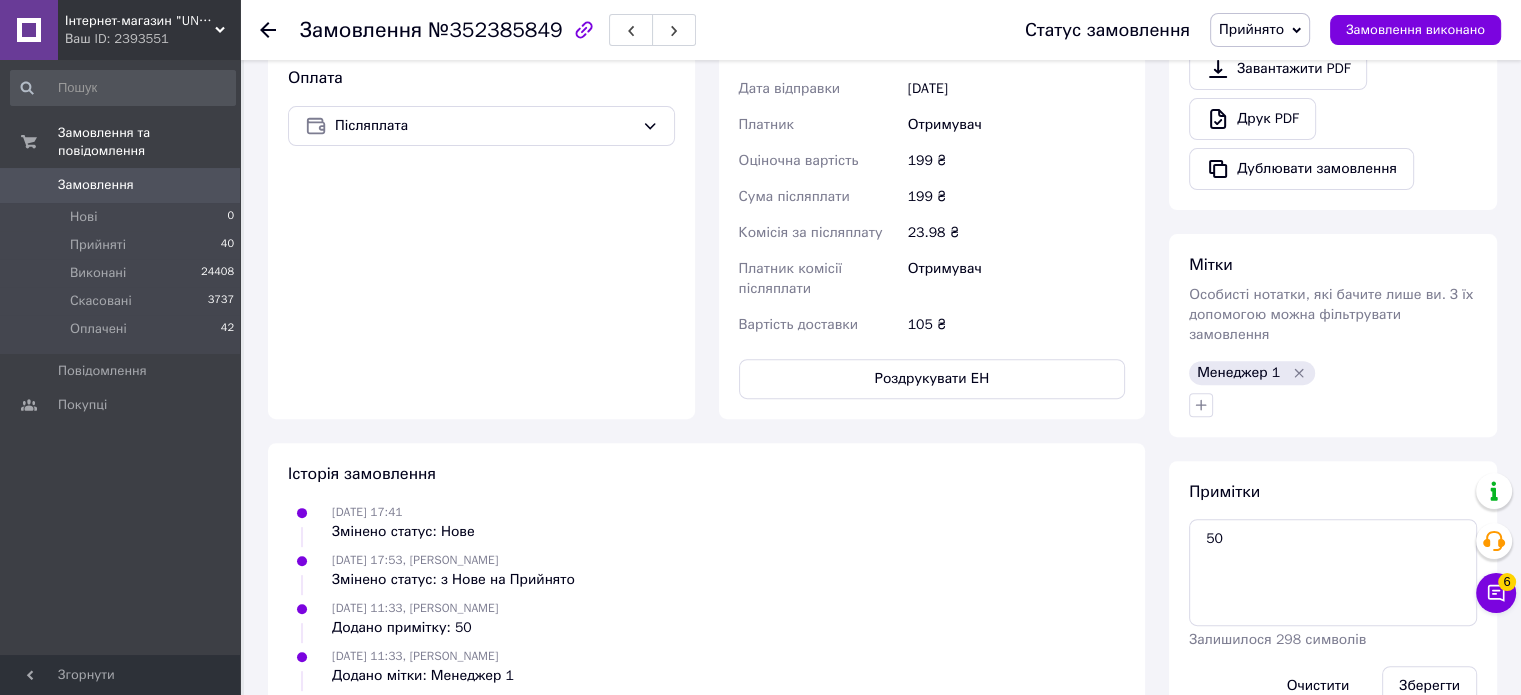 scroll, scrollTop: 275, scrollLeft: 0, axis: vertical 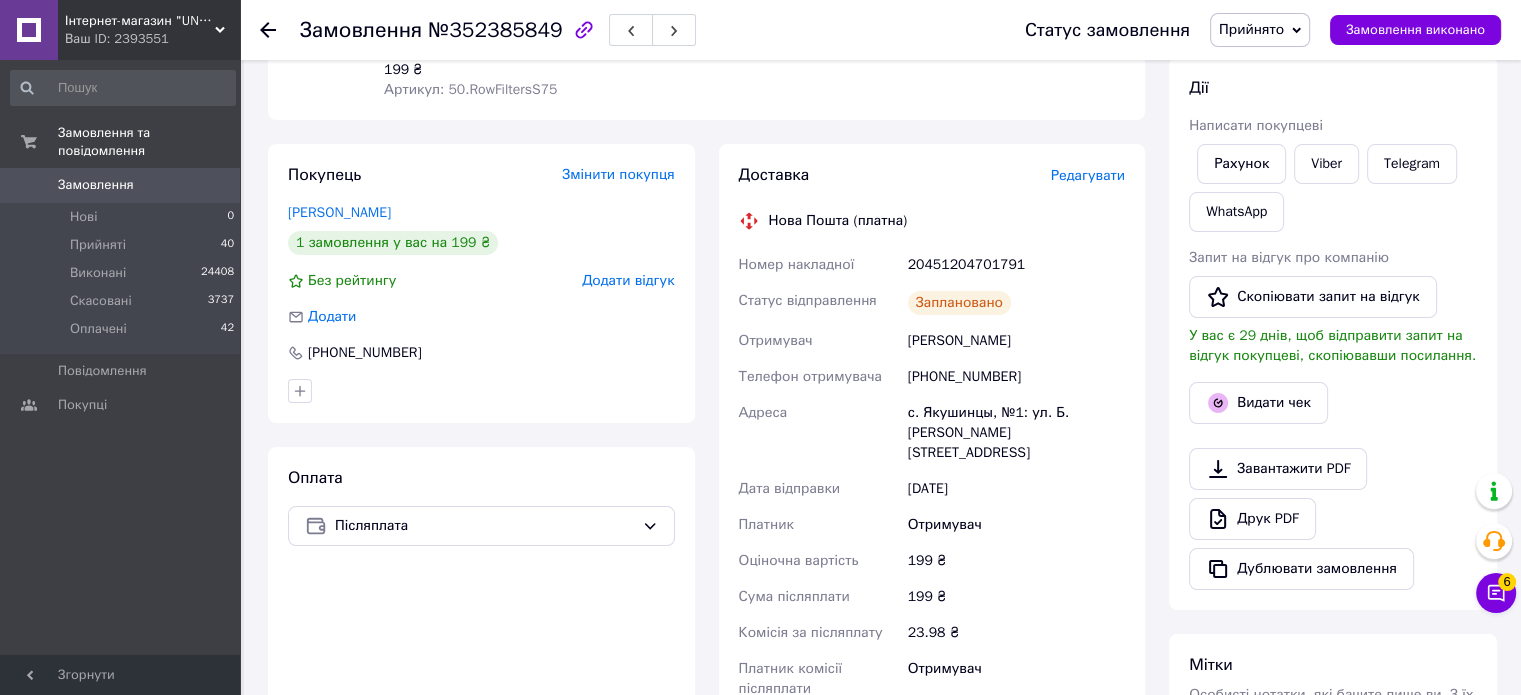 click on "20451204701791" at bounding box center [1016, 265] 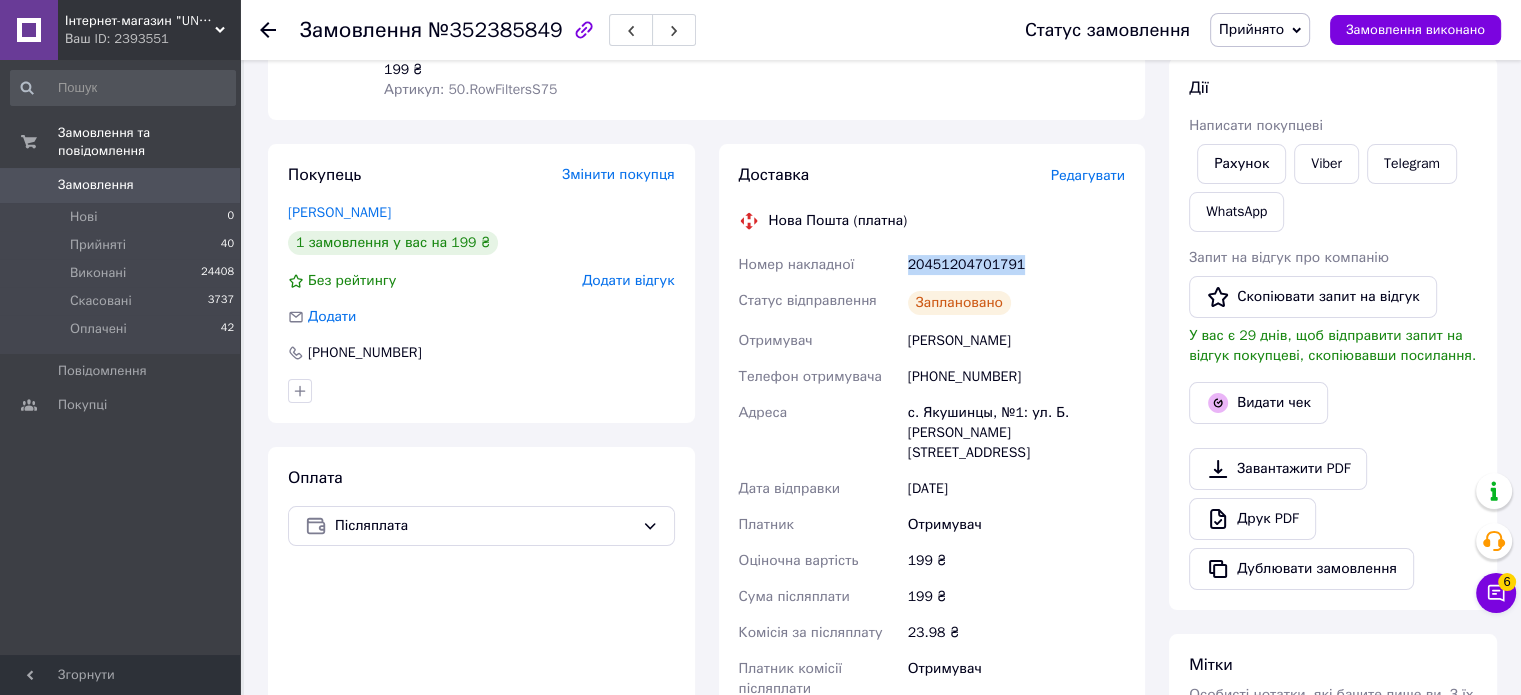 click on "20451204701791" at bounding box center (1016, 265) 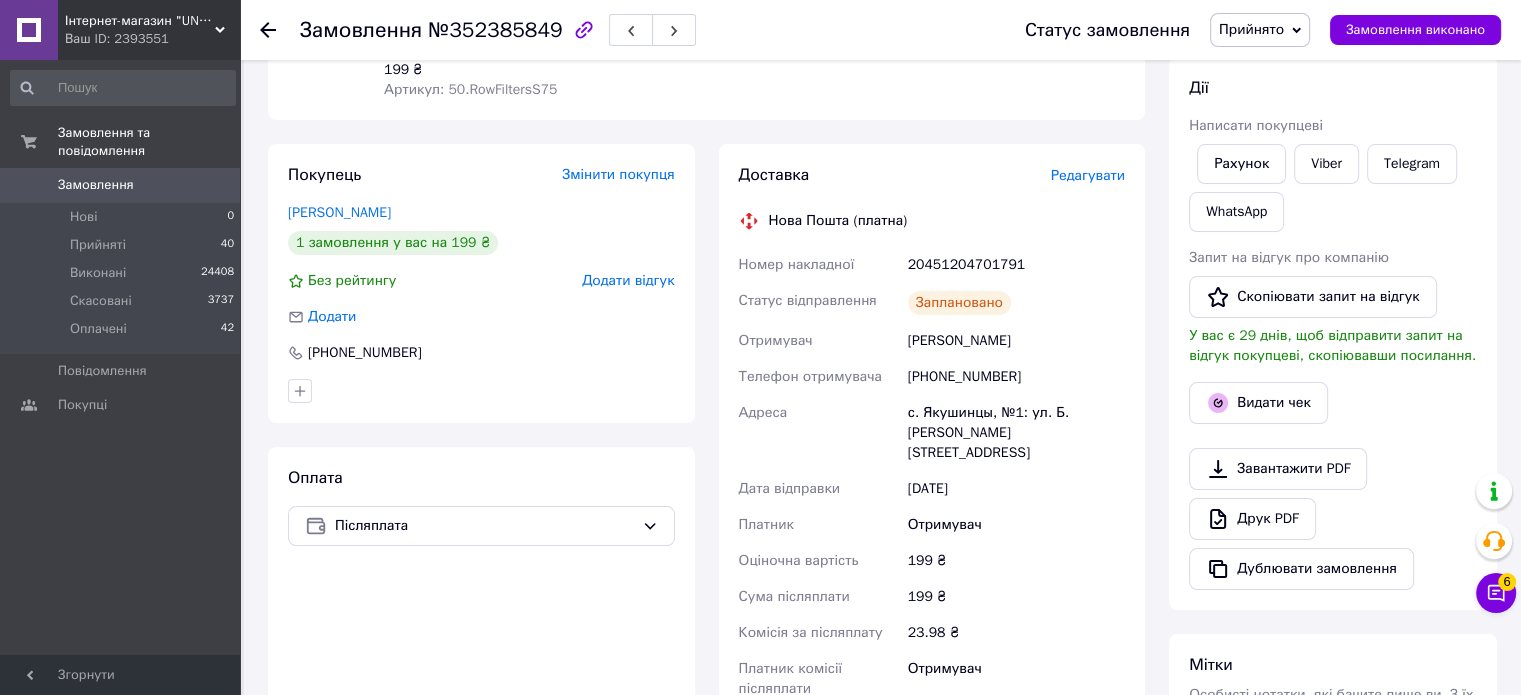 click on "Коняга Олександра" at bounding box center [1016, 341] 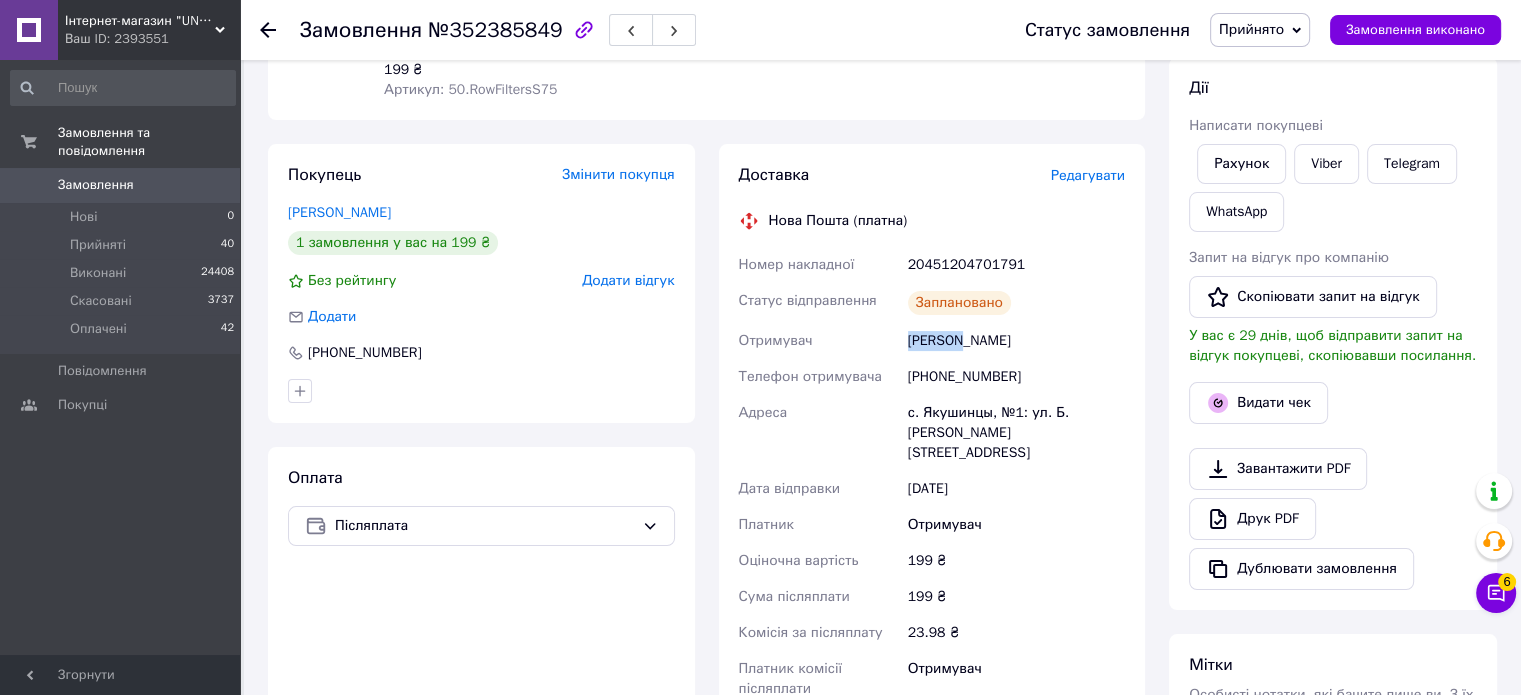 click on "Коняга Олександра" at bounding box center (1016, 341) 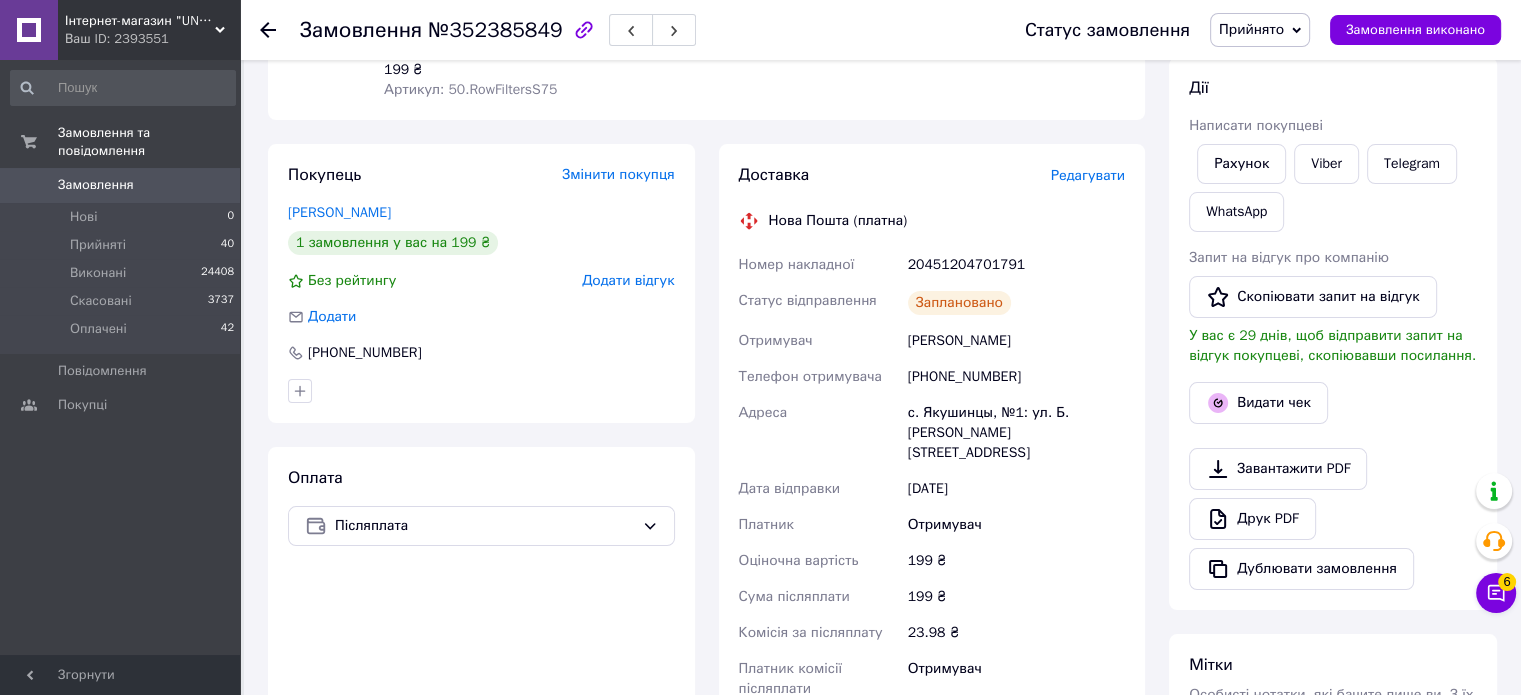 click on "№352385849" at bounding box center [495, 30] 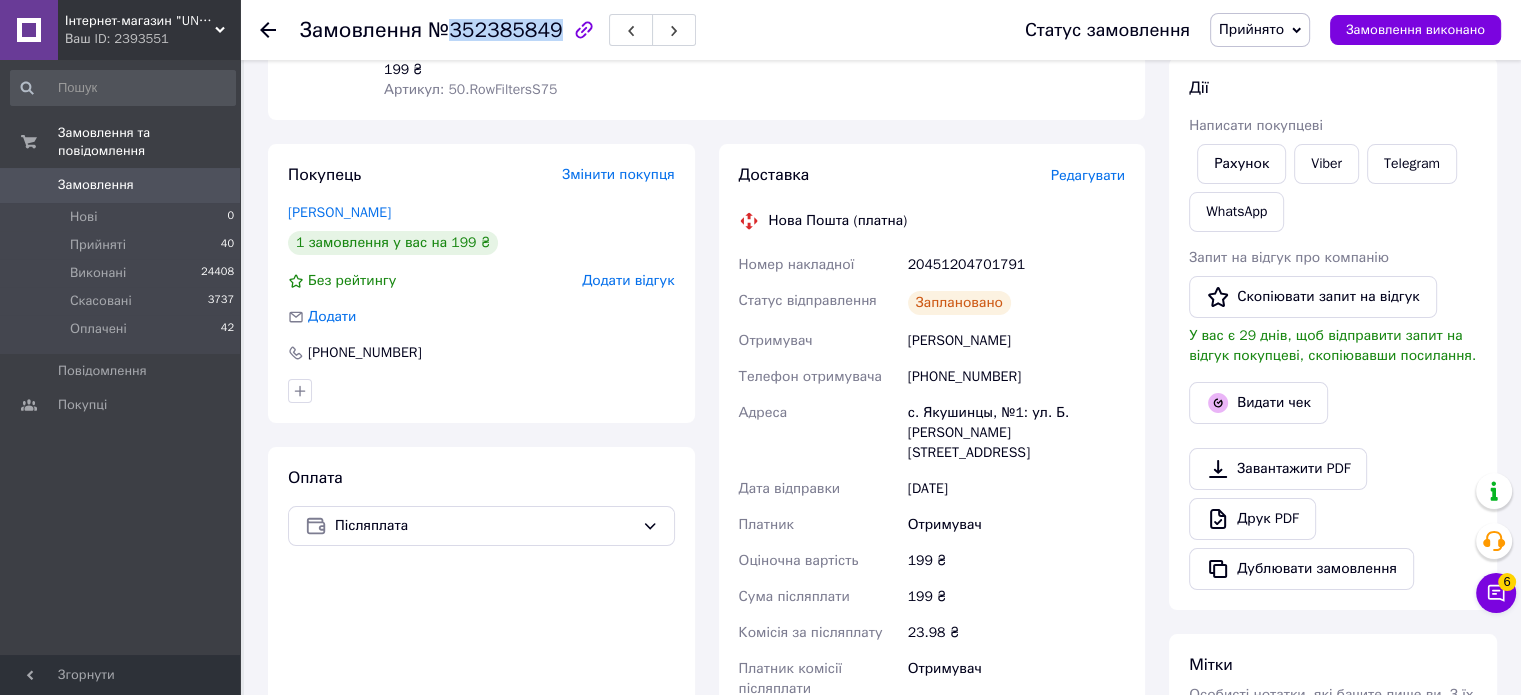 click on "№352385849" at bounding box center (495, 30) 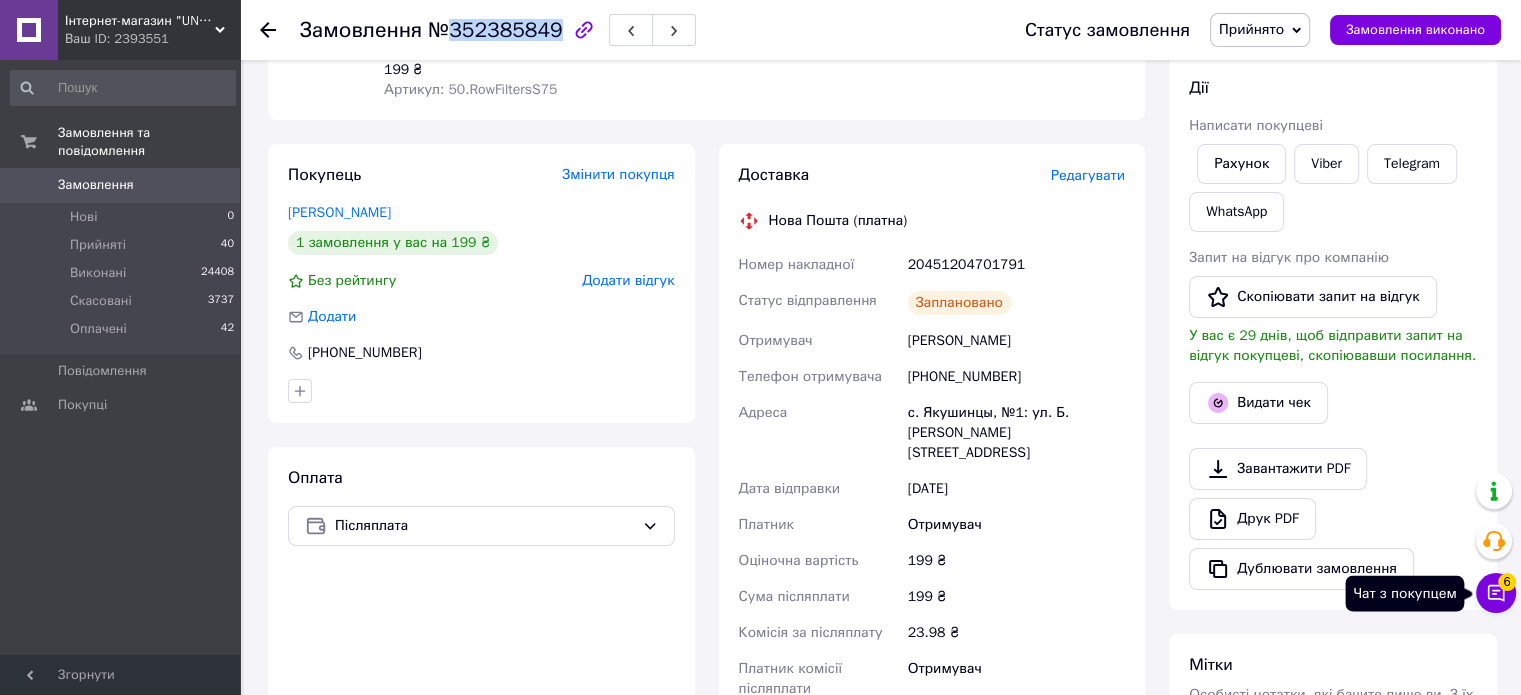 click 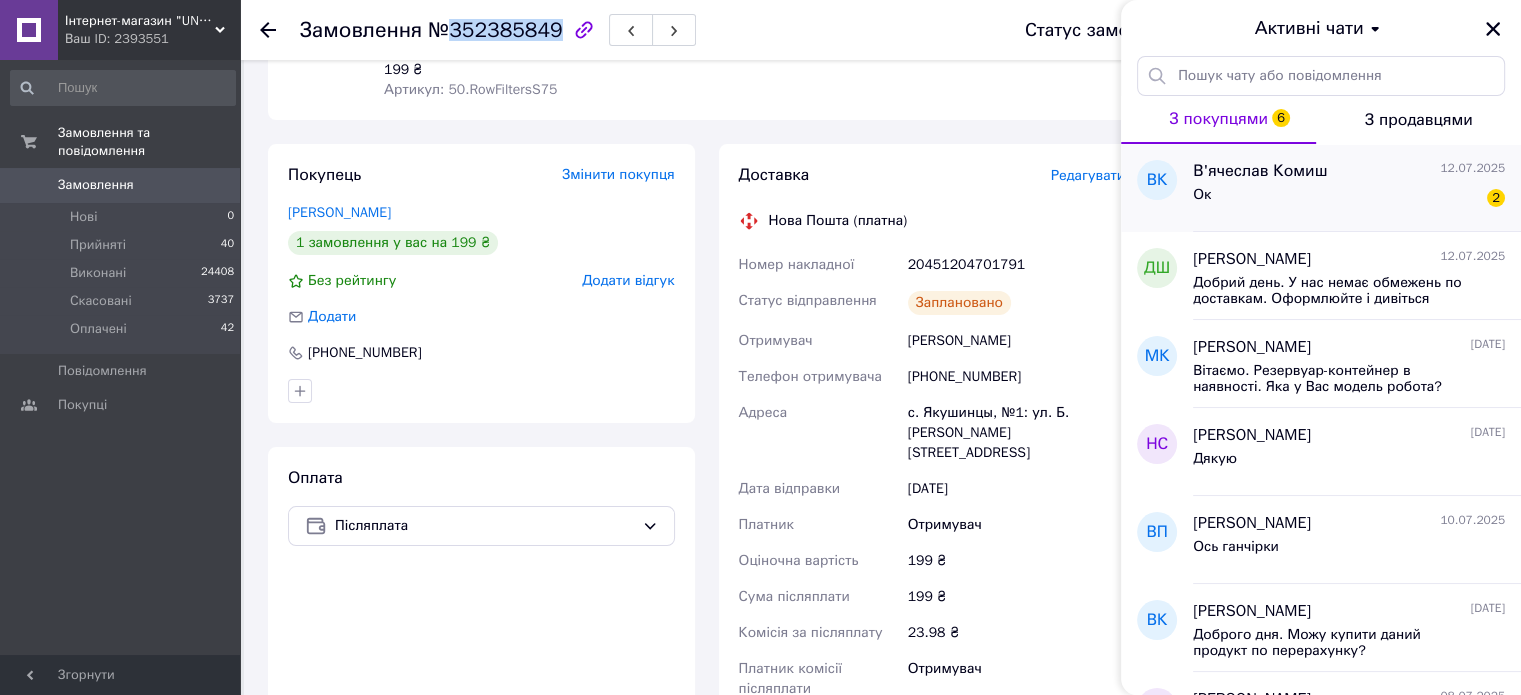 click on "Ок 2" at bounding box center (1349, 199) 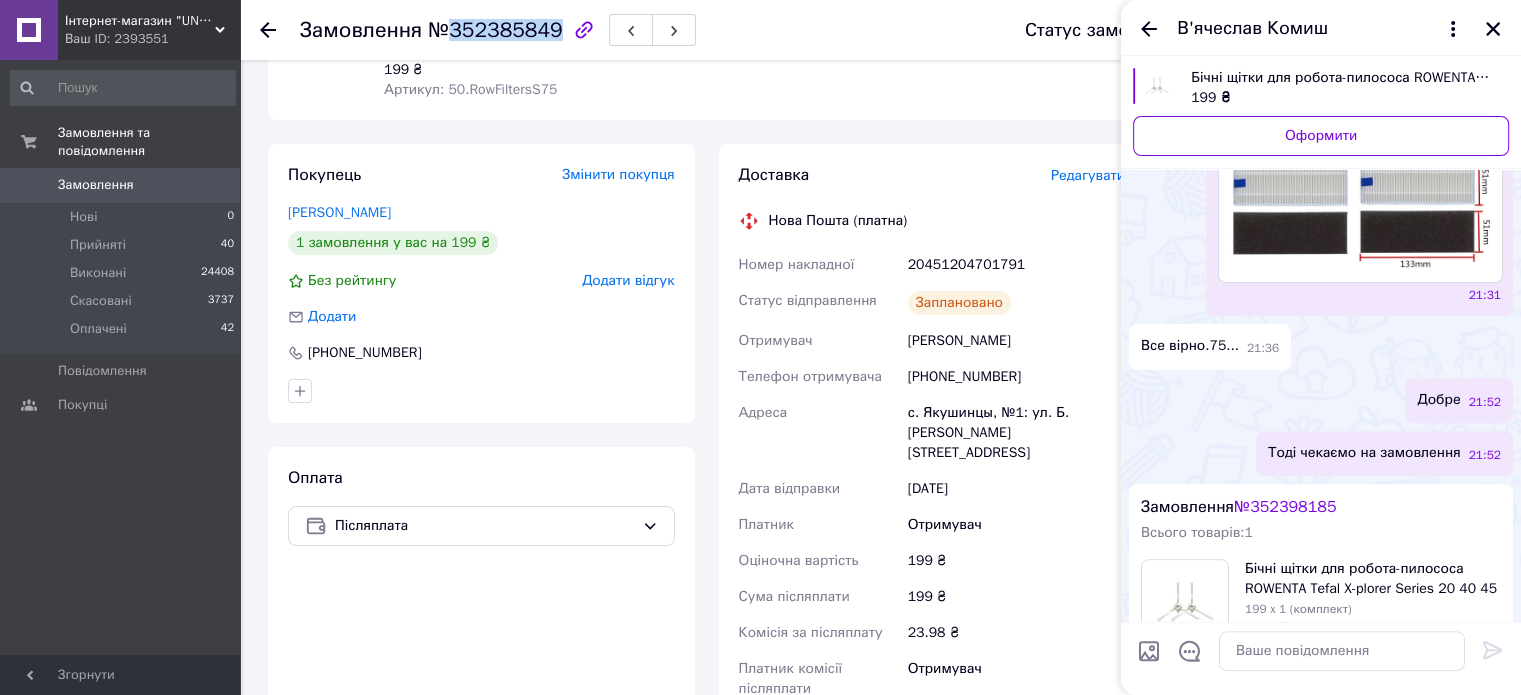 scroll, scrollTop: 400, scrollLeft: 0, axis: vertical 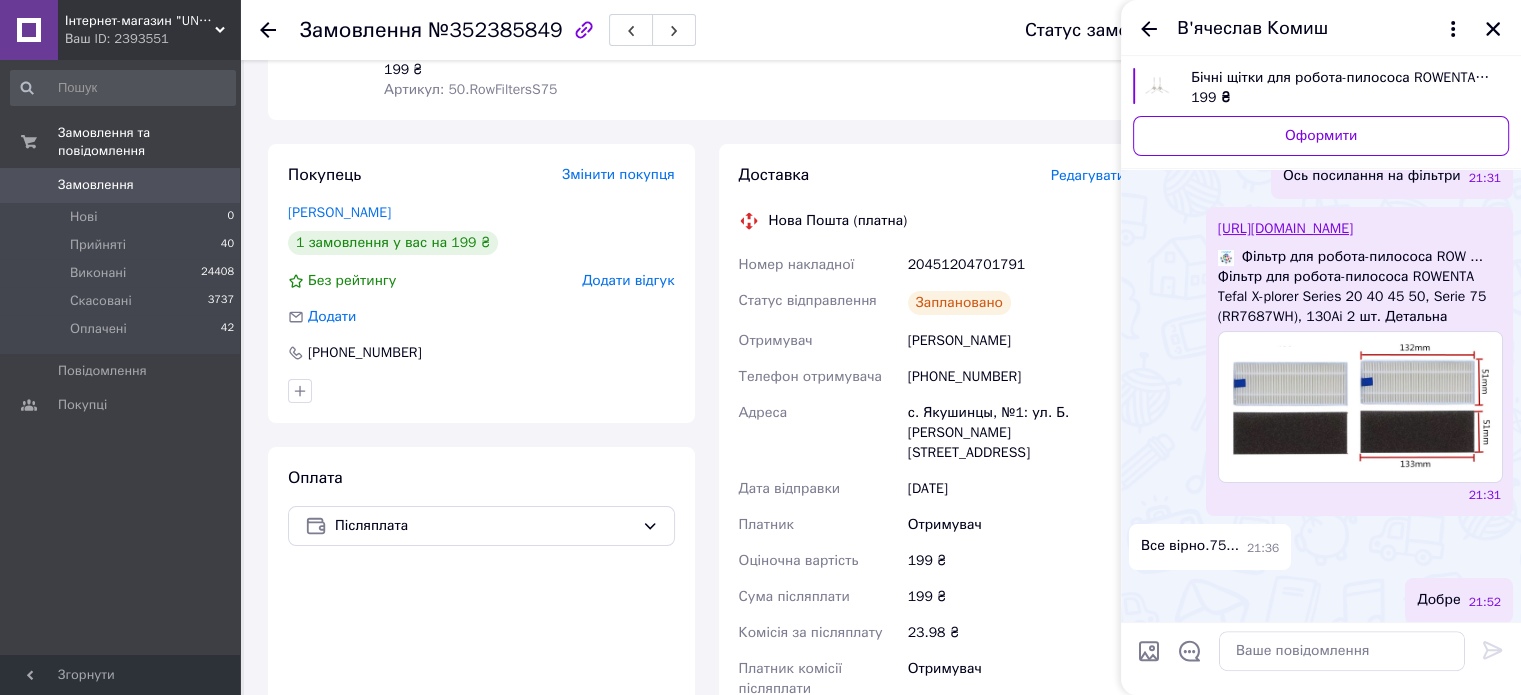 click 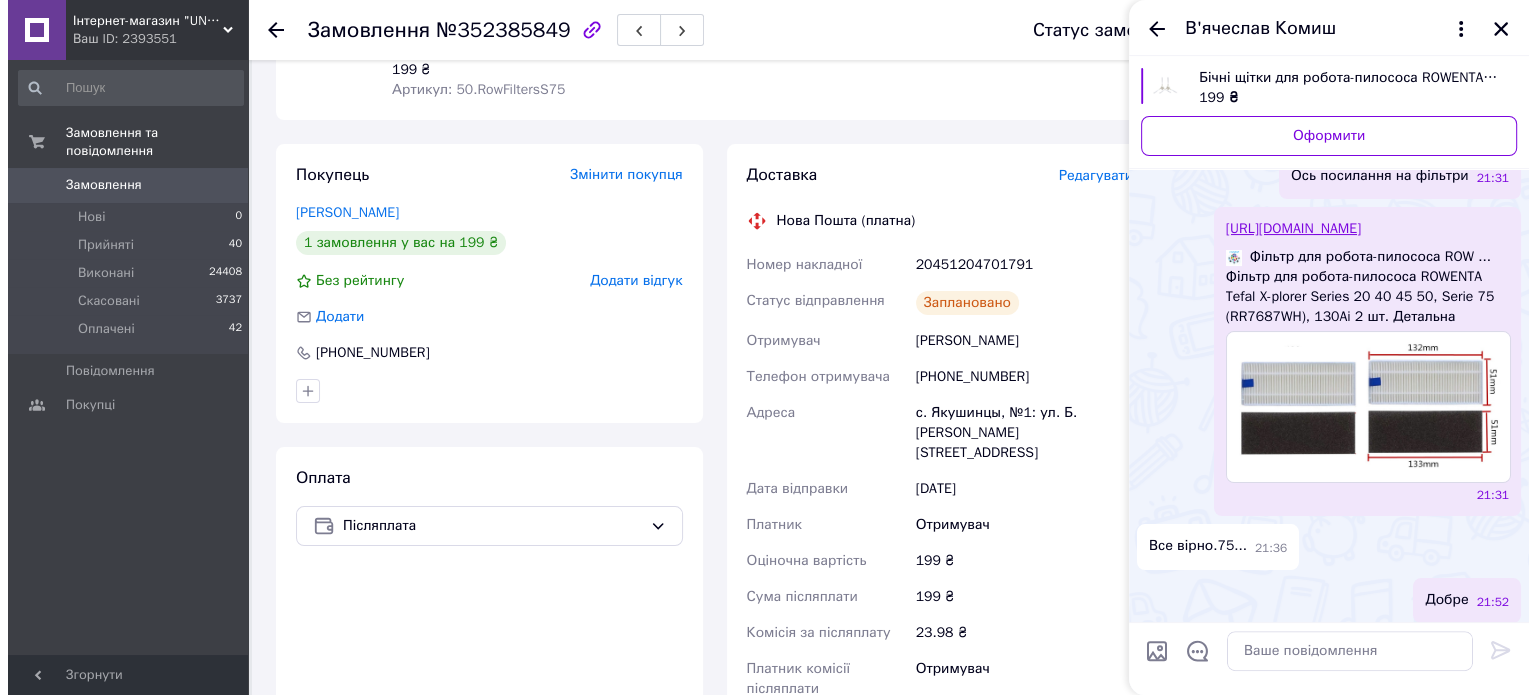 scroll, scrollTop: 0, scrollLeft: 0, axis: both 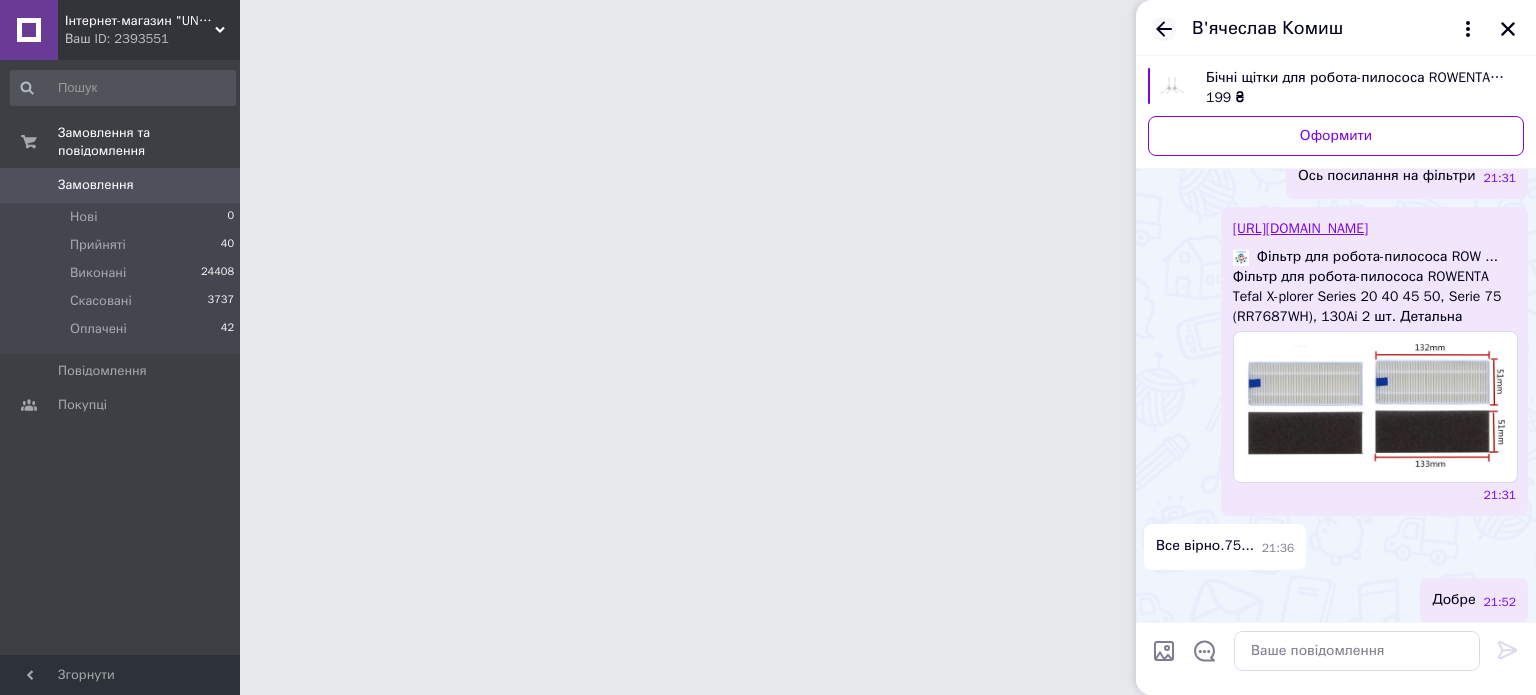 click 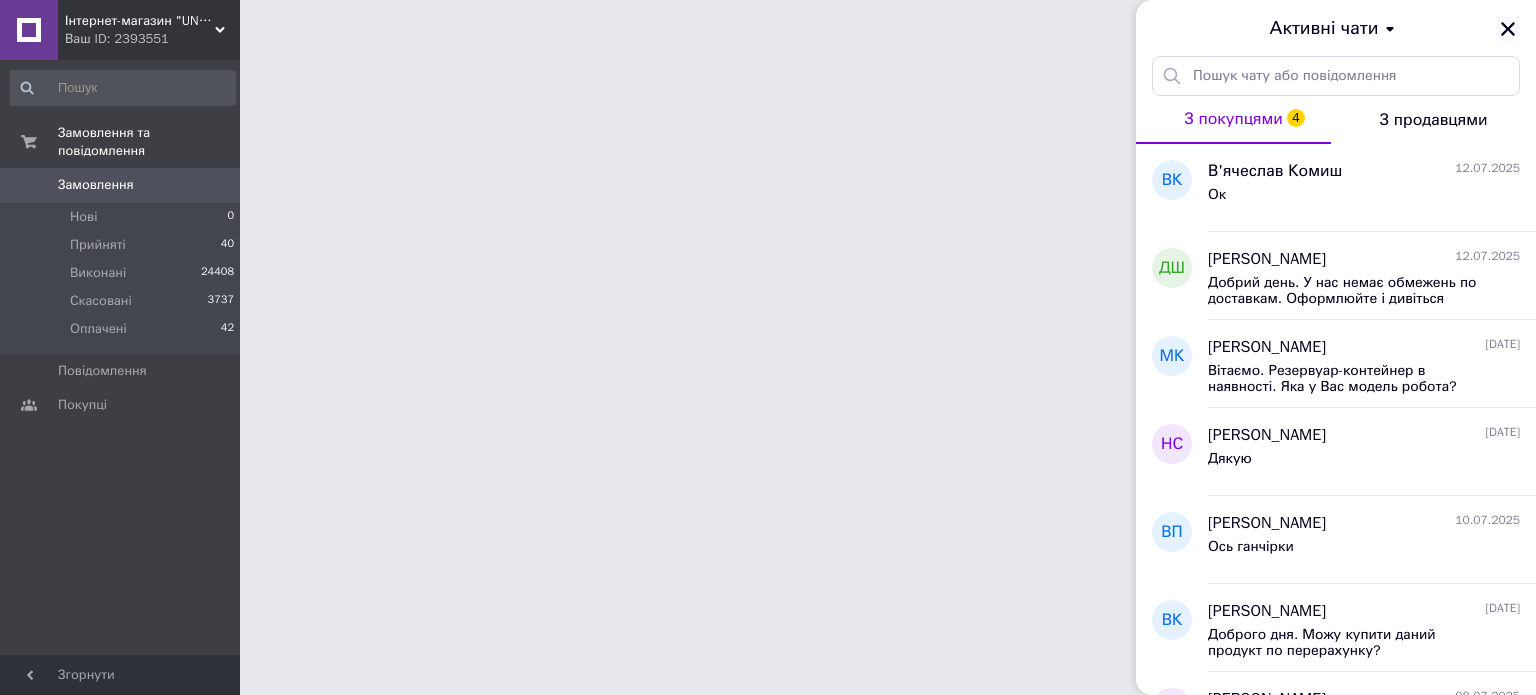 click 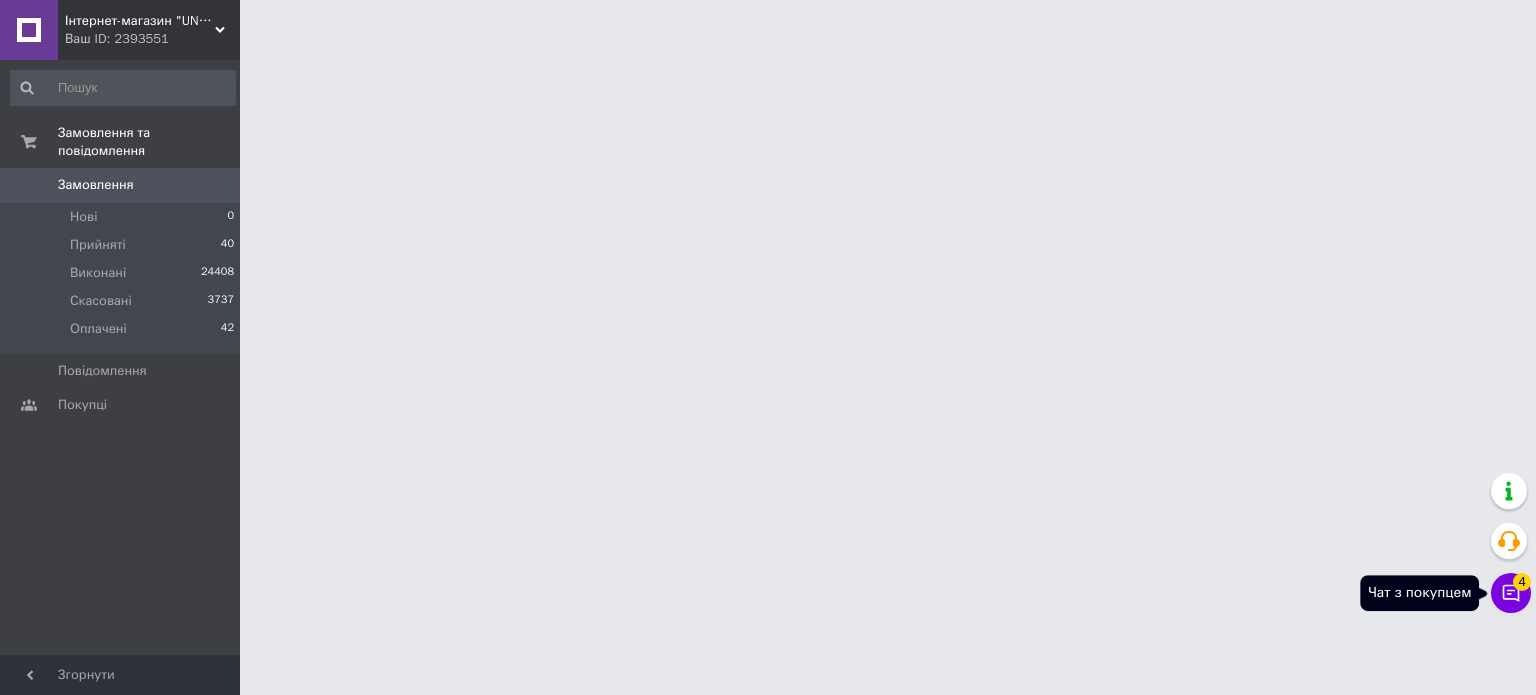 click on "4" at bounding box center (1522, 582) 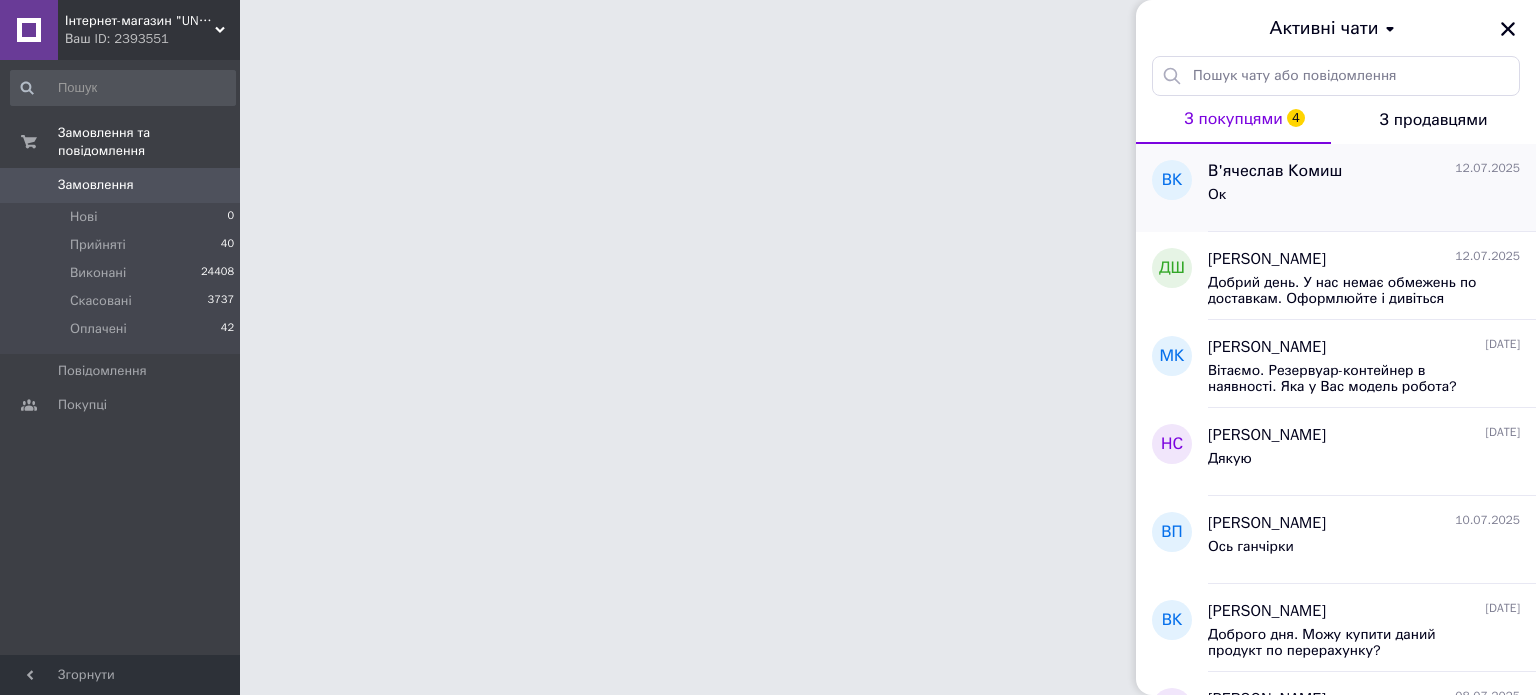 click on "Ок" at bounding box center (1364, 199) 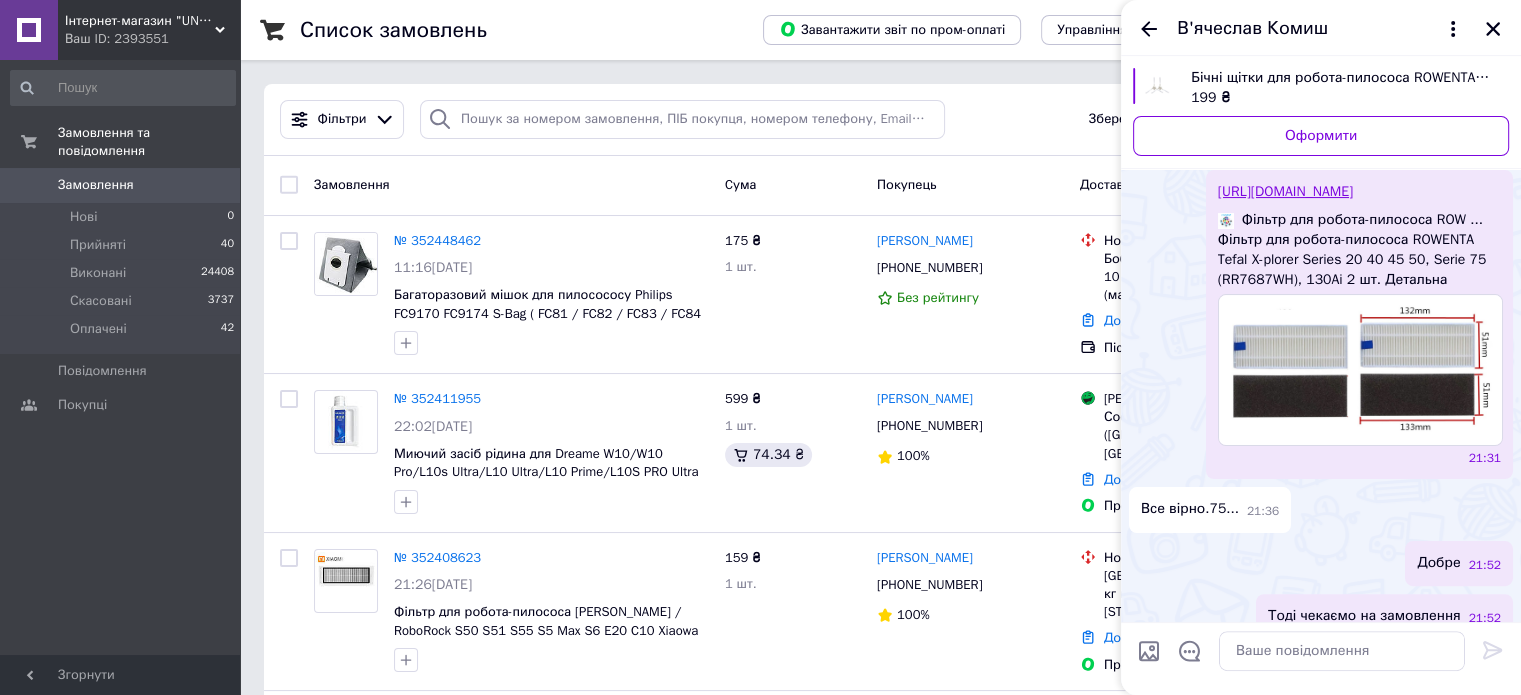 scroll, scrollTop: 337, scrollLeft: 0, axis: vertical 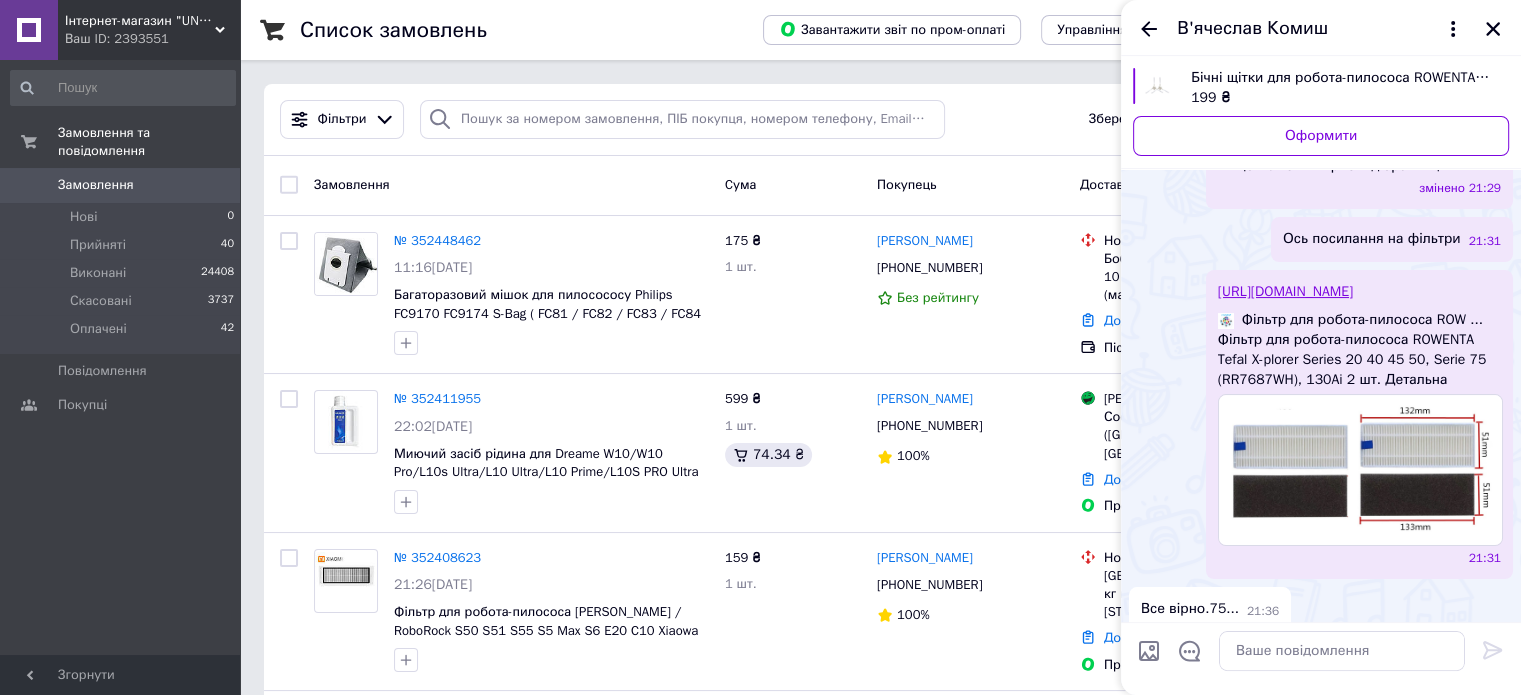 click on "https://unishop.com.ua/ua/p1600933961-filtr-dlya-robota.html" at bounding box center [1285, 291] 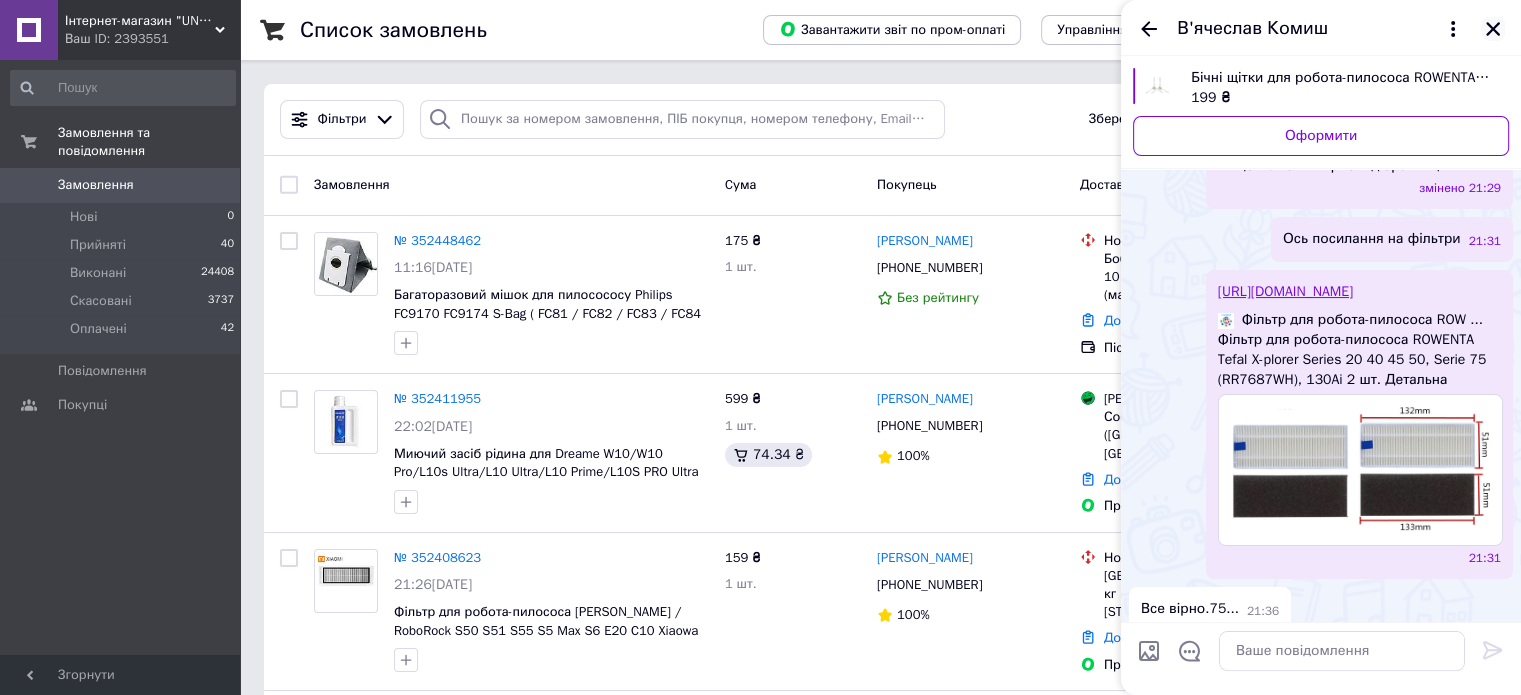 click 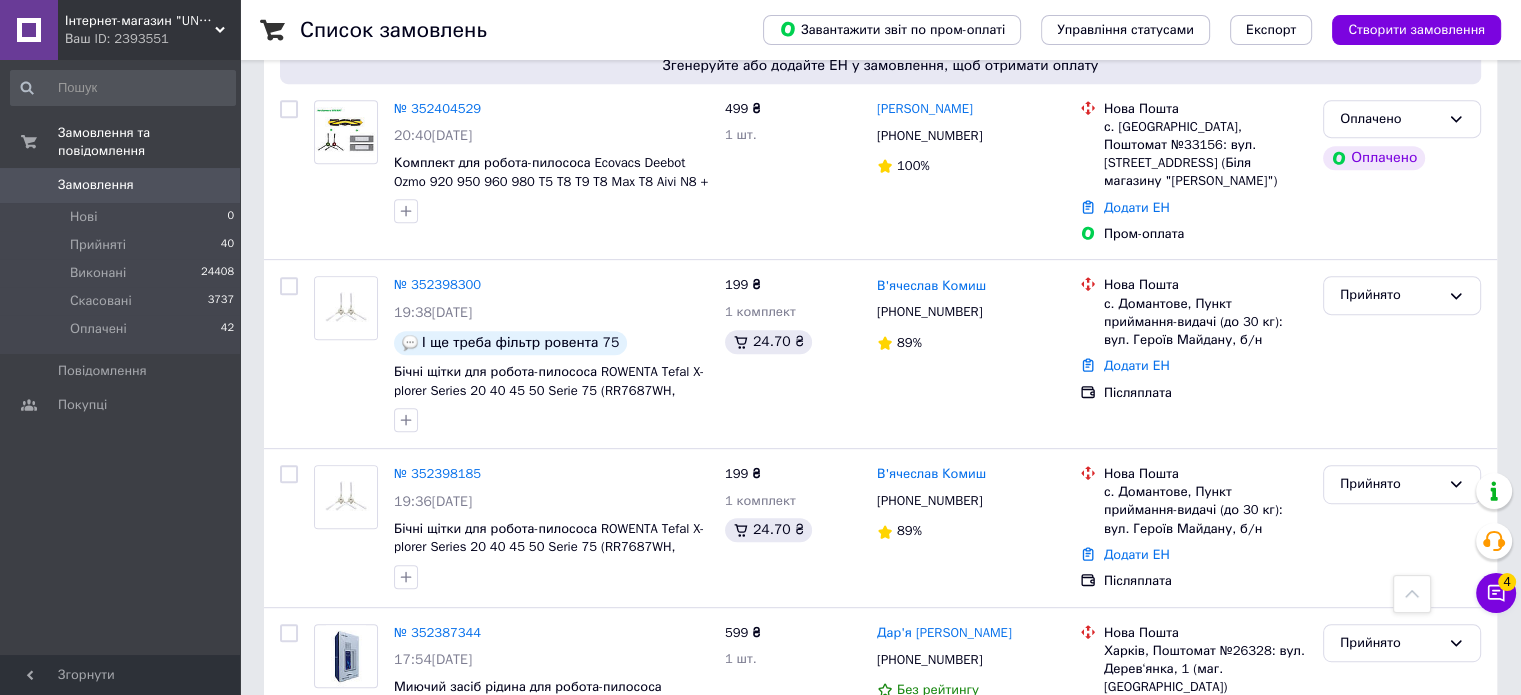 scroll, scrollTop: 900, scrollLeft: 0, axis: vertical 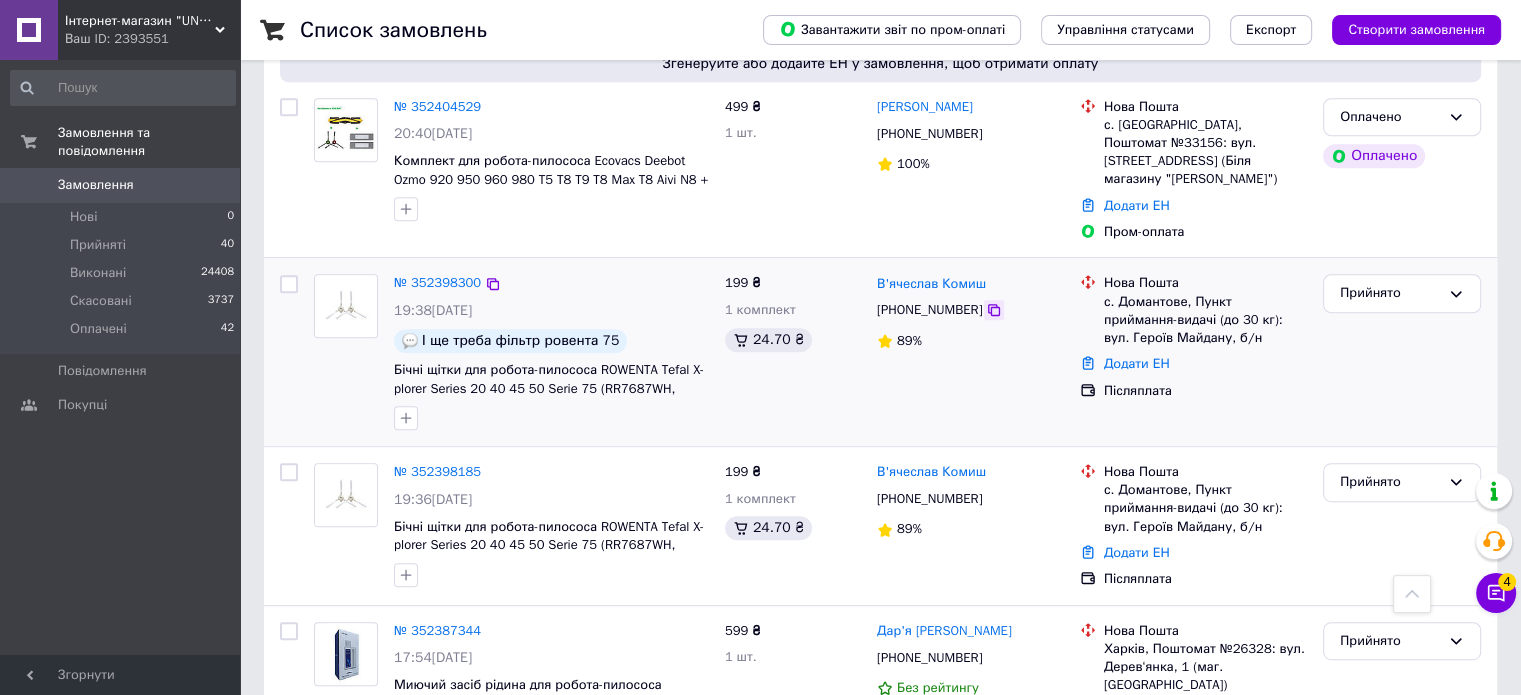 click 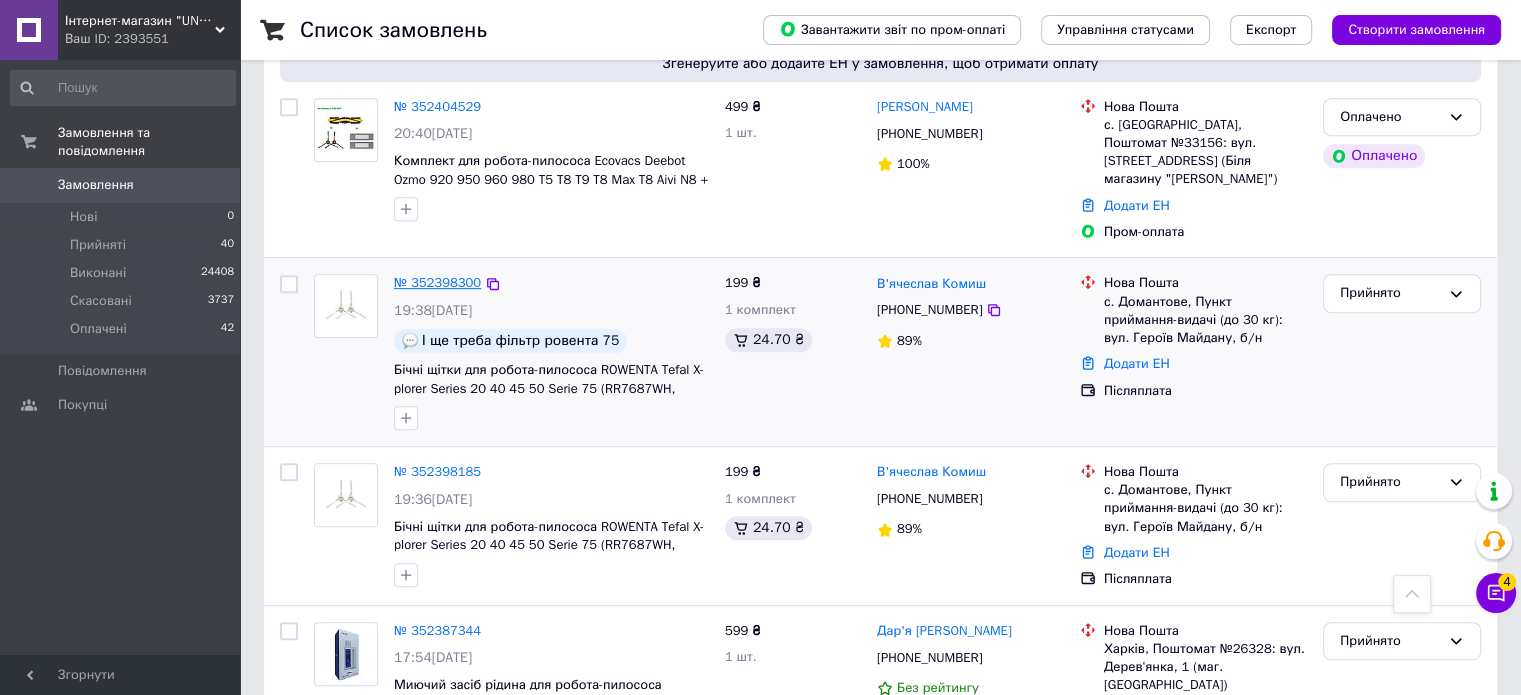 click on "№ 352398300" at bounding box center [437, 282] 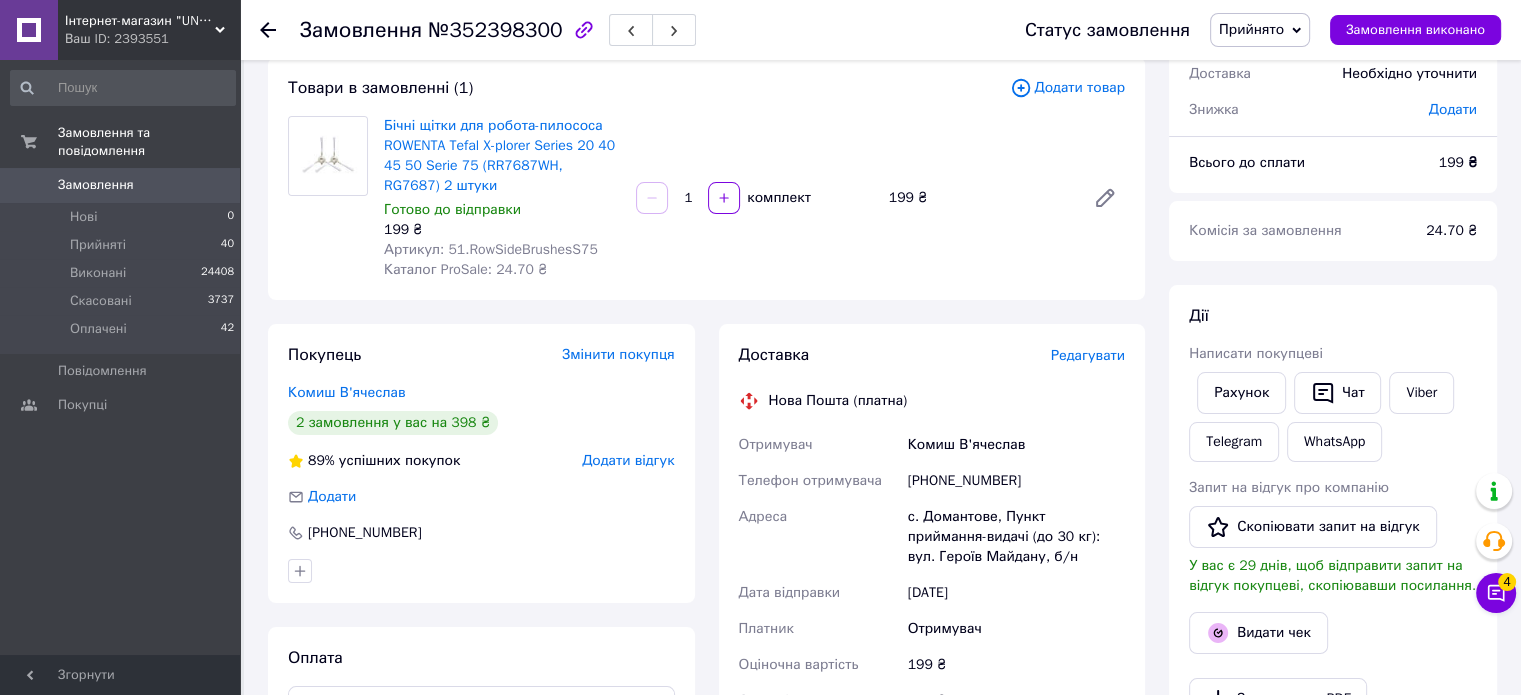 scroll, scrollTop: 0, scrollLeft: 0, axis: both 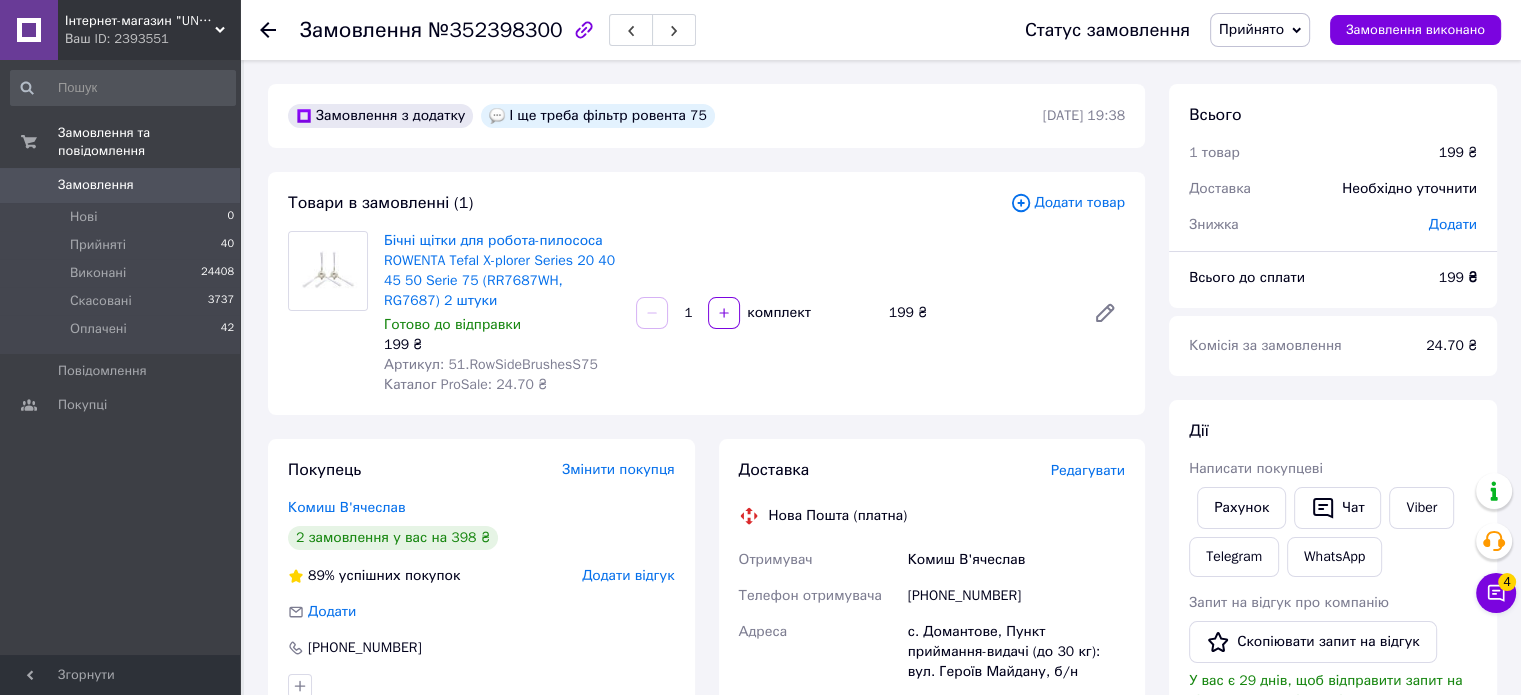 click on "Додати товар" at bounding box center [1067, 203] 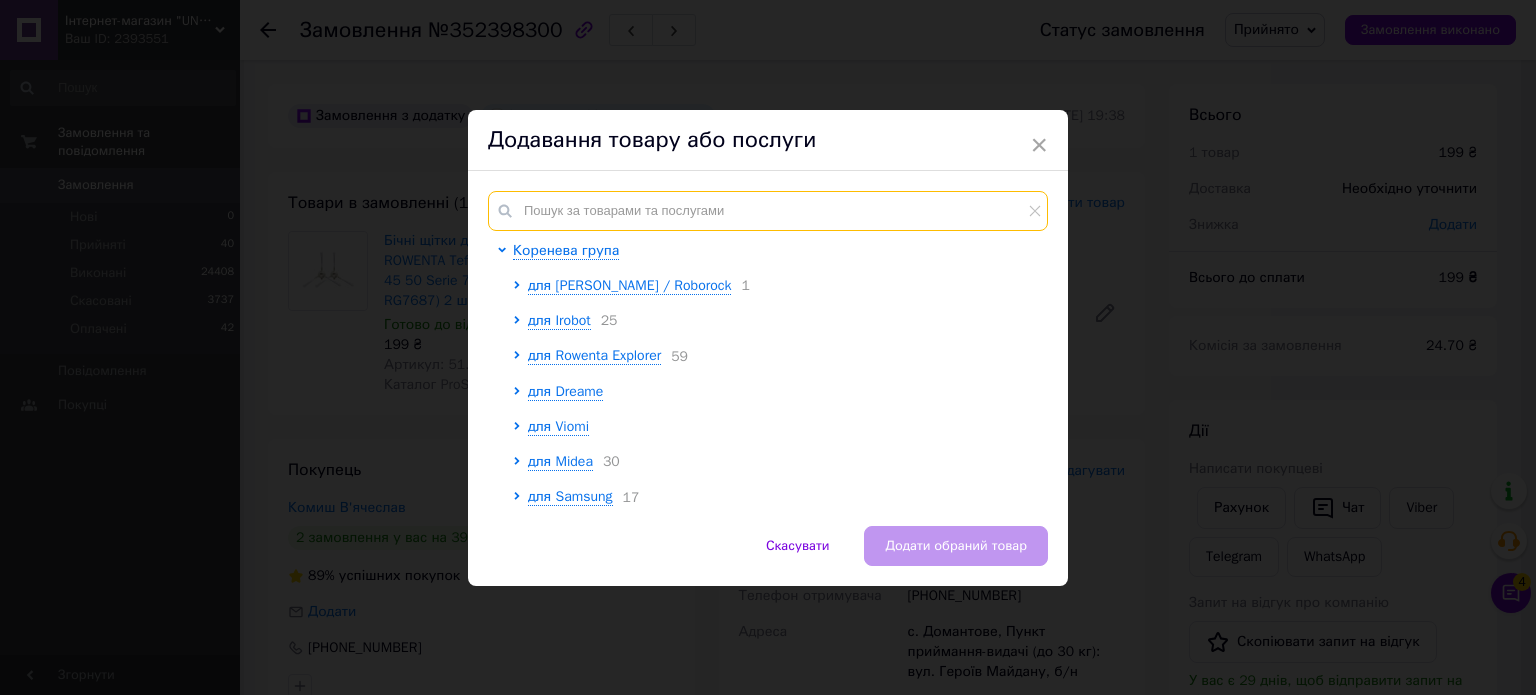click at bounding box center [768, 211] 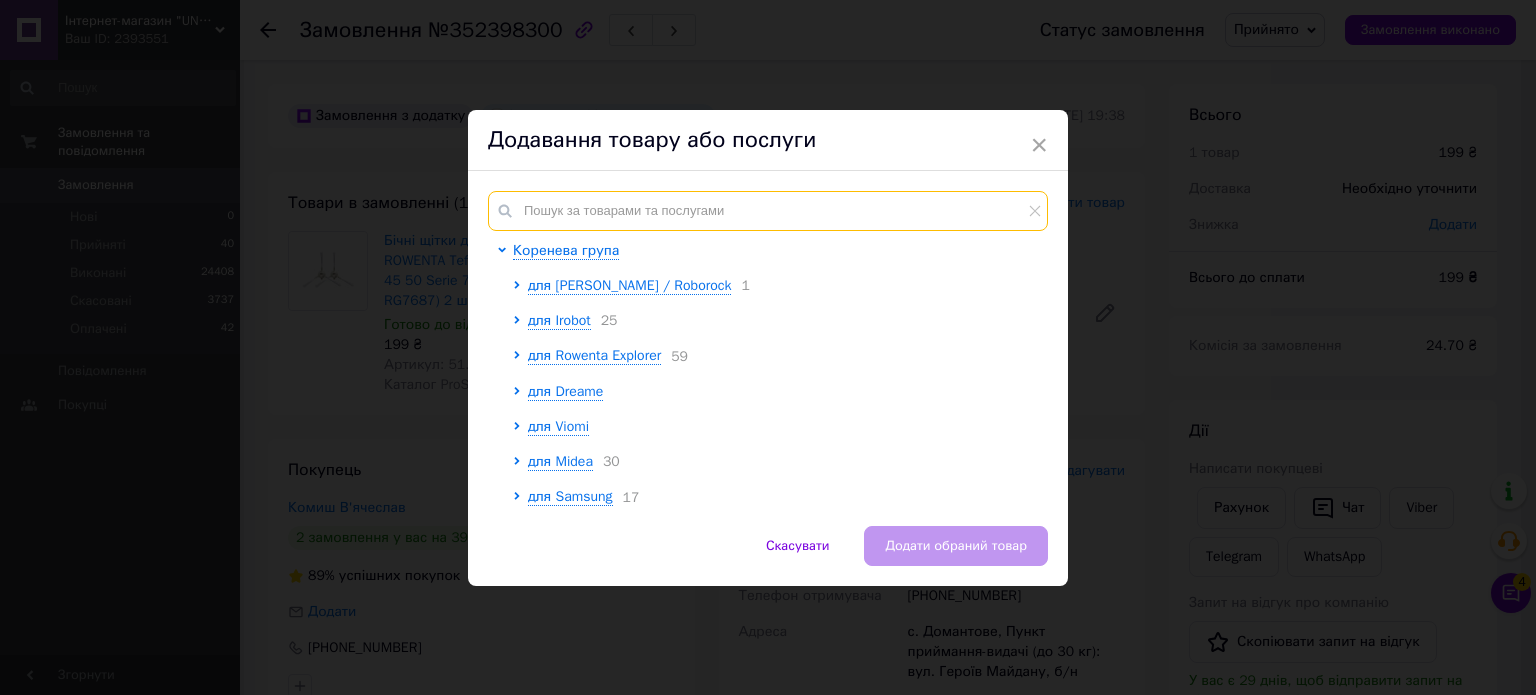 paste on "50.RowFiltersS75" 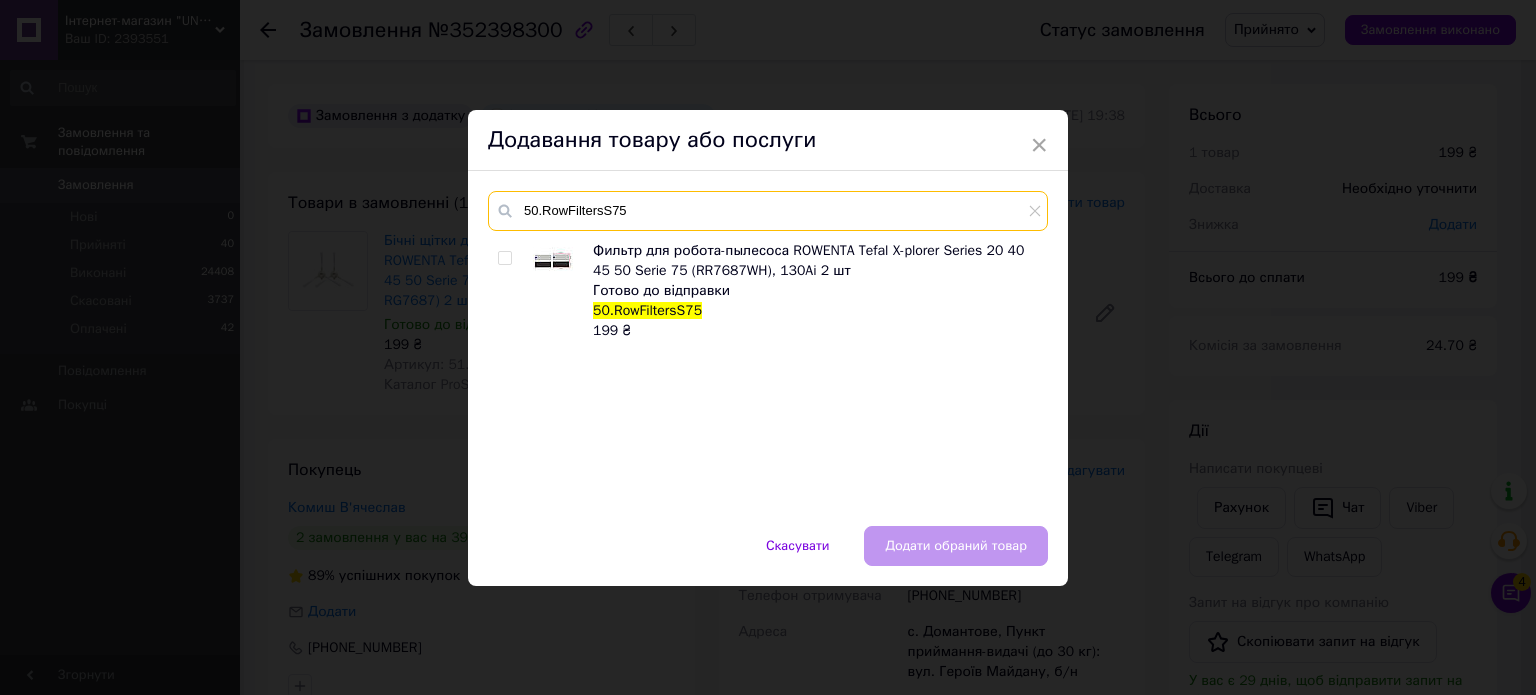type on "50.RowFiltersS75" 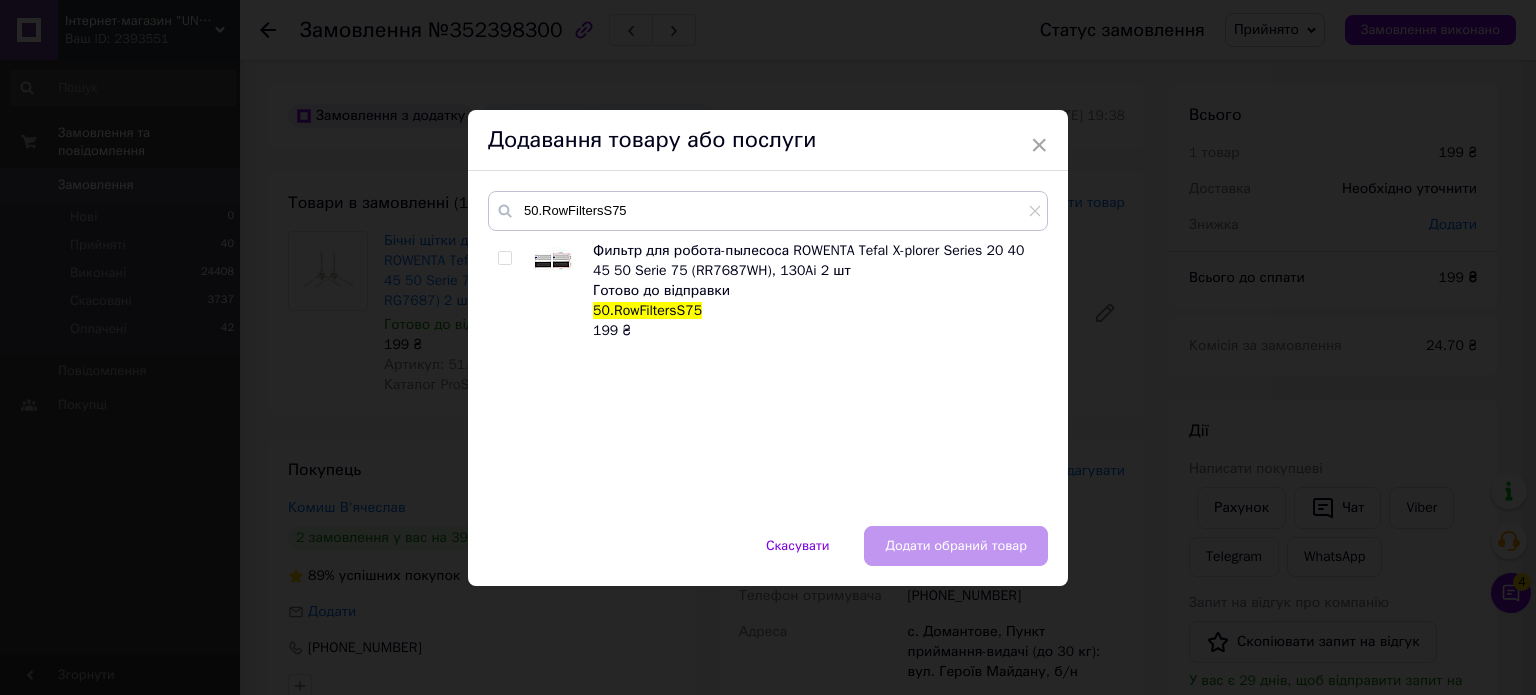 click at bounding box center [504, 258] 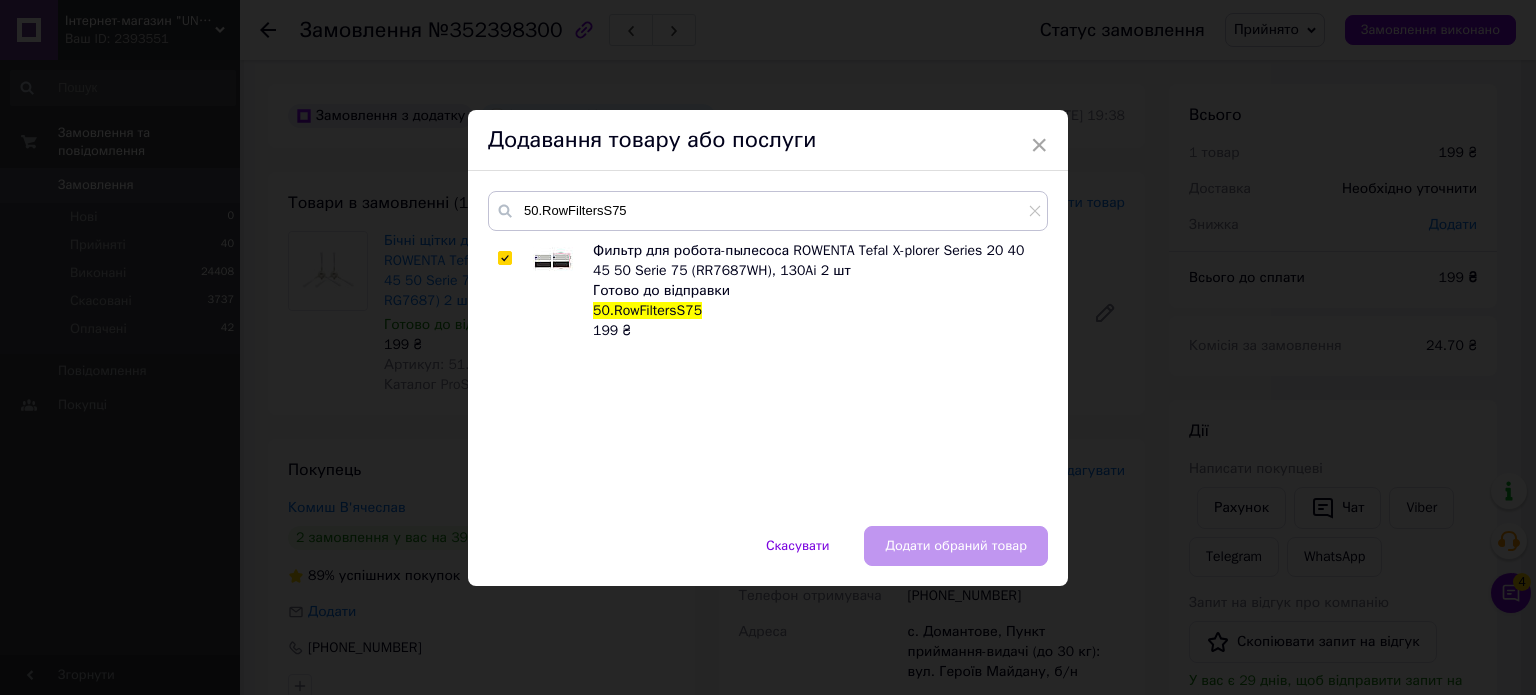 checkbox on "true" 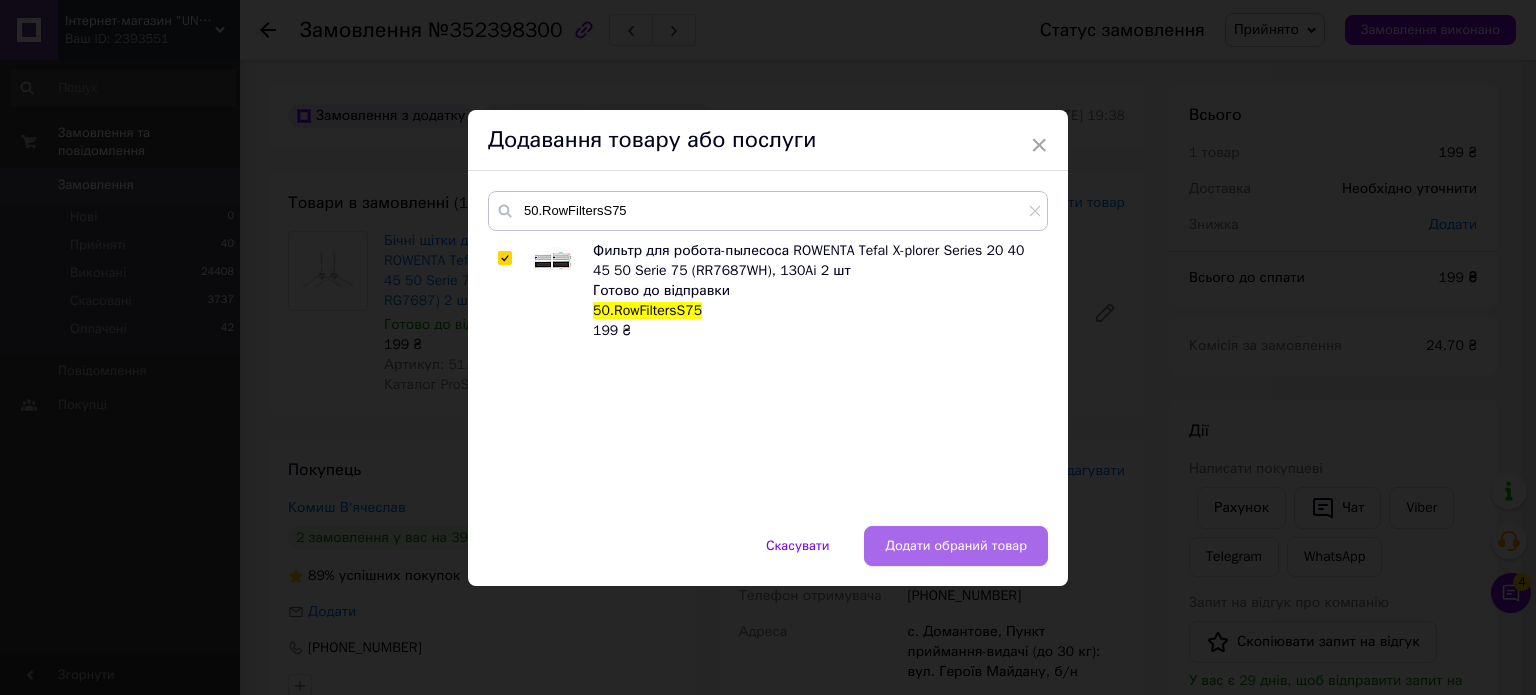 click on "Додати обраний товар" at bounding box center [956, 546] 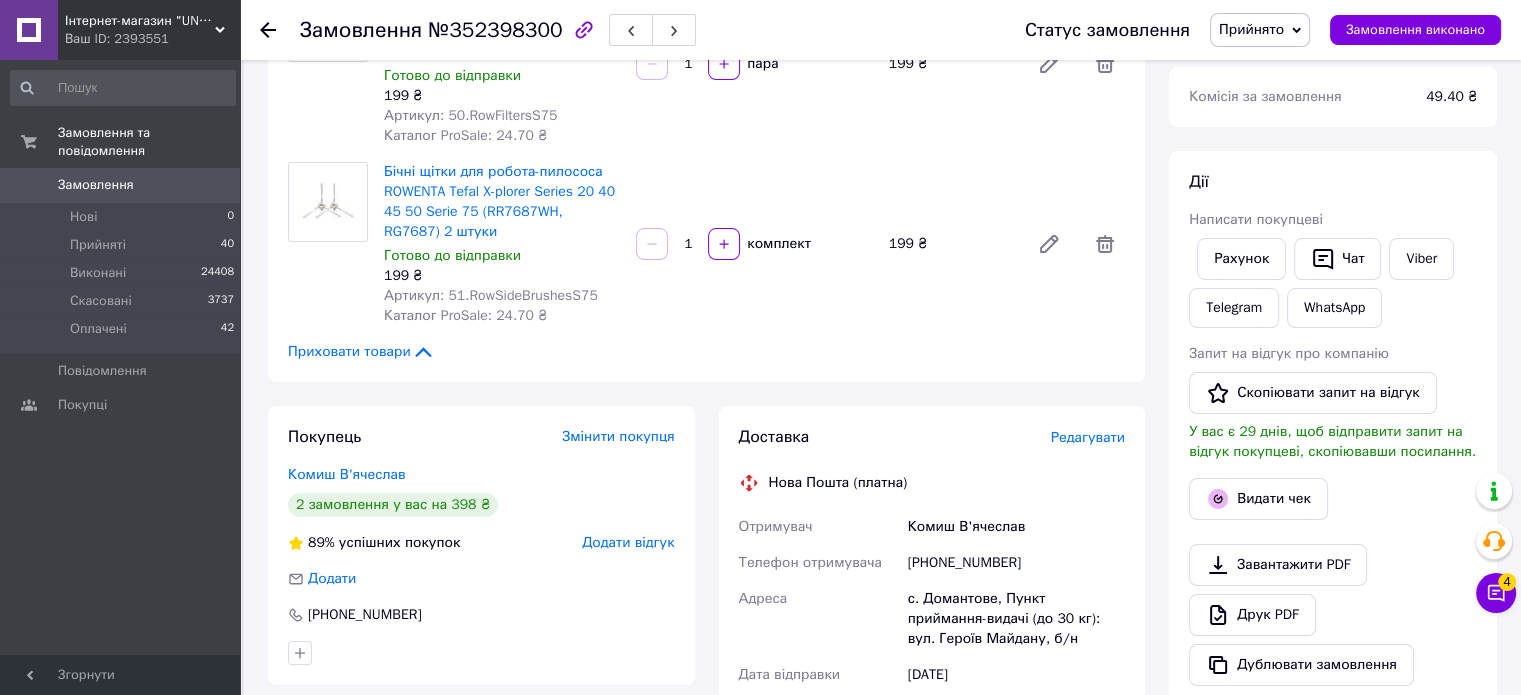 scroll, scrollTop: 100, scrollLeft: 0, axis: vertical 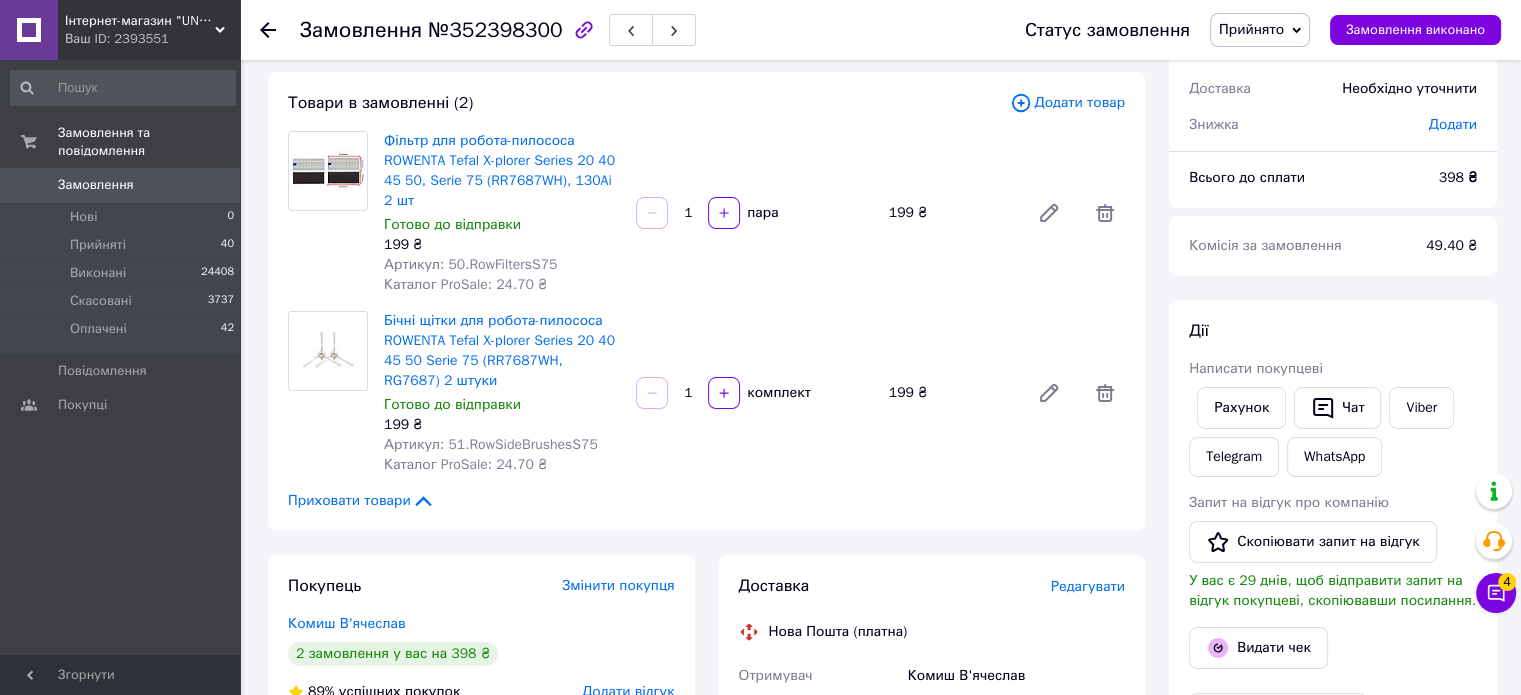 click 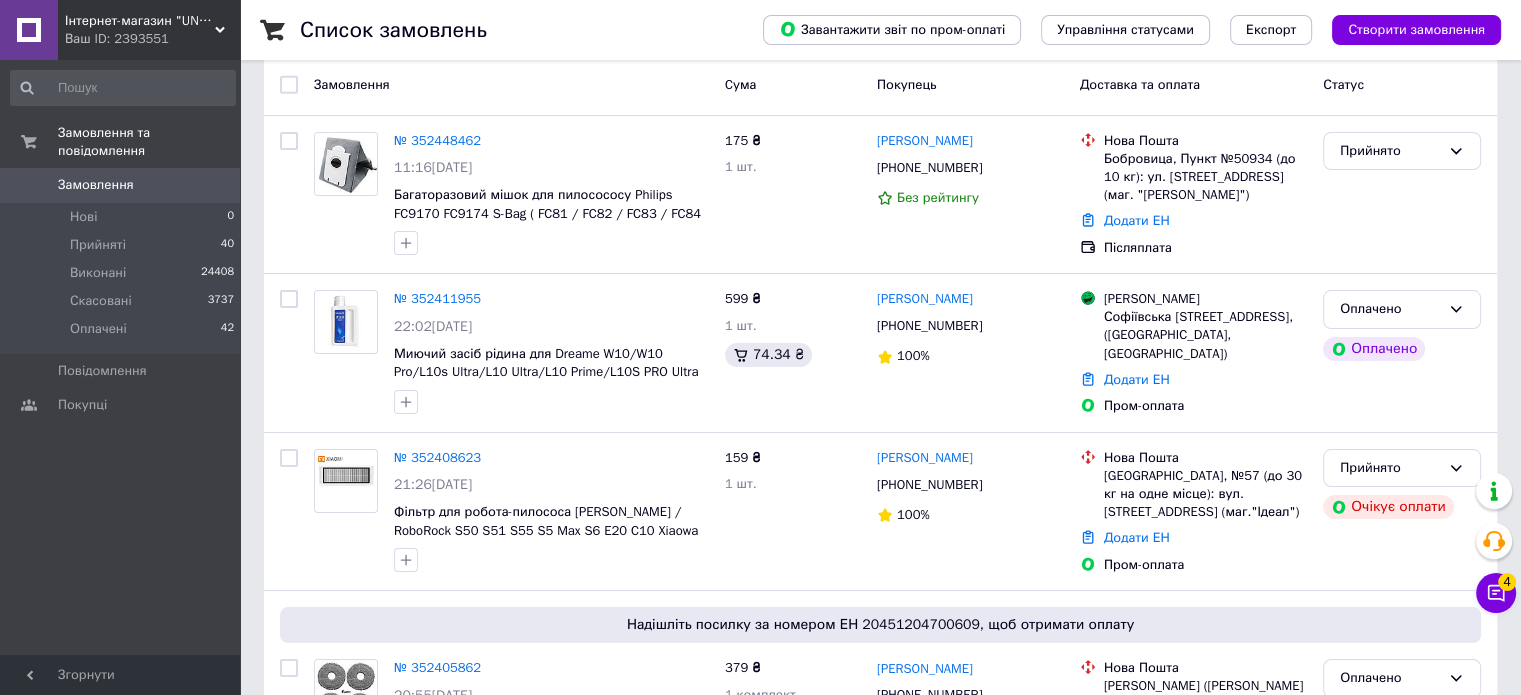 scroll, scrollTop: 0, scrollLeft: 0, axis: both 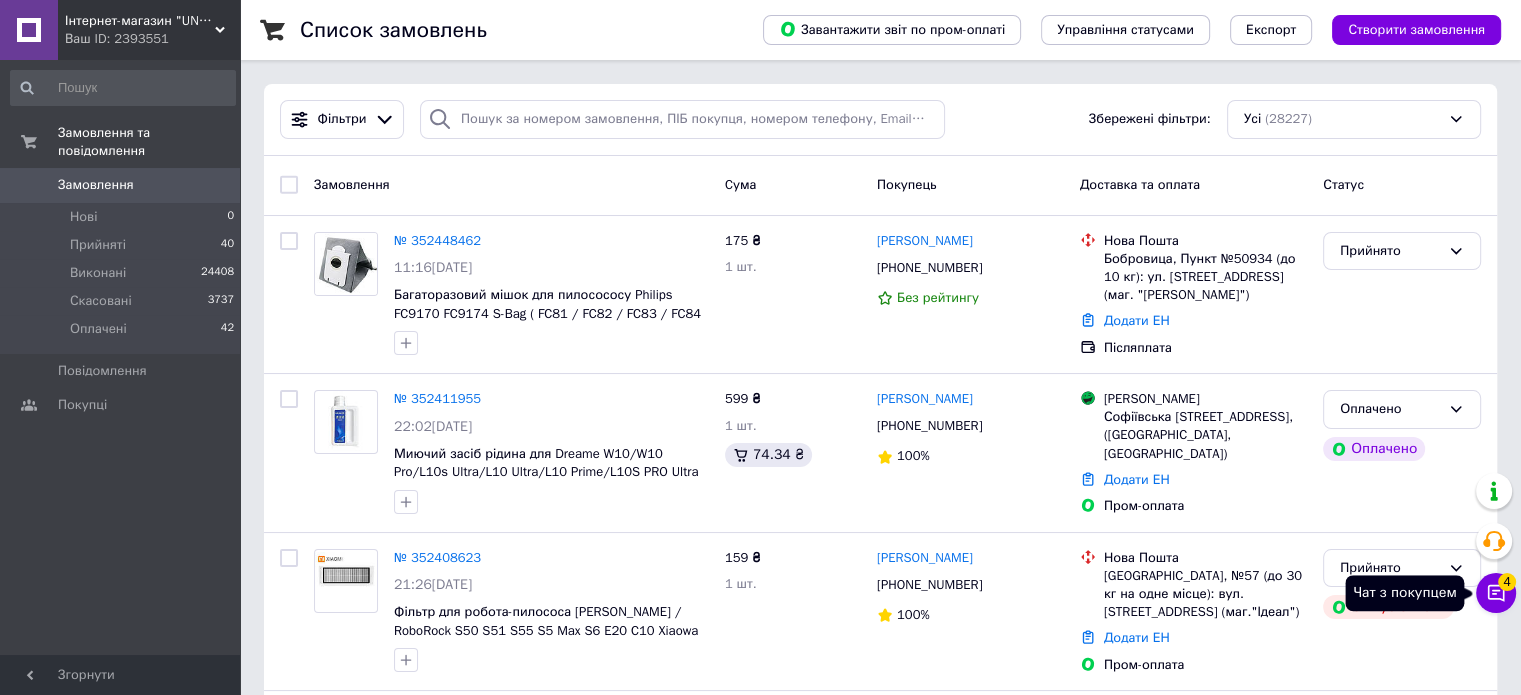 click on "Чат з покупцем 4" at bounding box center [1496, 593] 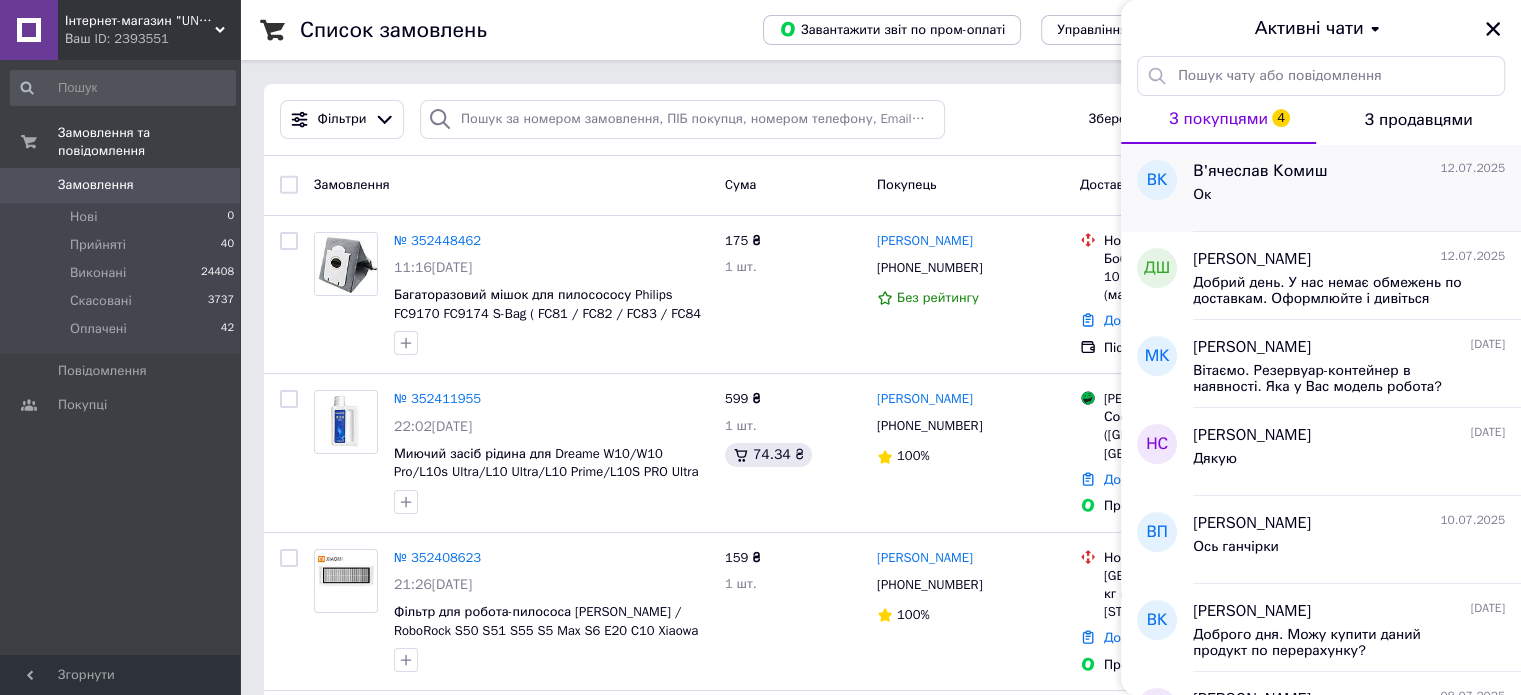 click on "Ок" at bounding box center (1349, 199) 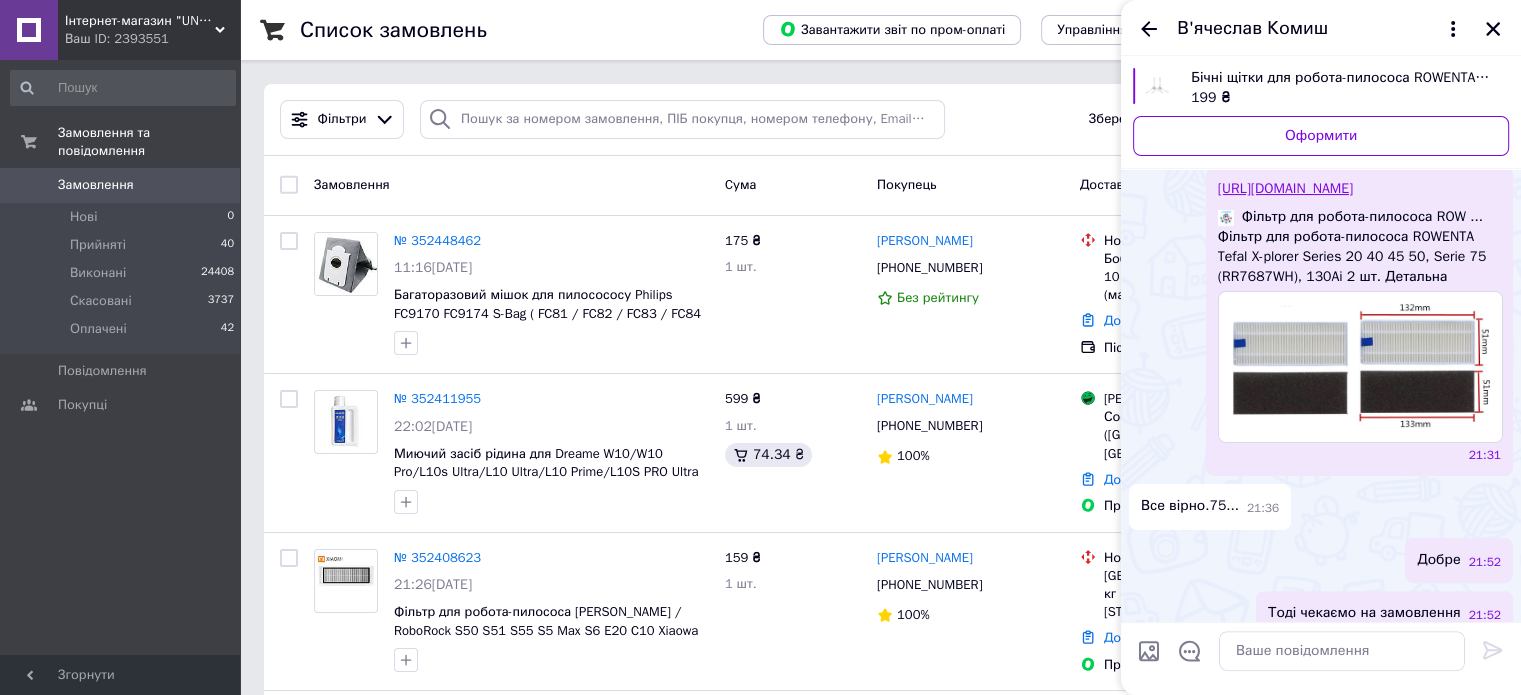 scroll, scrollTop: 437, scrollLeft: 0, axis: vertical 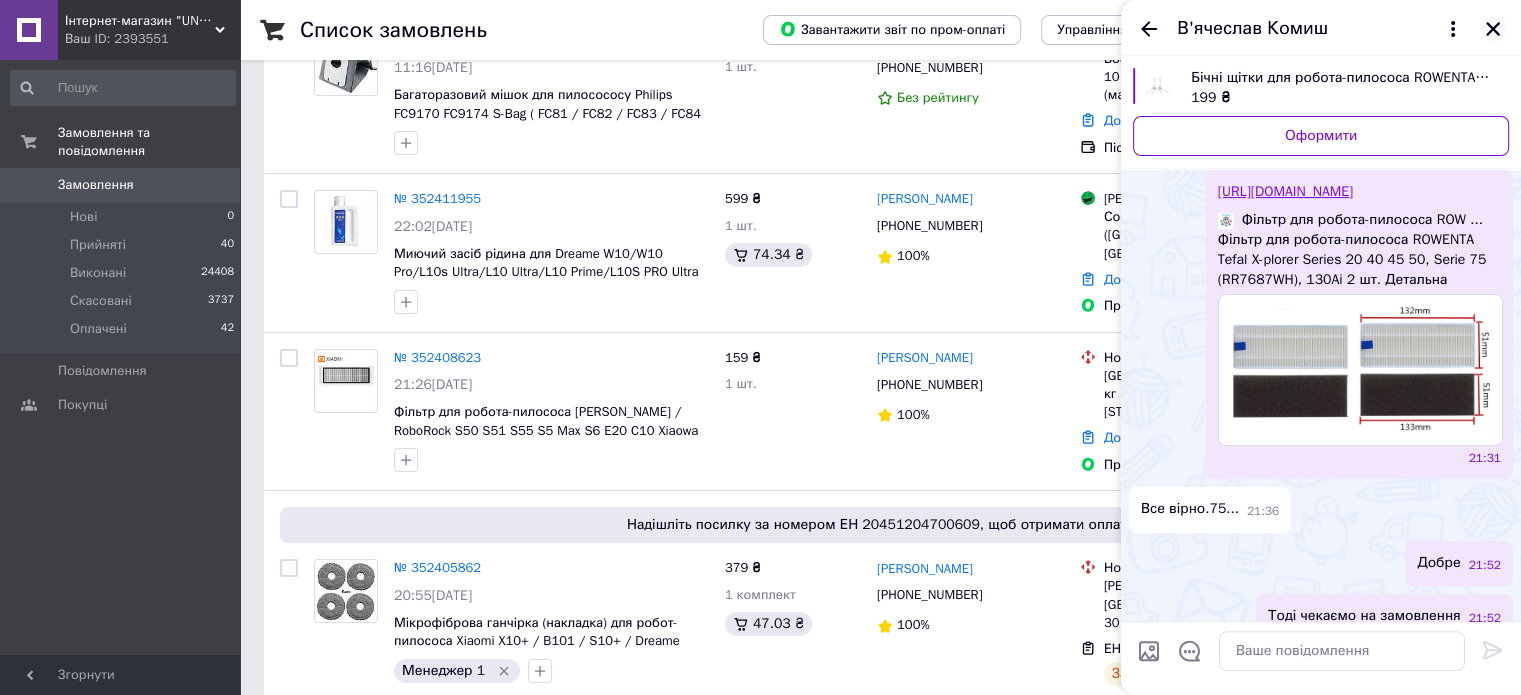 click 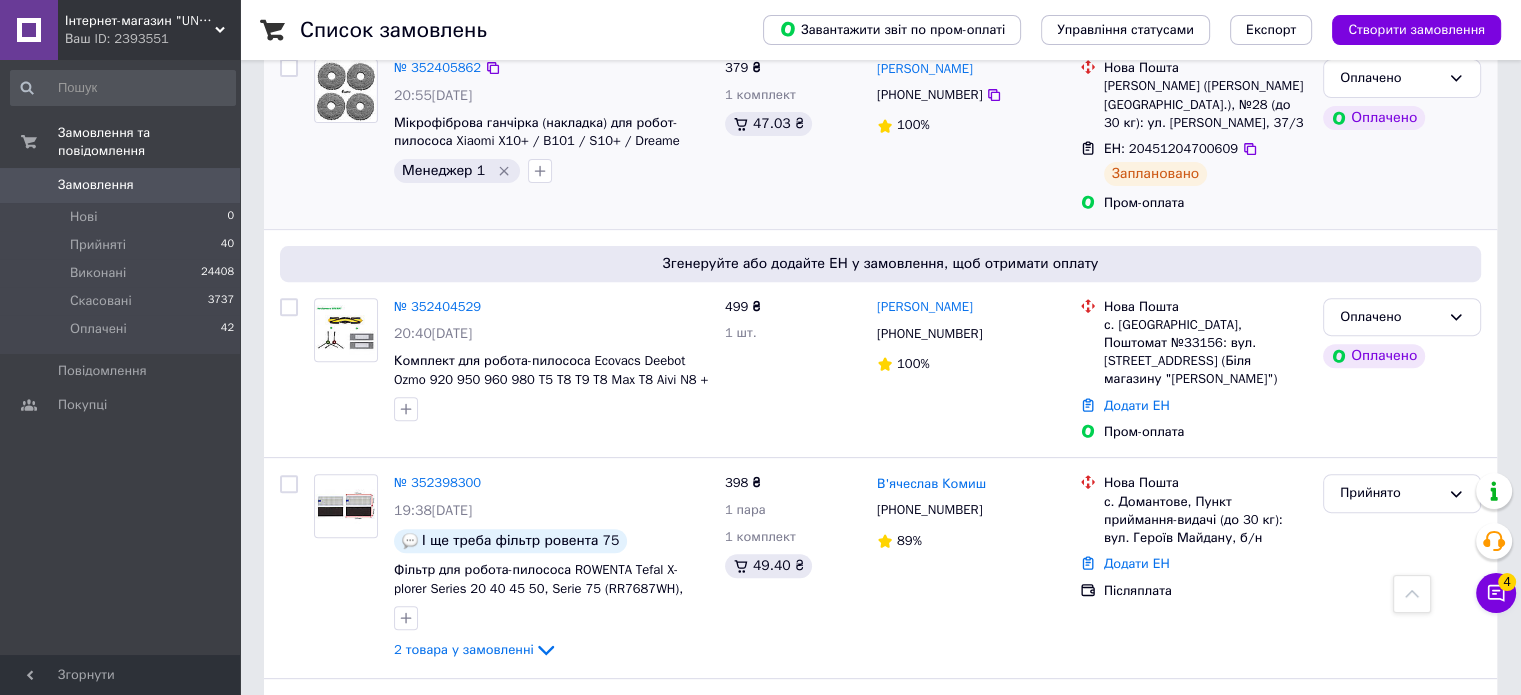 scroll, scrollTop: 800, scrollLeft: 0, axis: vertical 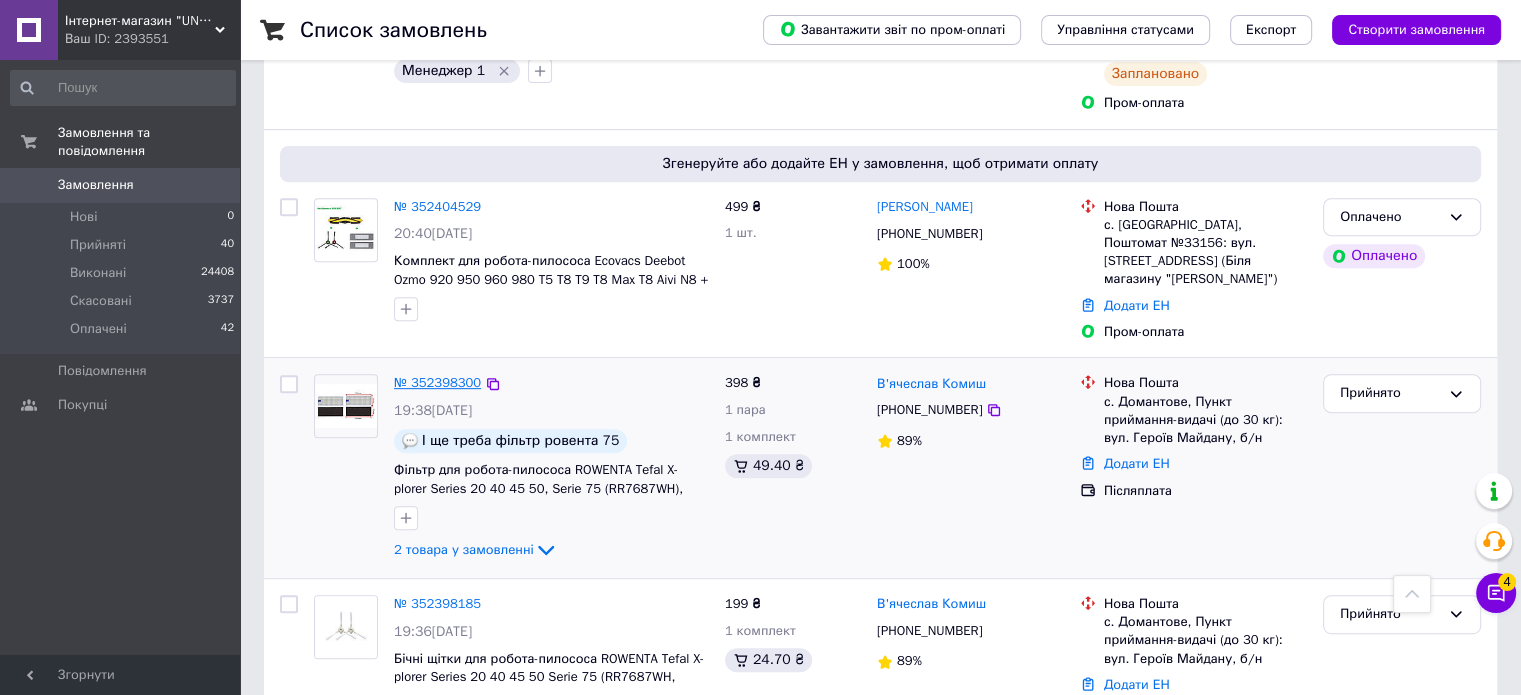 click on "№ 352398300" at bounding box center [437, 382] 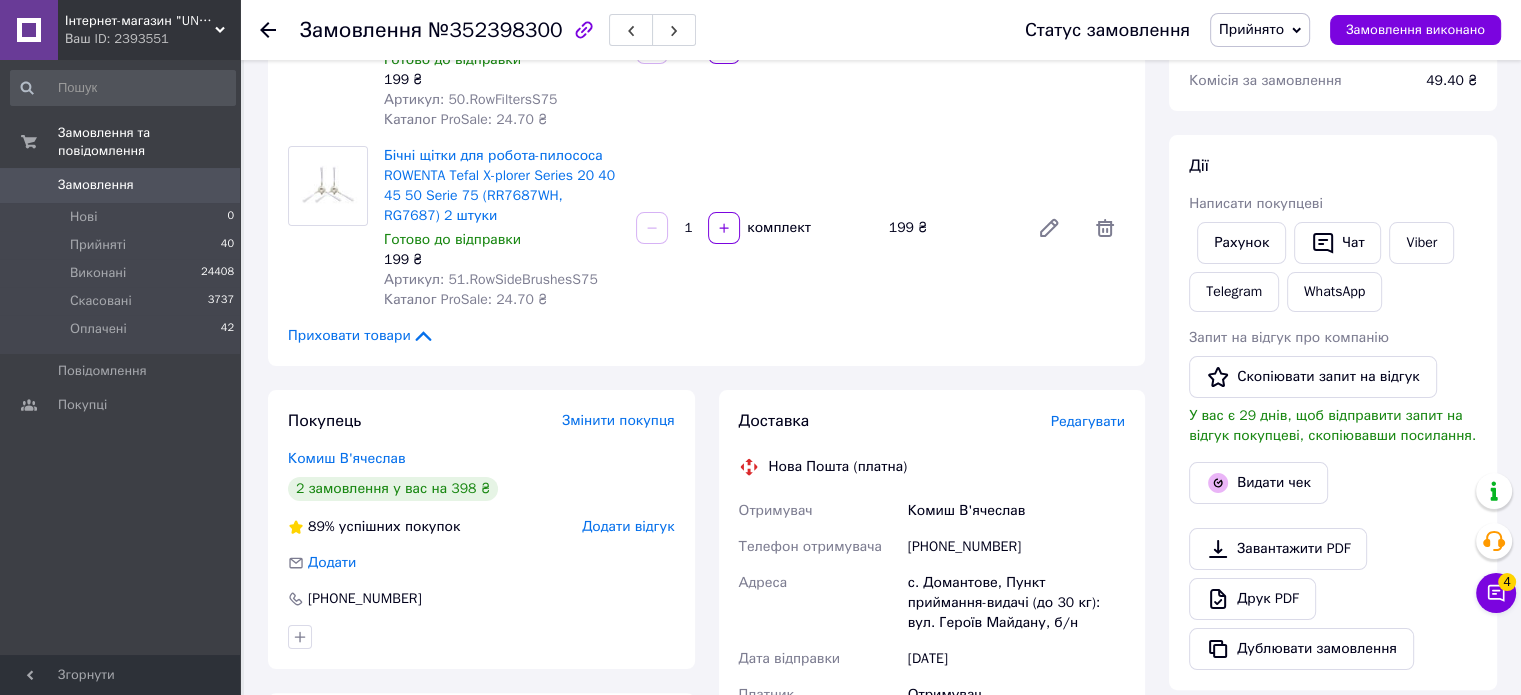 scroll, scrollTop: 300, scrollLeft: 0, axis: vertical 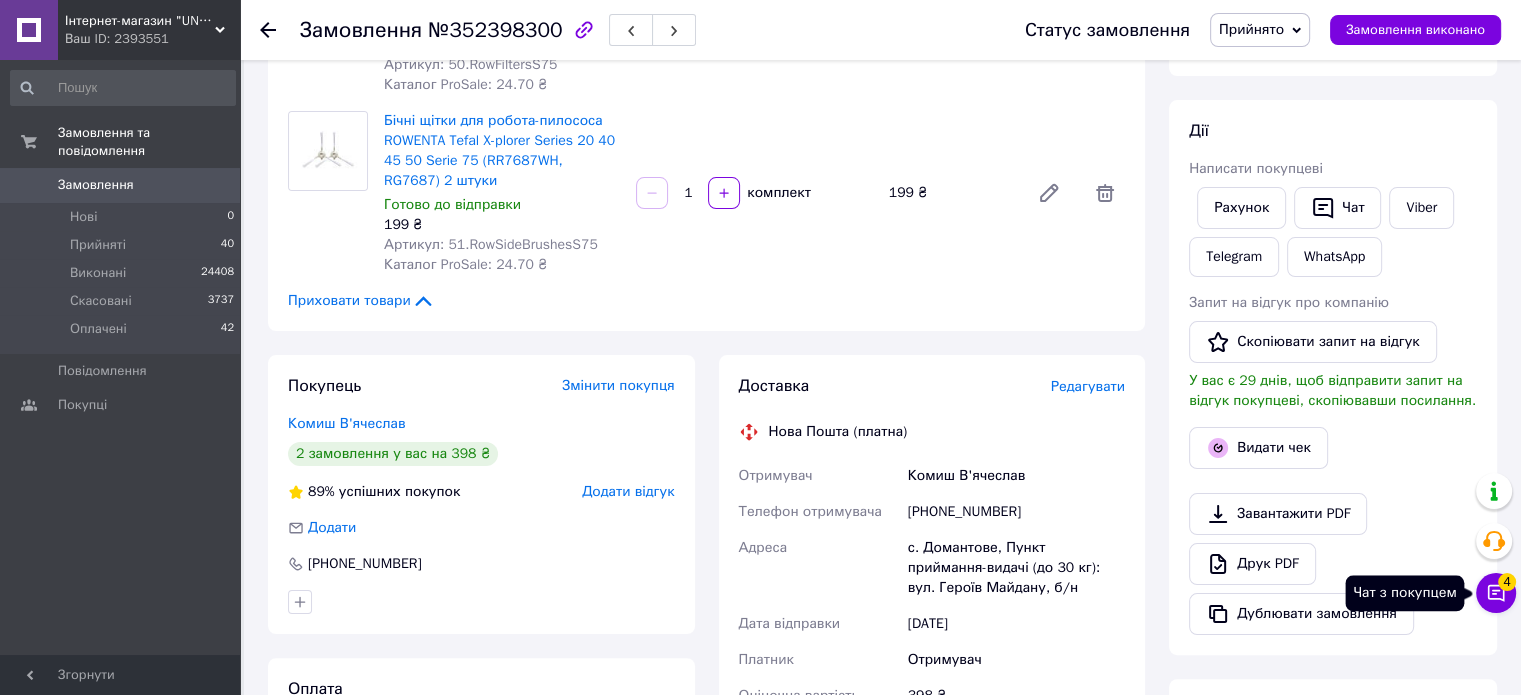 click 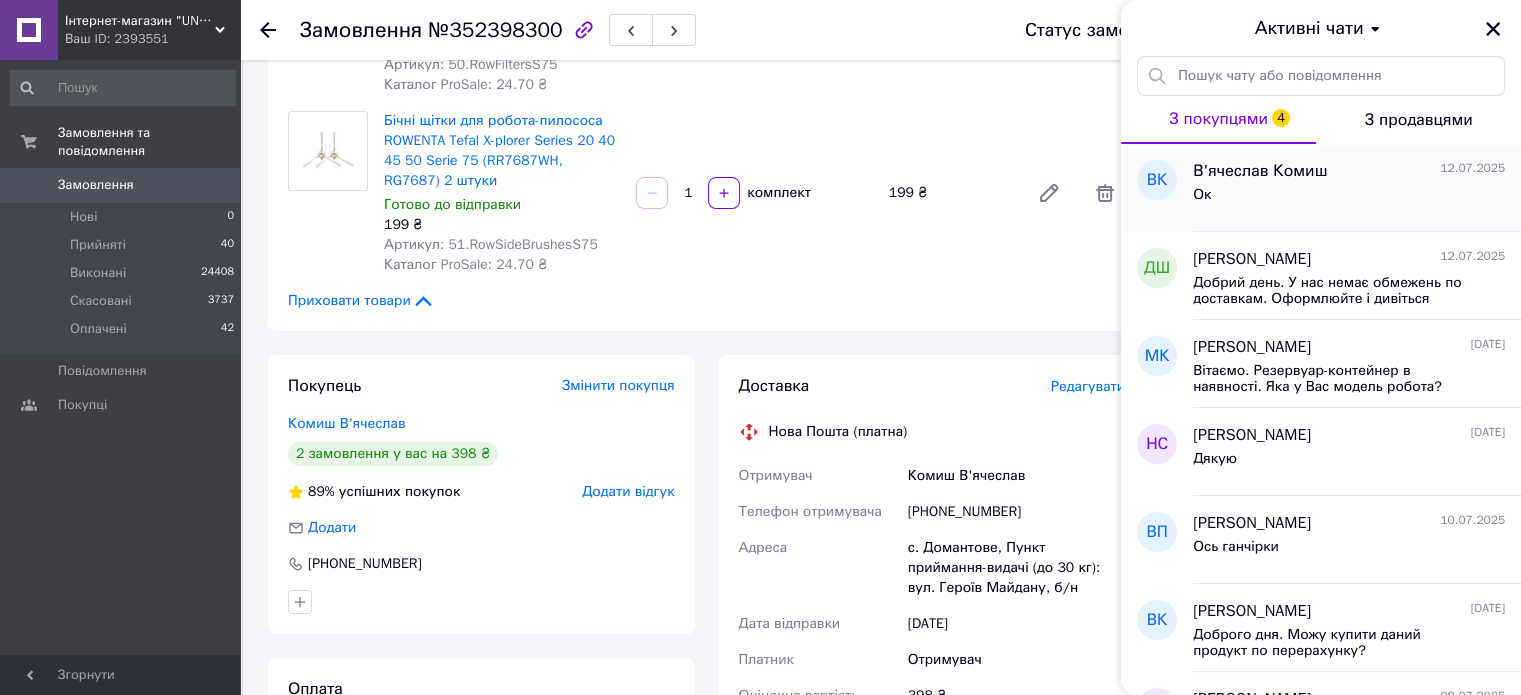 click on "Ок" at bounding box center [1349, 199] 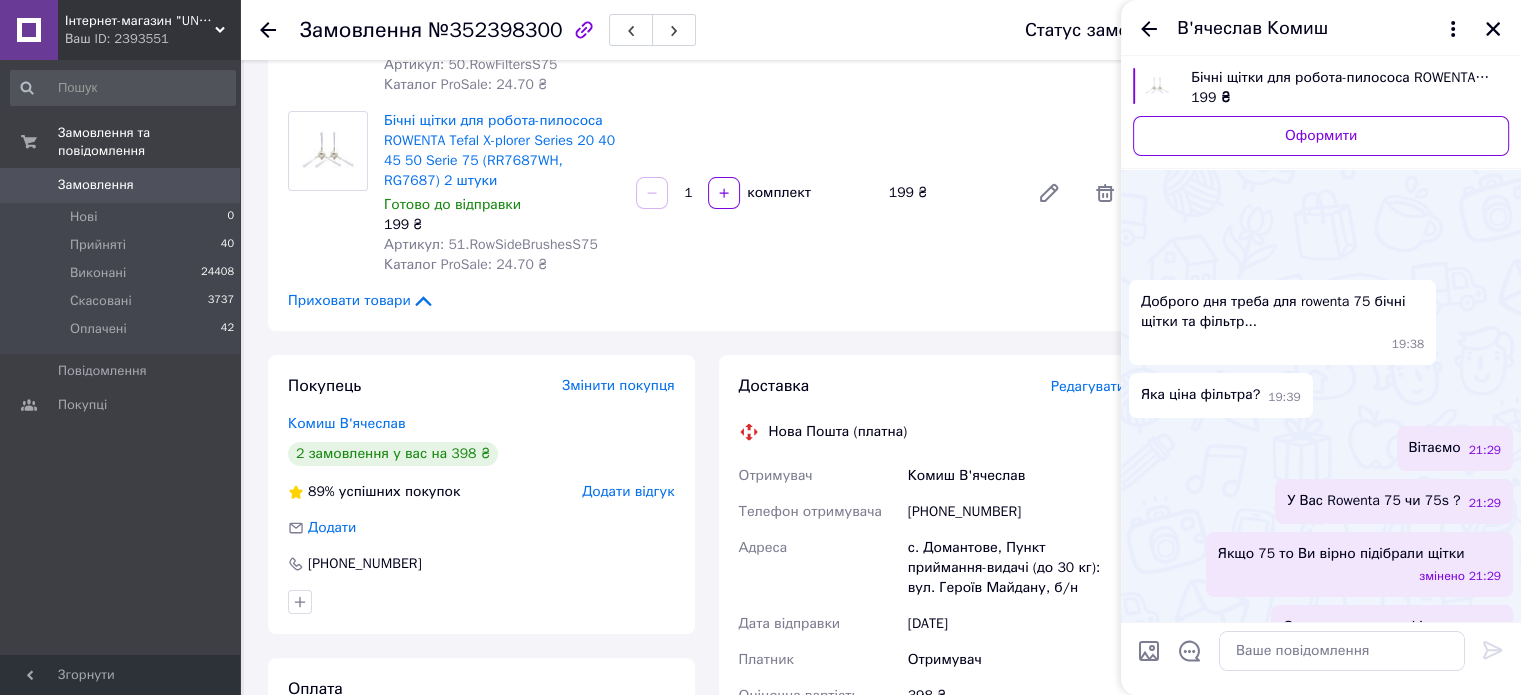 scroll, scrollTop: 888, scrollLeft: 0, axis: vertical 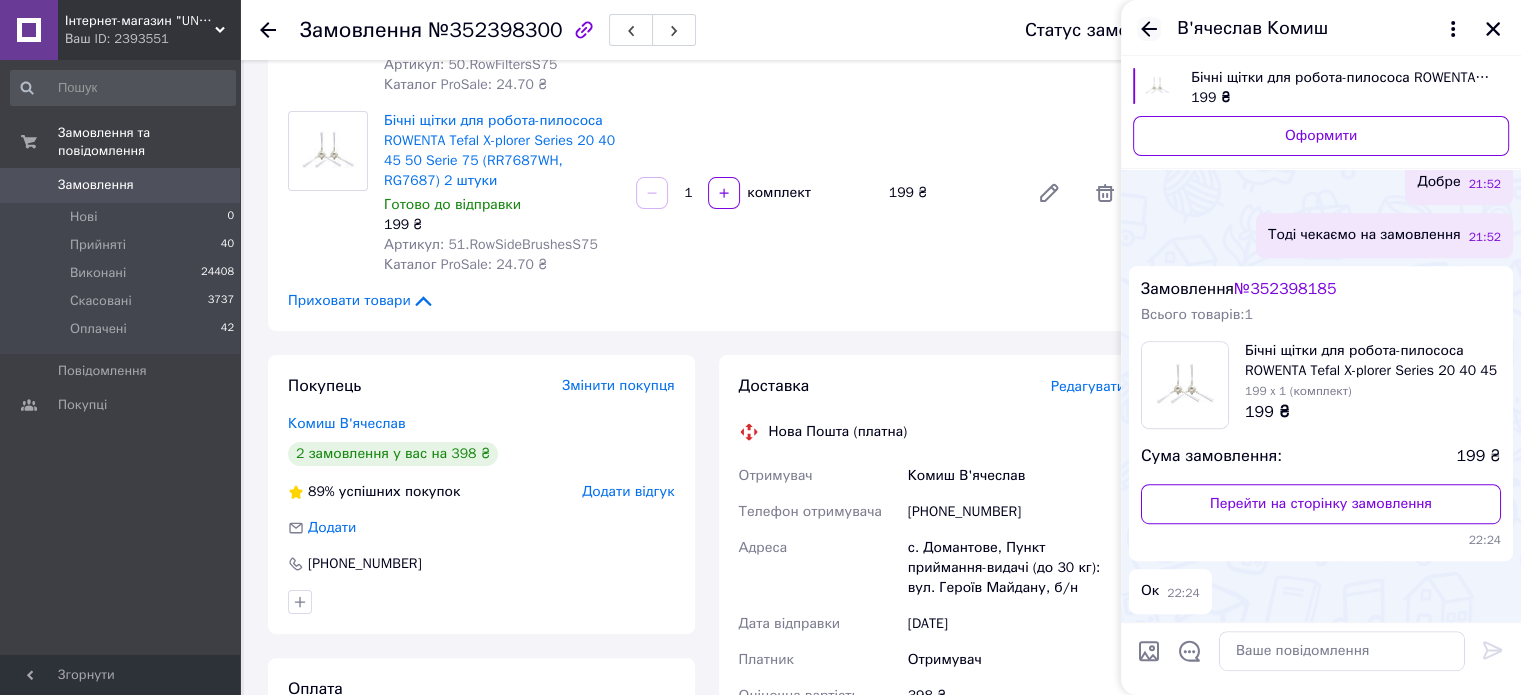 click 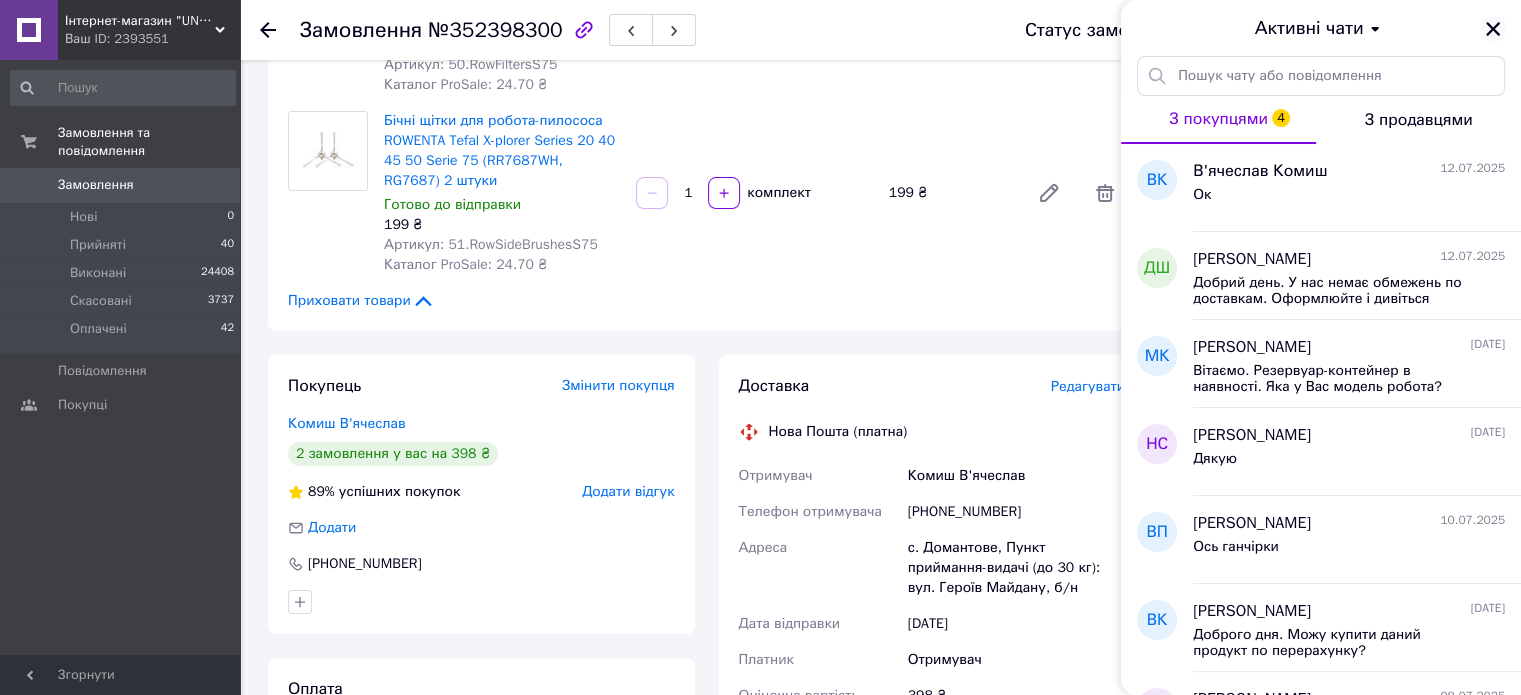 click at bounding box center (1493, 29) 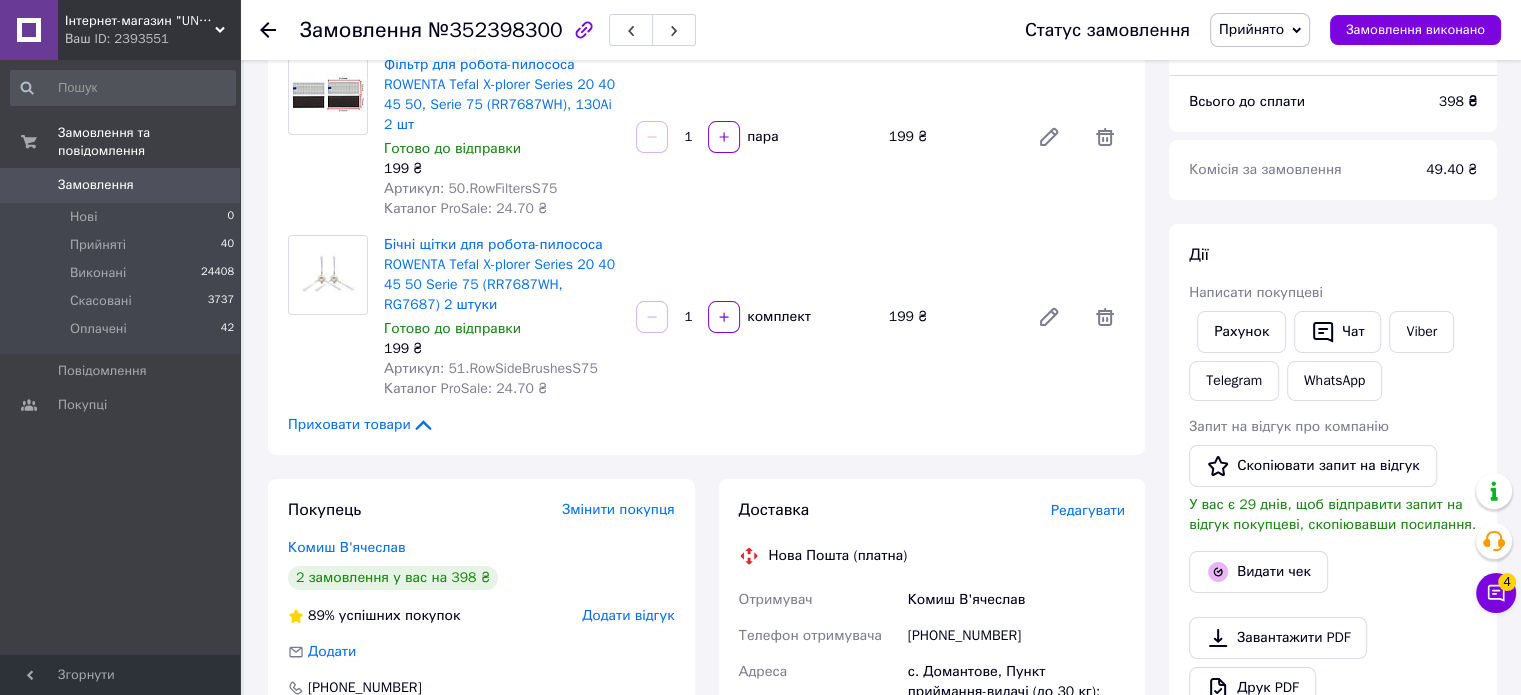 scroll, scrollTop: 0, scrollLeft: 0, axis: both 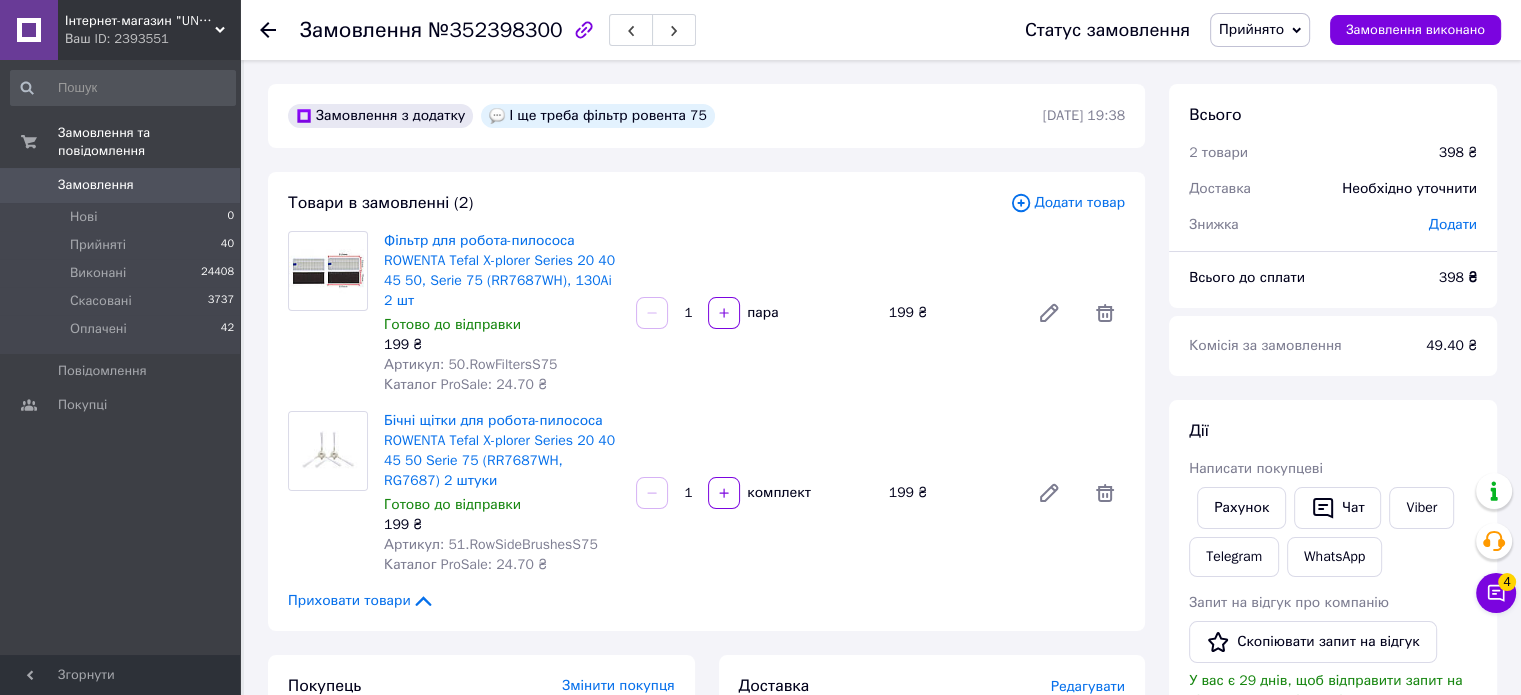 click on "Замовлення №352398300 Статус замовлення Прийнято Виконано Скасовано Оплачено Замовлення виконано" at bounding box center (880, 30) 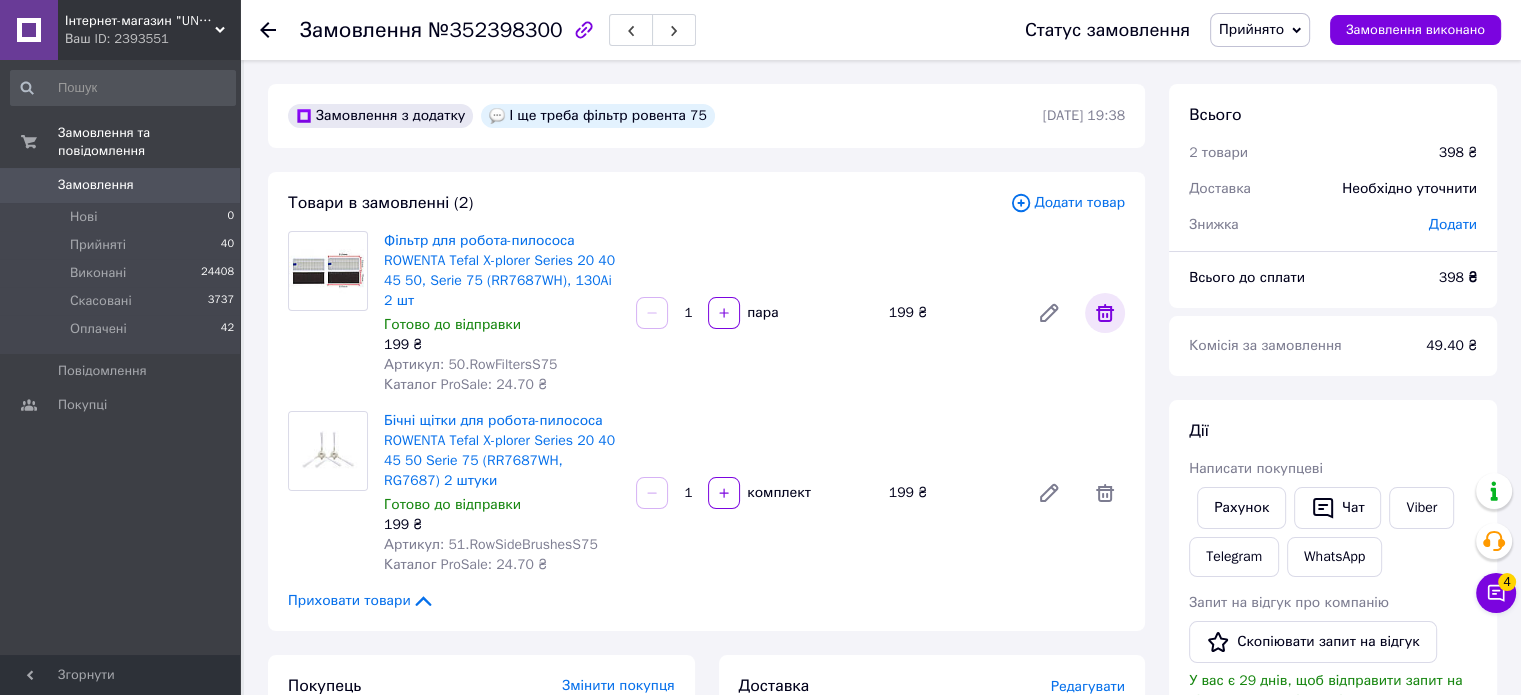 click 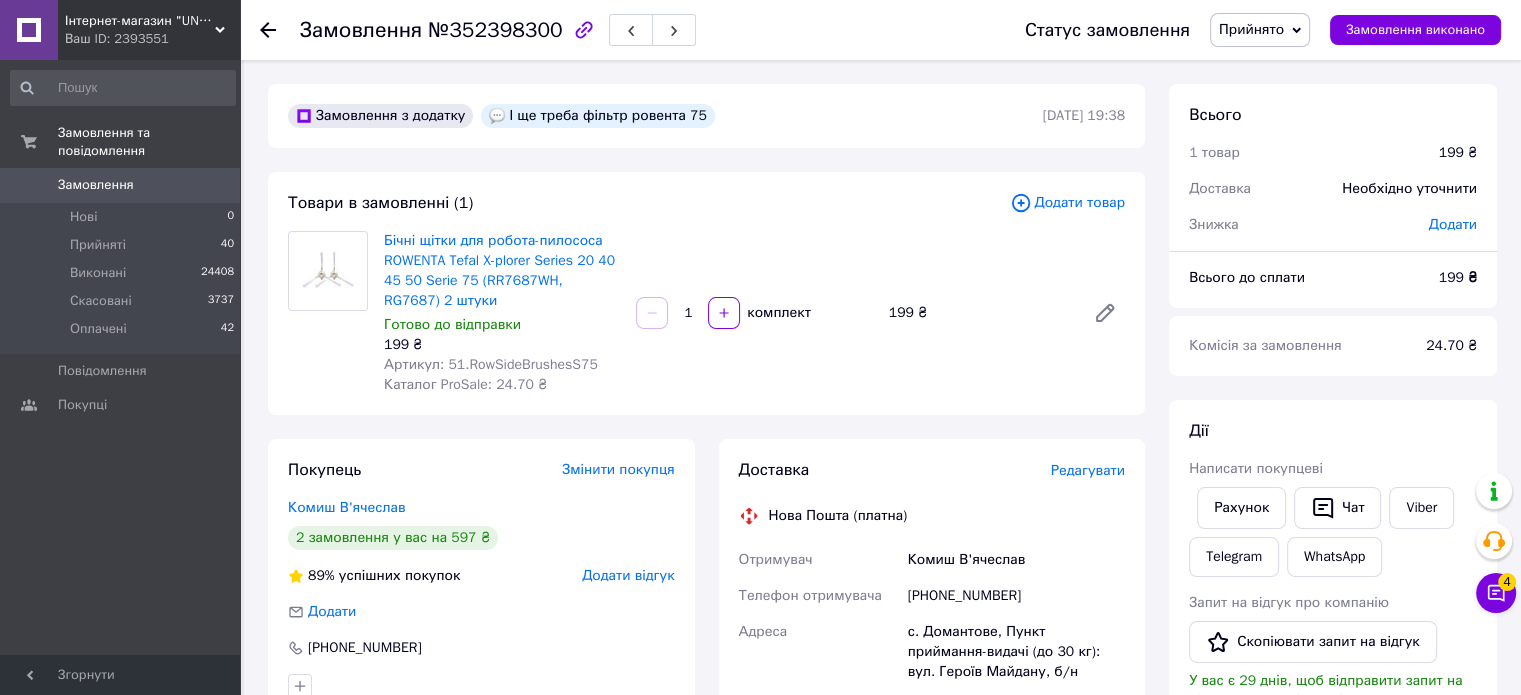 click 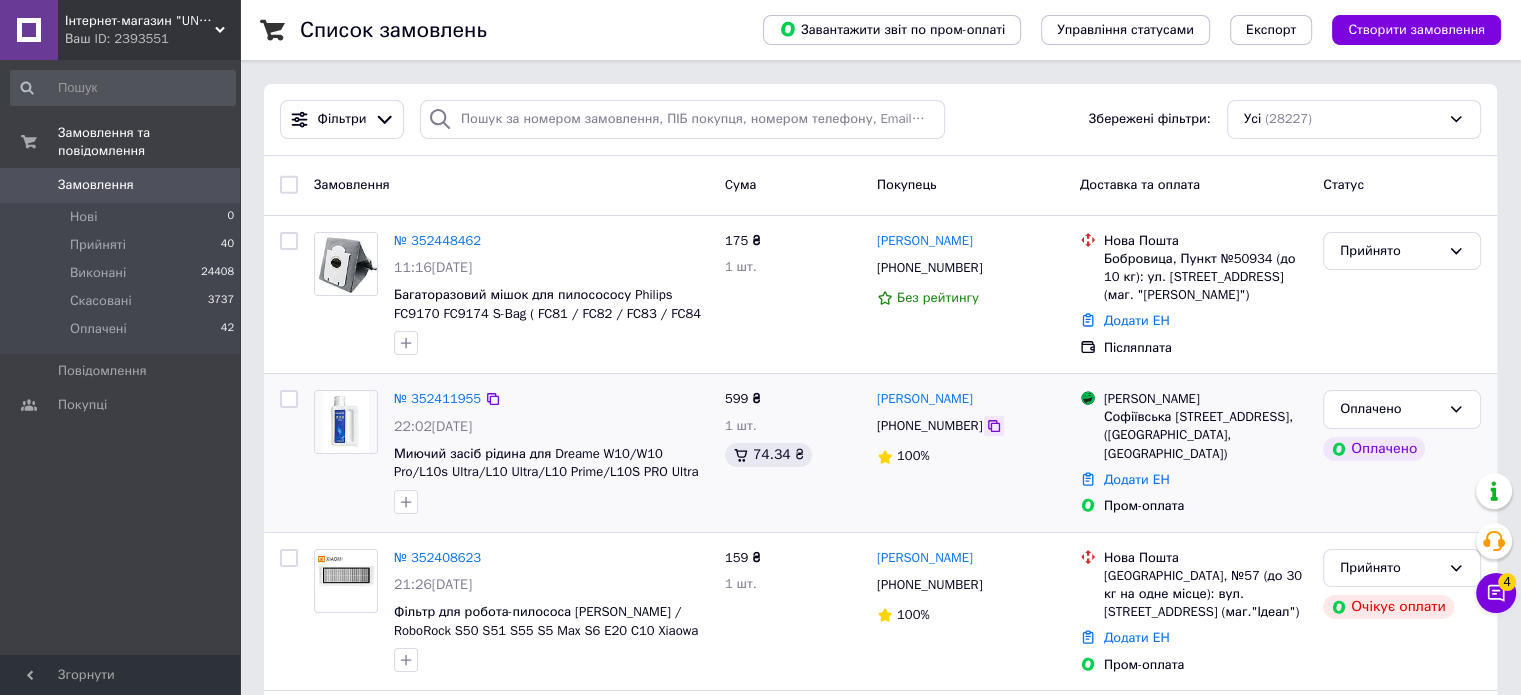 click 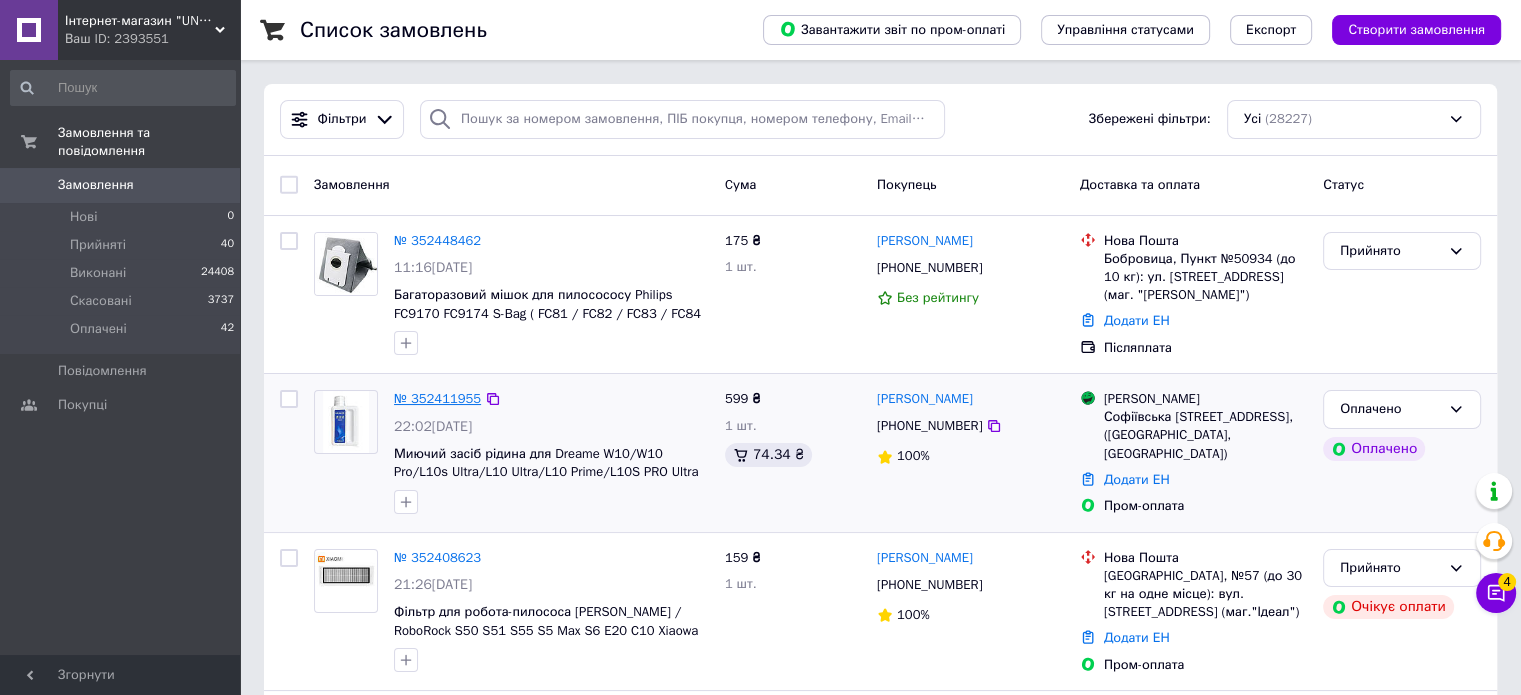 click on "№ 352411955" at bounding box center (437, 398) 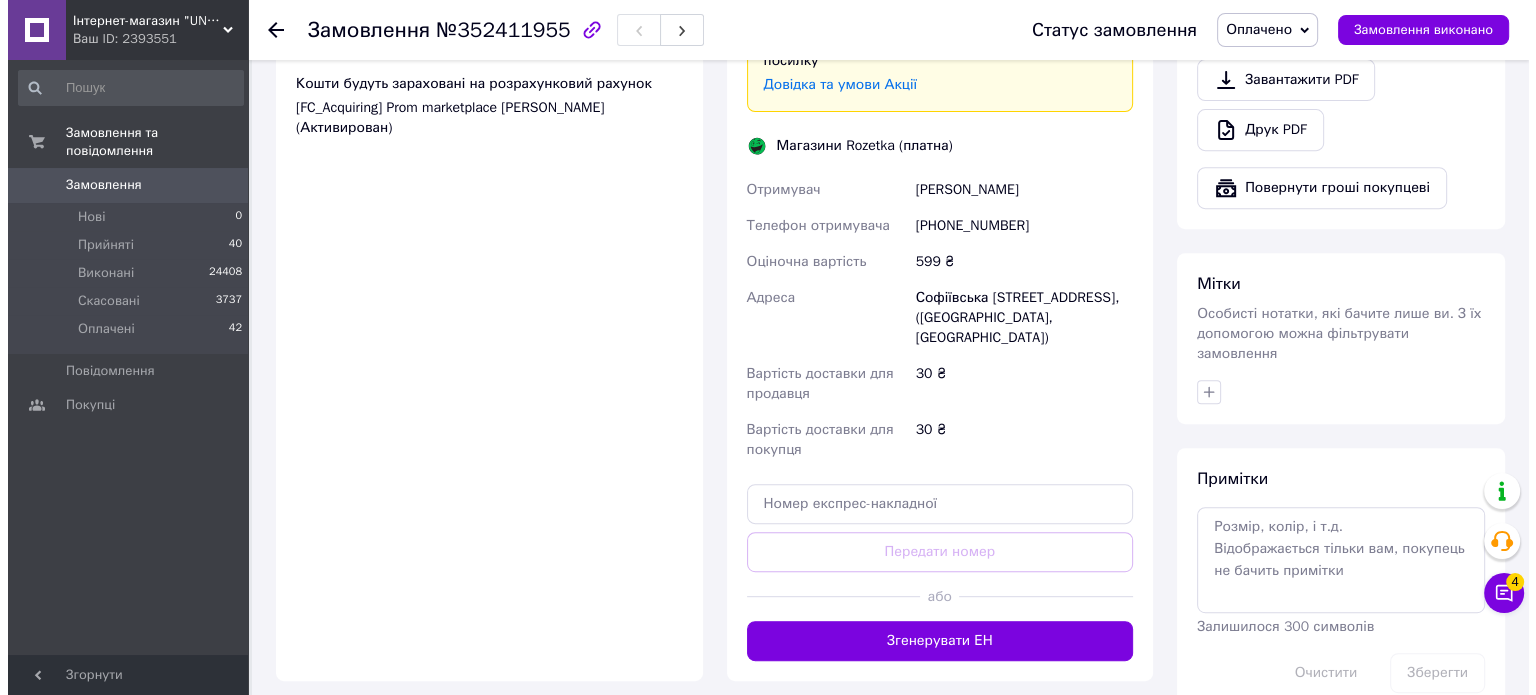 scroll, scrollTop: 900, scrollLeft: 0, axis: vertical 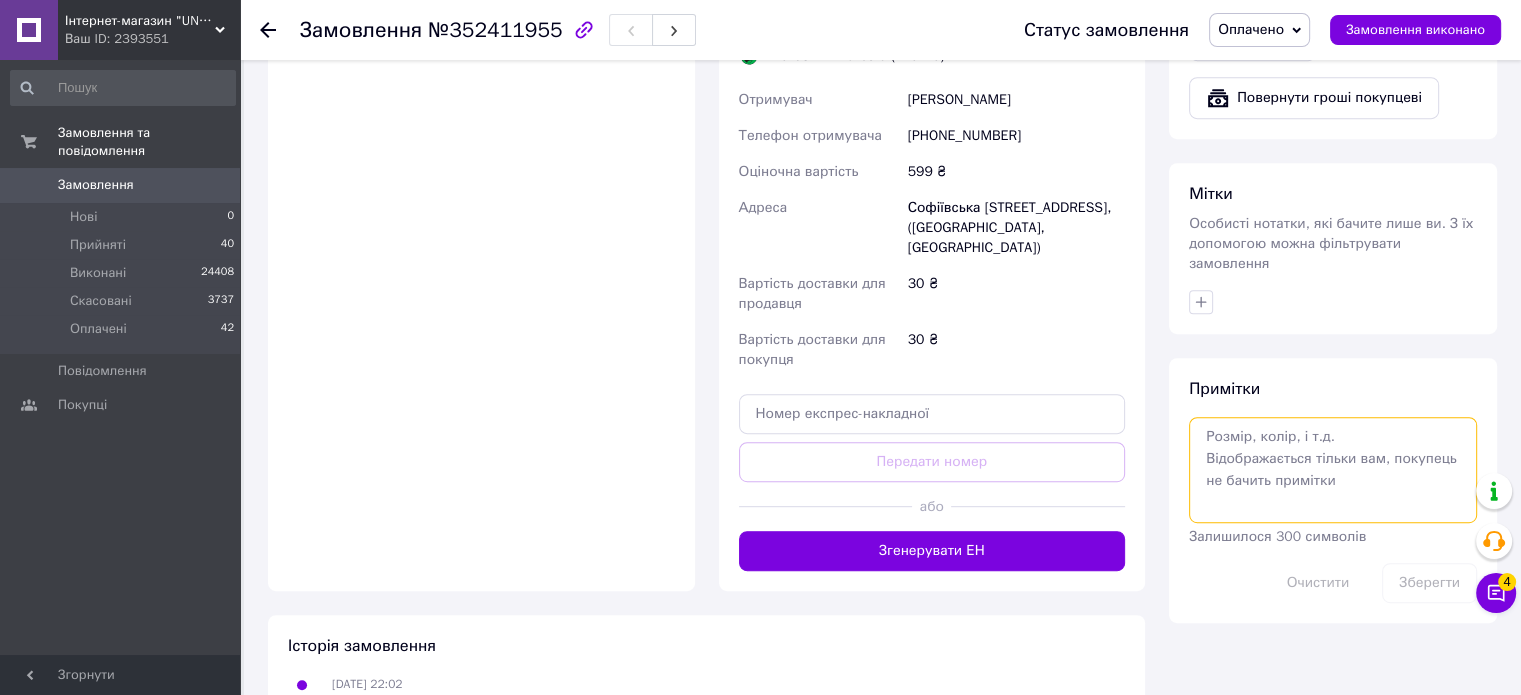 click at bounding box center (1333, 470) 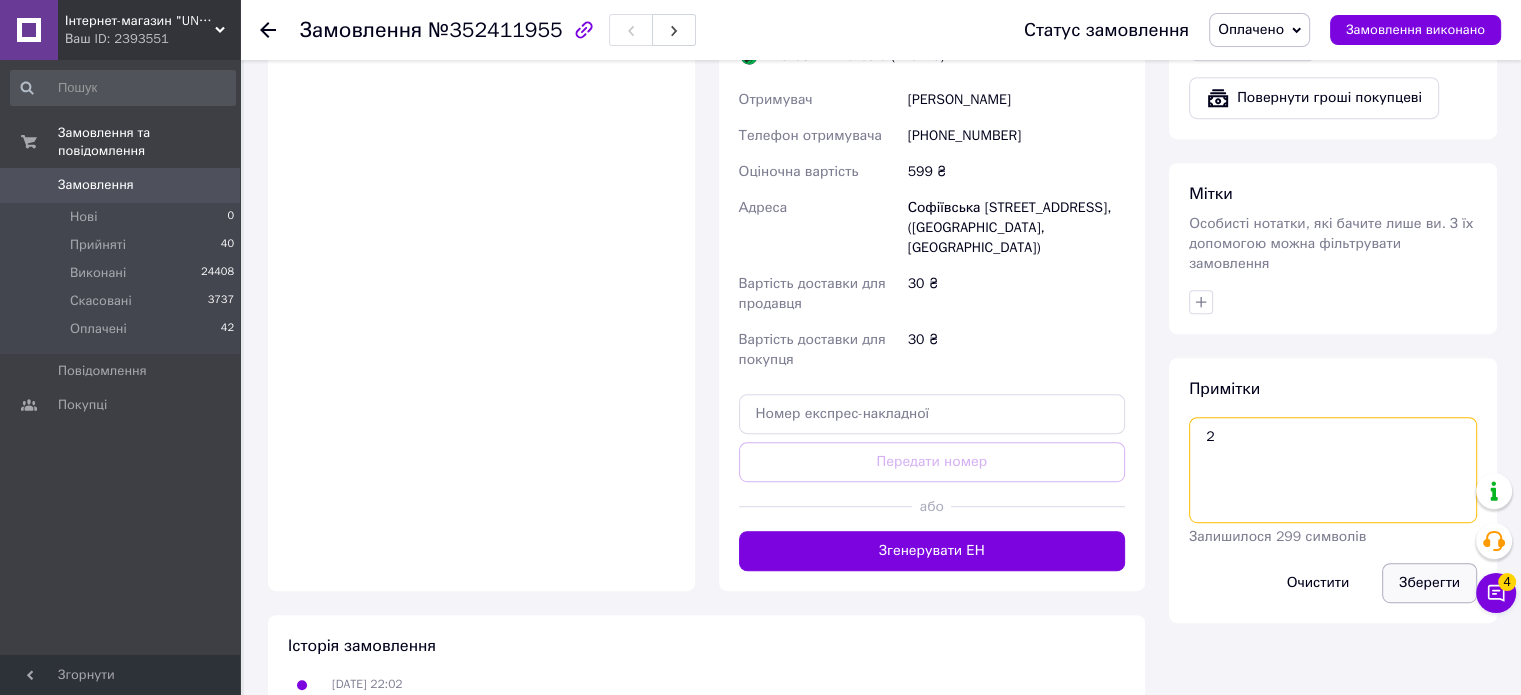 type on "2" 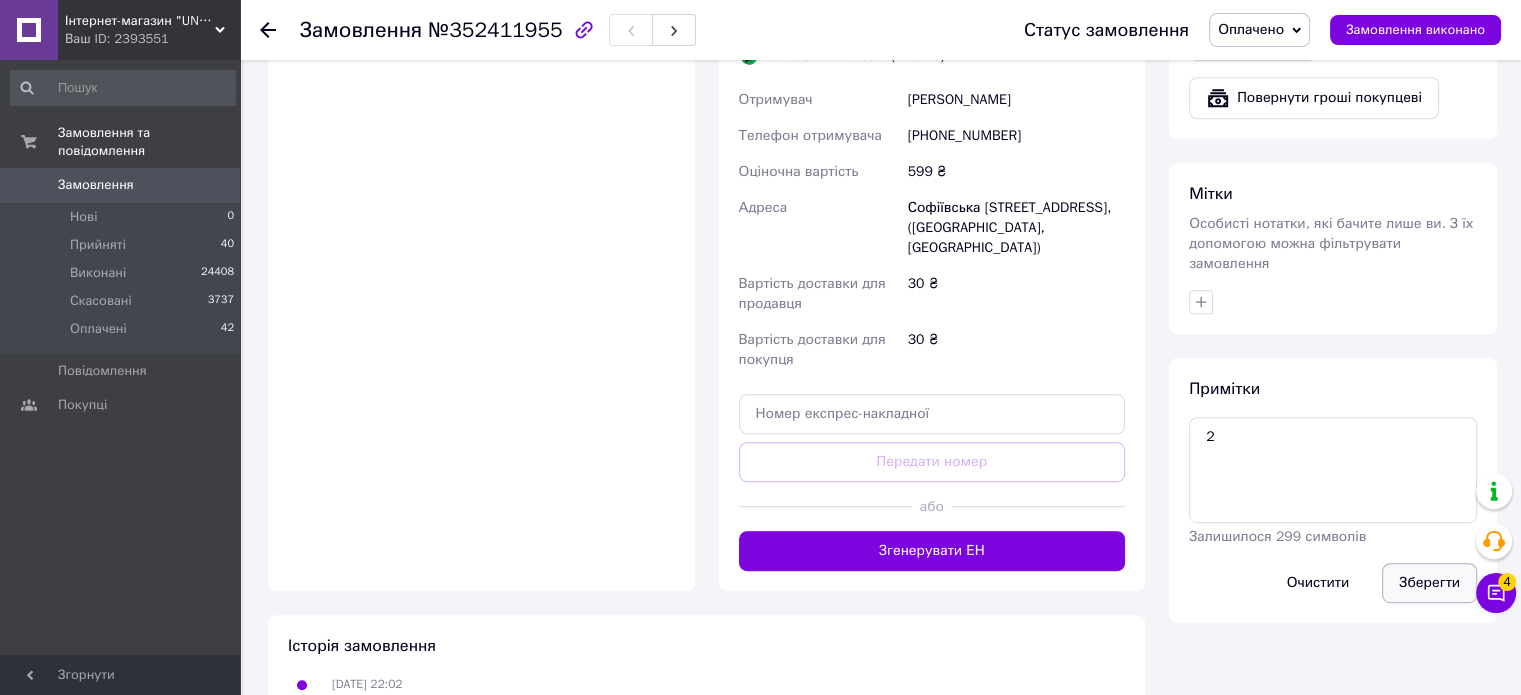 click on "Зберегти" at bounding box center [1429, 583] 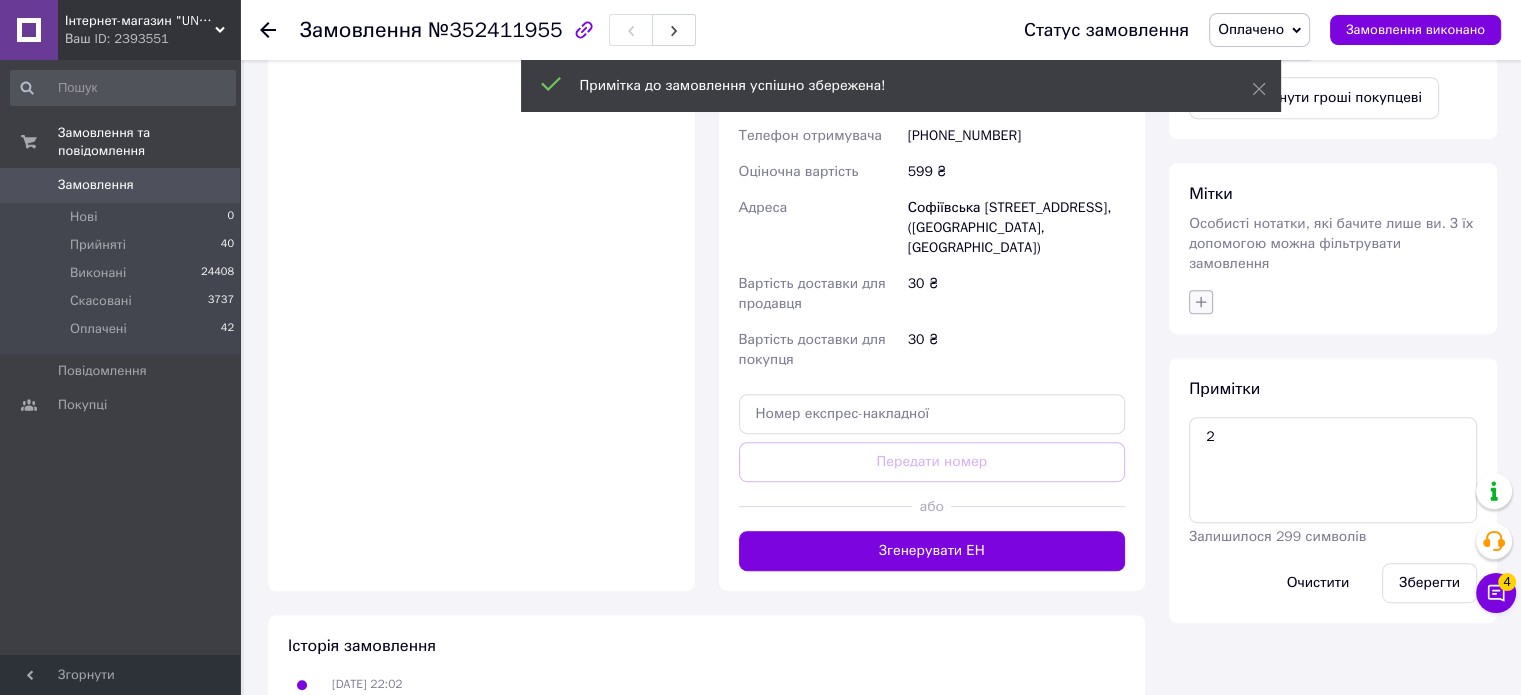 click 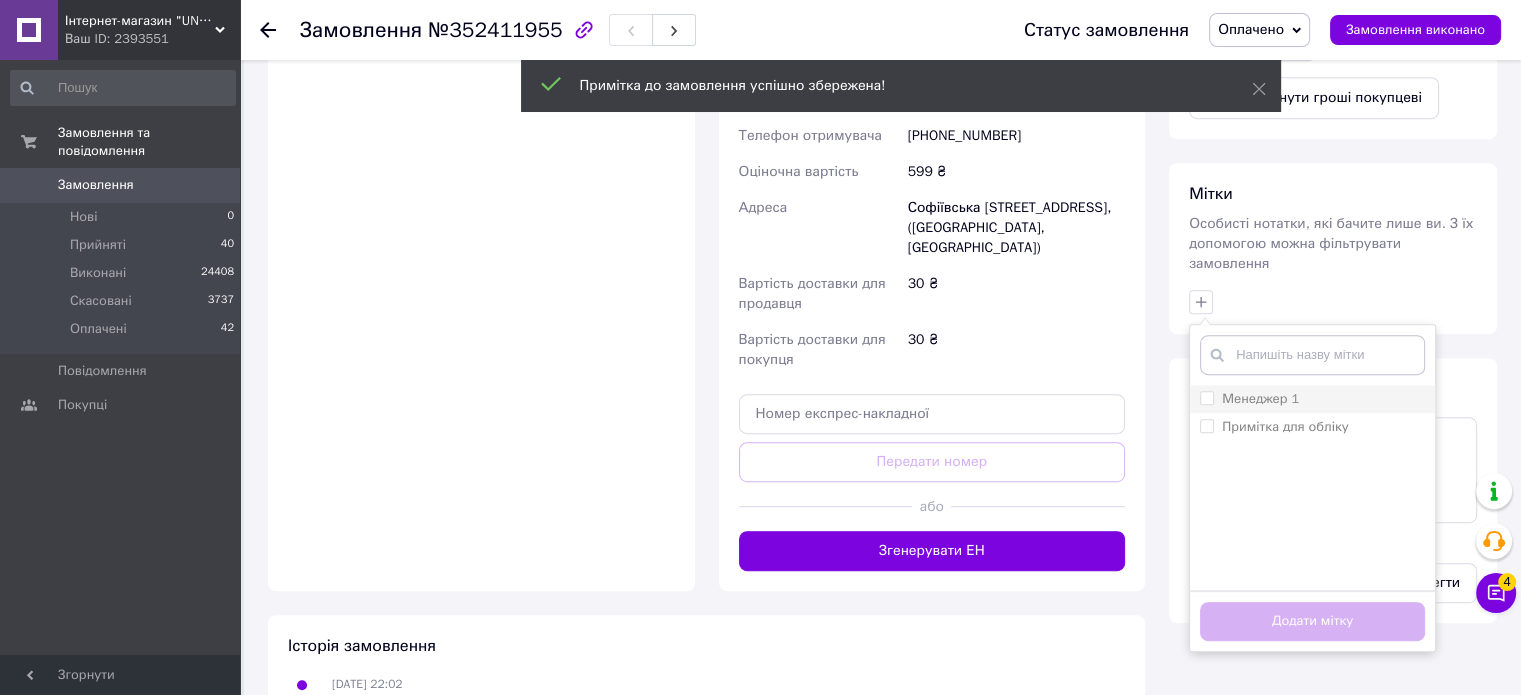 click on "Менеджер 1" at bounding box center [1206, 397] 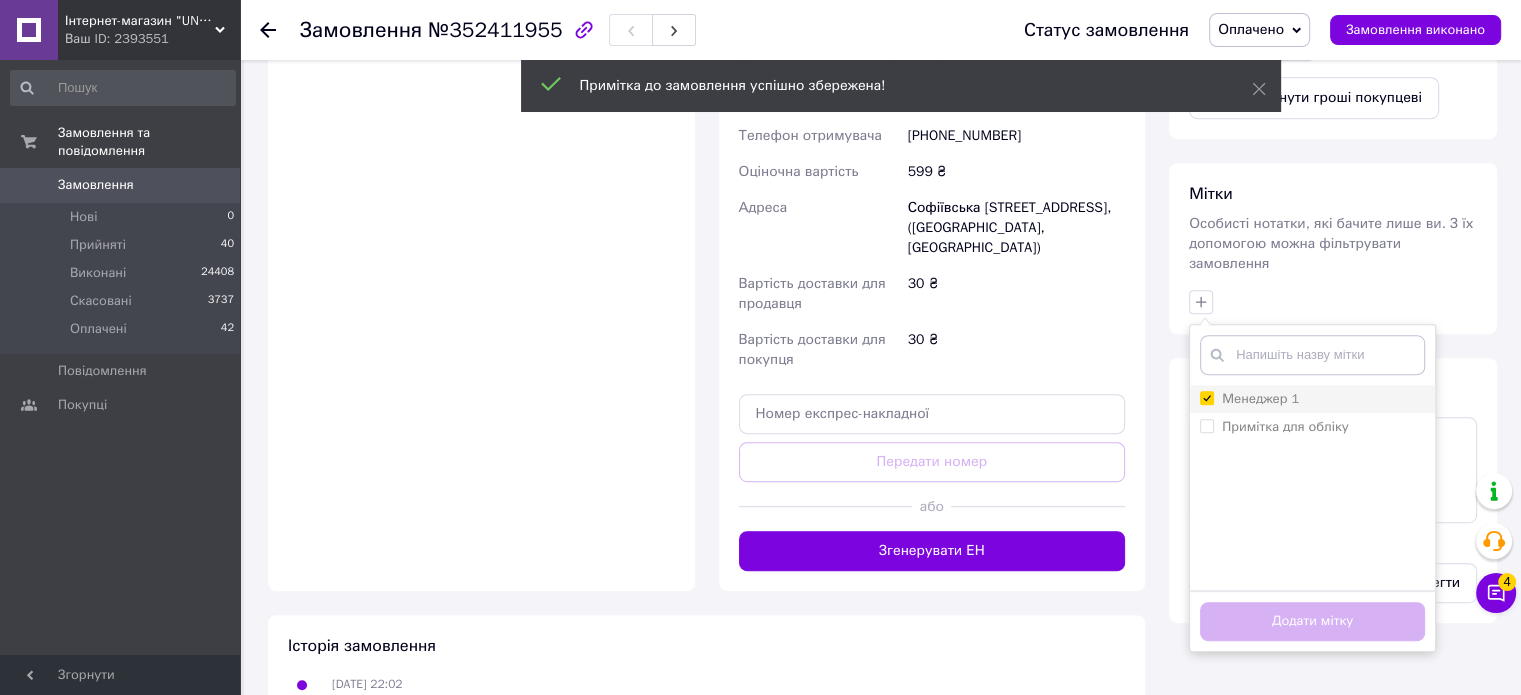 checkbox on "true" 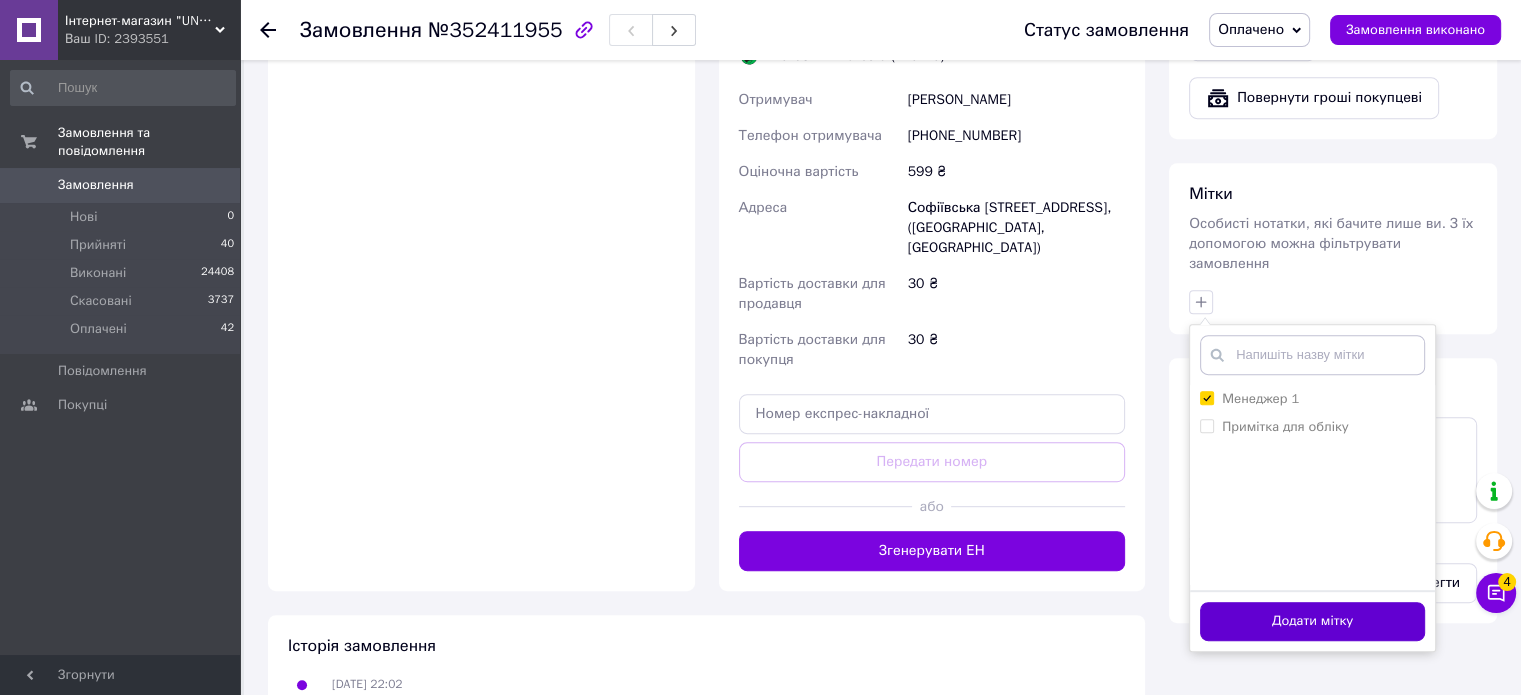 click on "Додати мітку" at bounding box center (1312, 621) 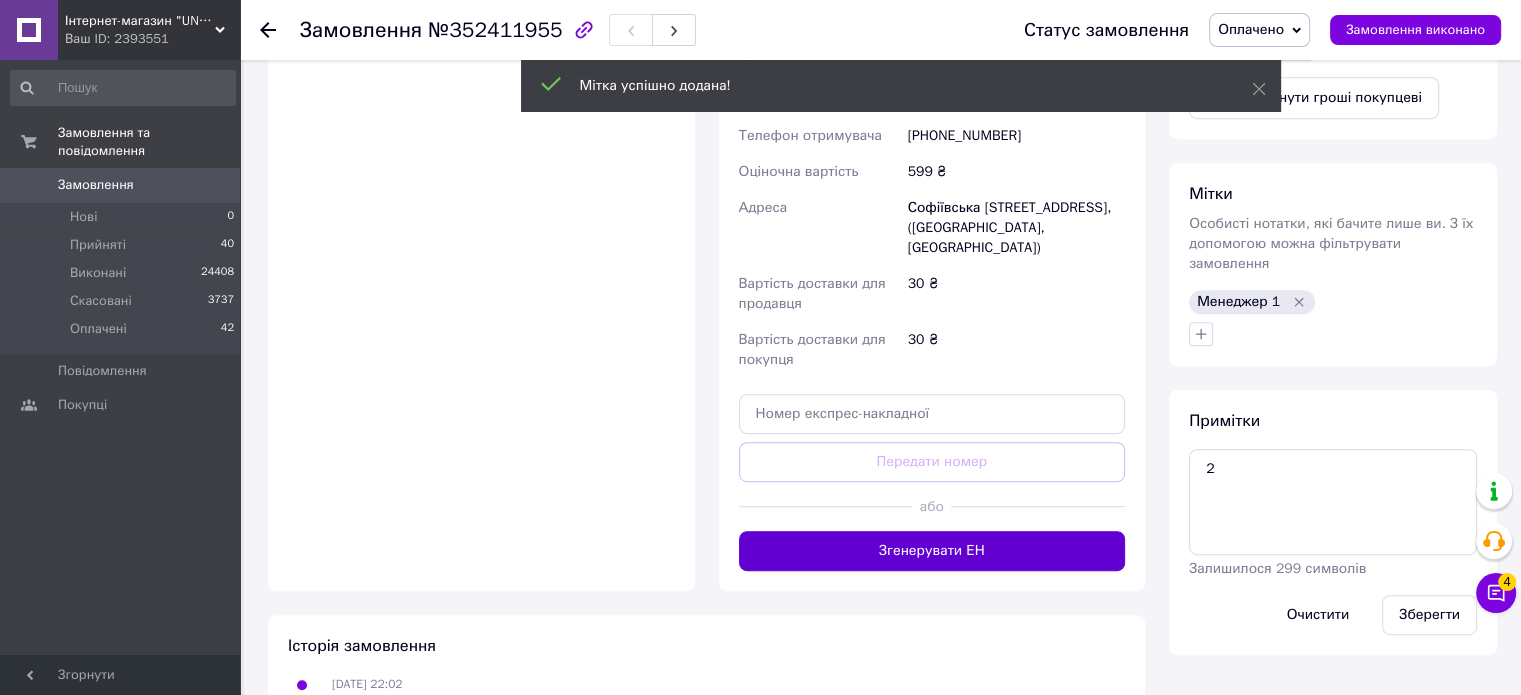 click on "Згенерувати ЕН" at bounding box center [932, 551] 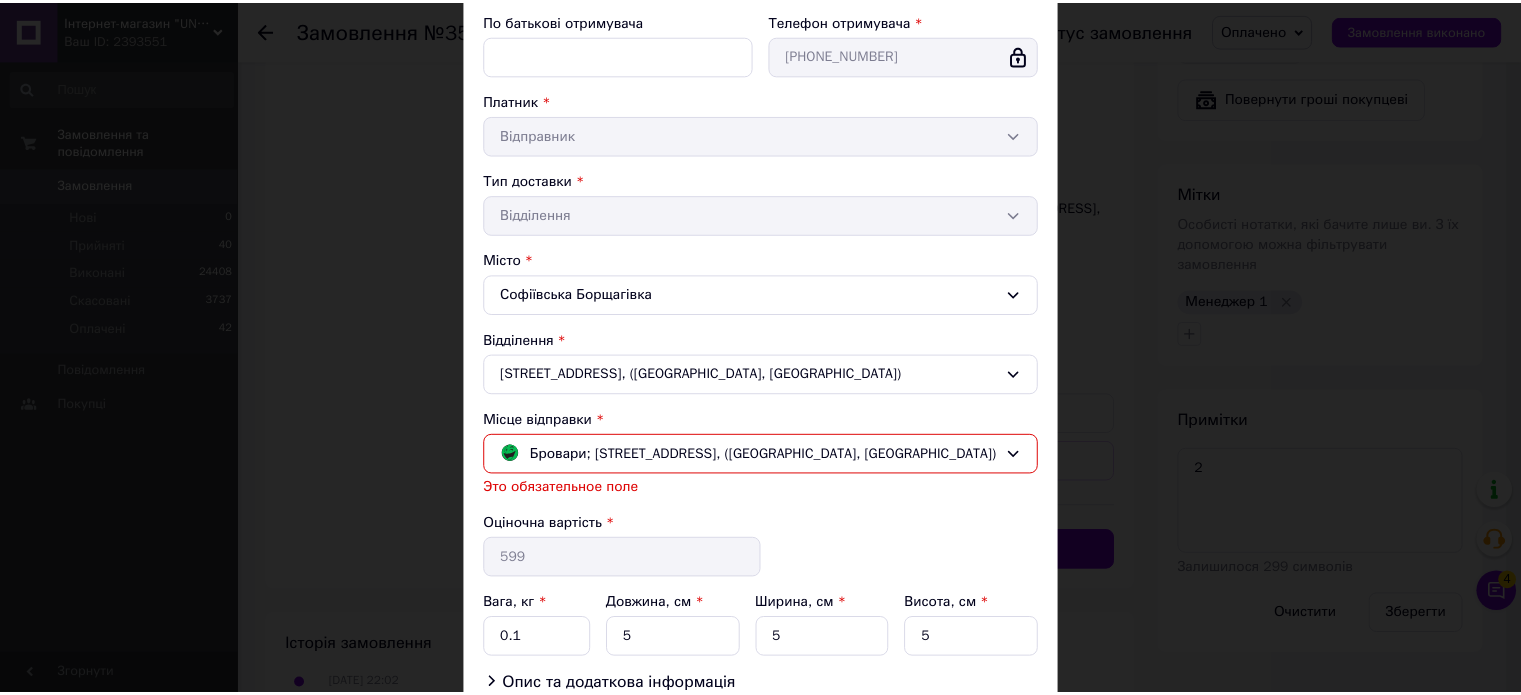 scroll, scrollTop: 400, scrollLeft: 0, axis: vertical 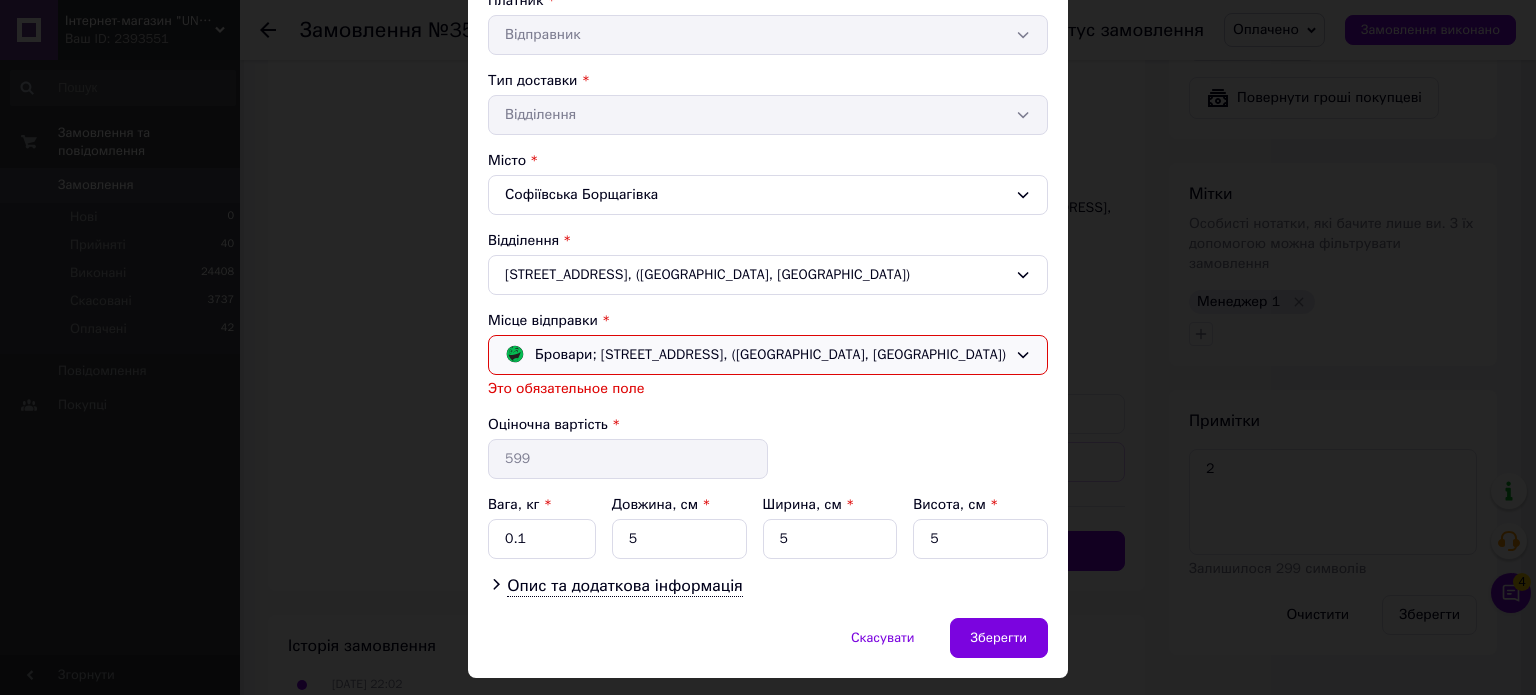 click 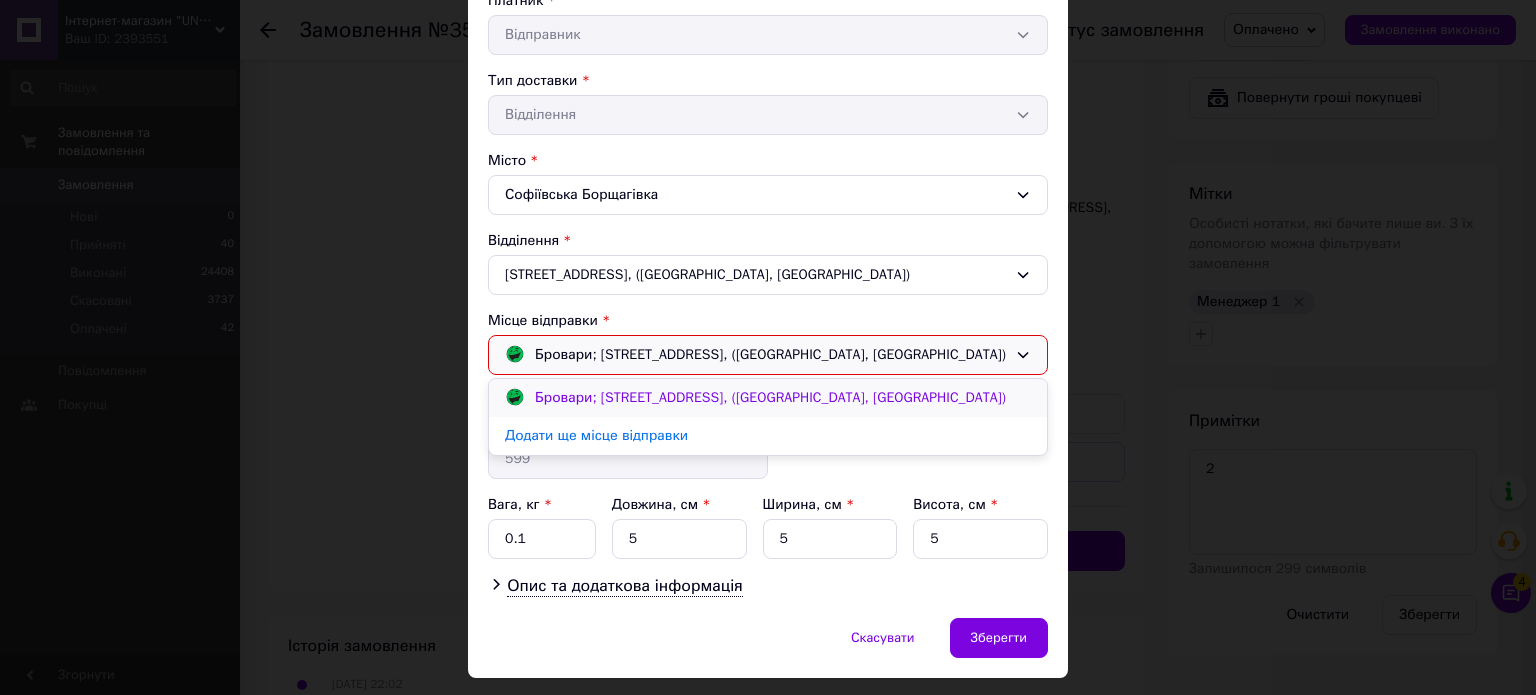 click on "Бровари; Київська вул., 239, (Бровари, ТЦ МаркМолл)" at bounding box center [768, 398] 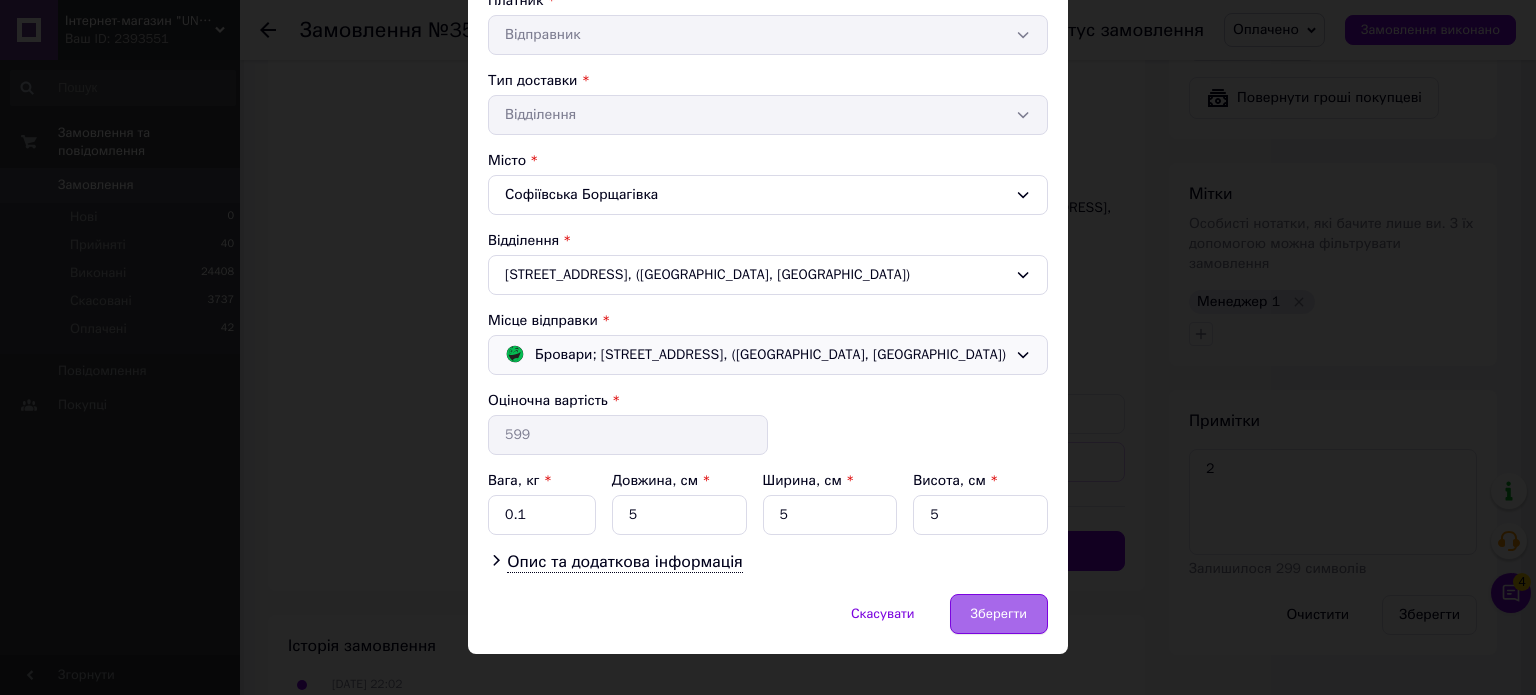 click on "Зберегти" at bounding box center [999, 614] 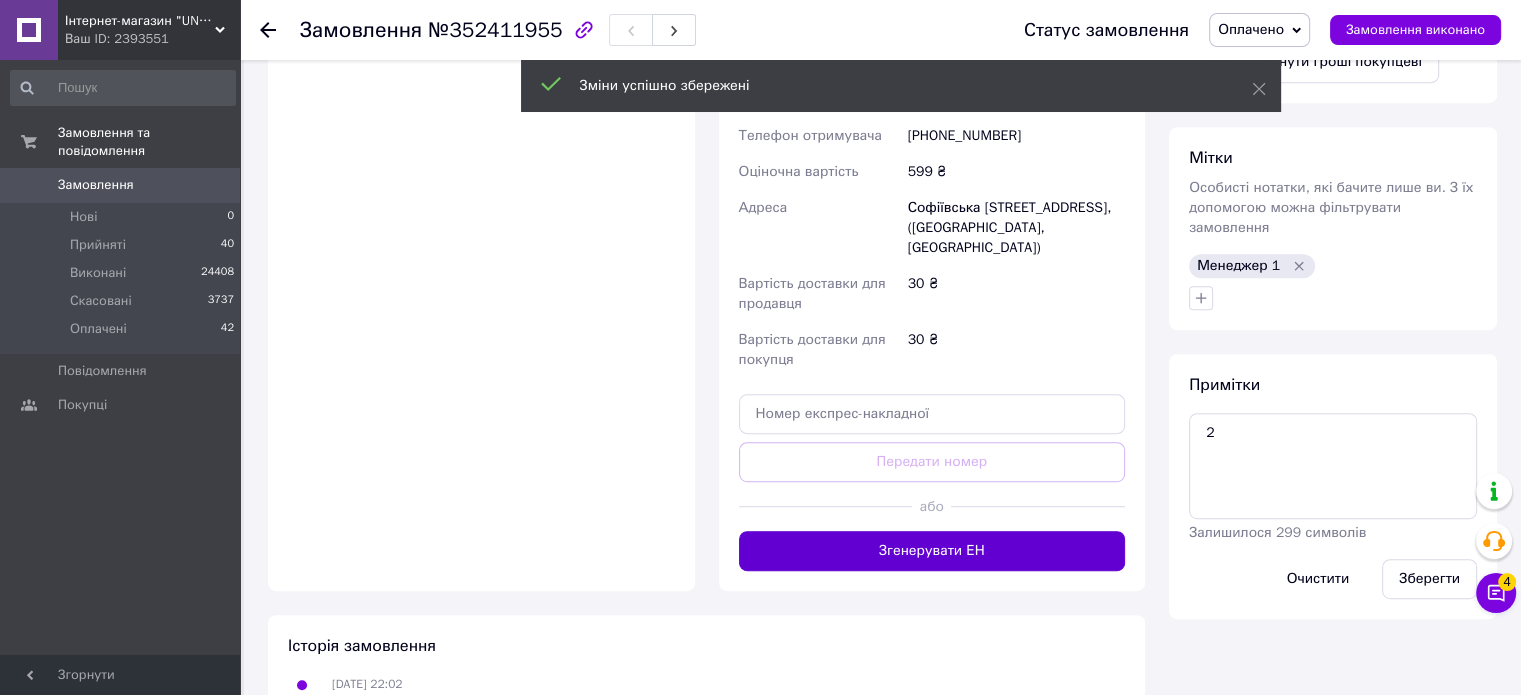 click on "Згенерувати ЕН" at bounding box center [932, 551] 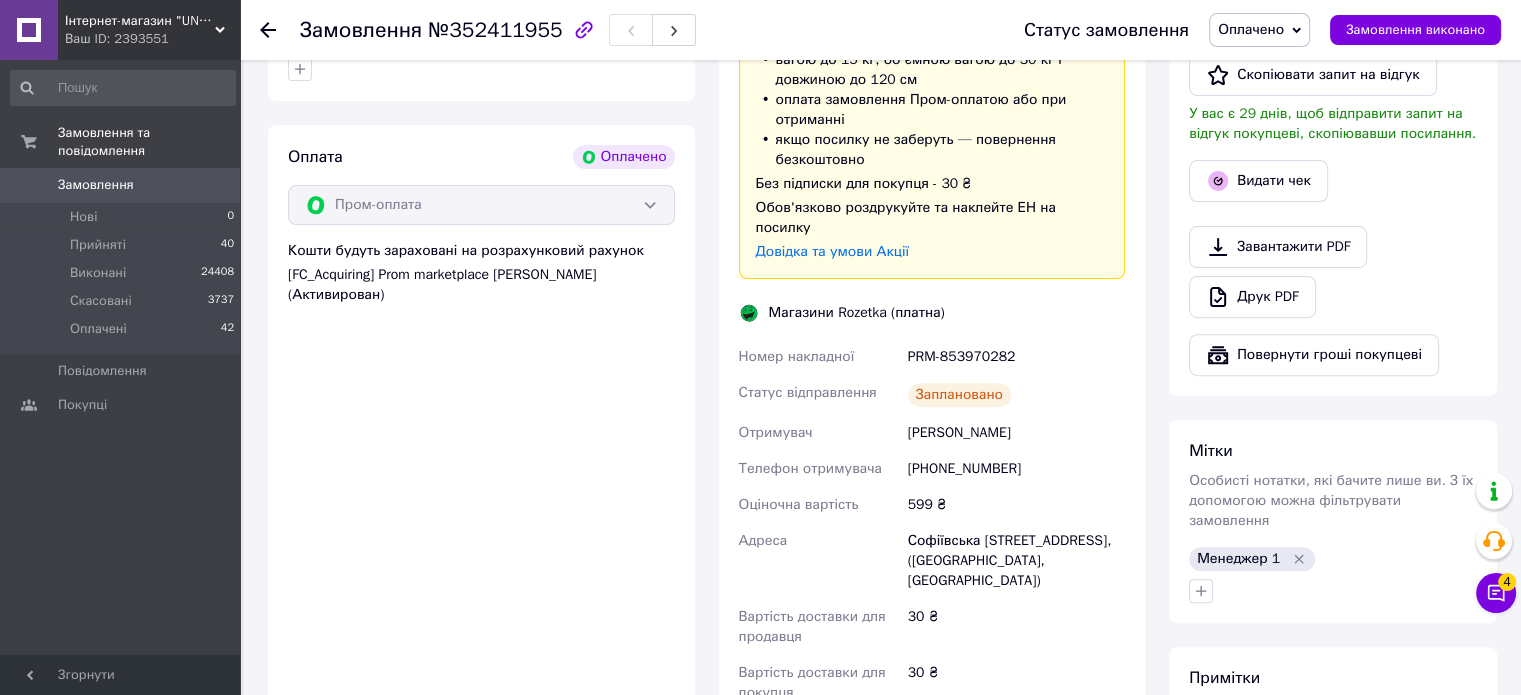 scroll, scrollTop: 600, scrollLeft: 0, axis: vertical 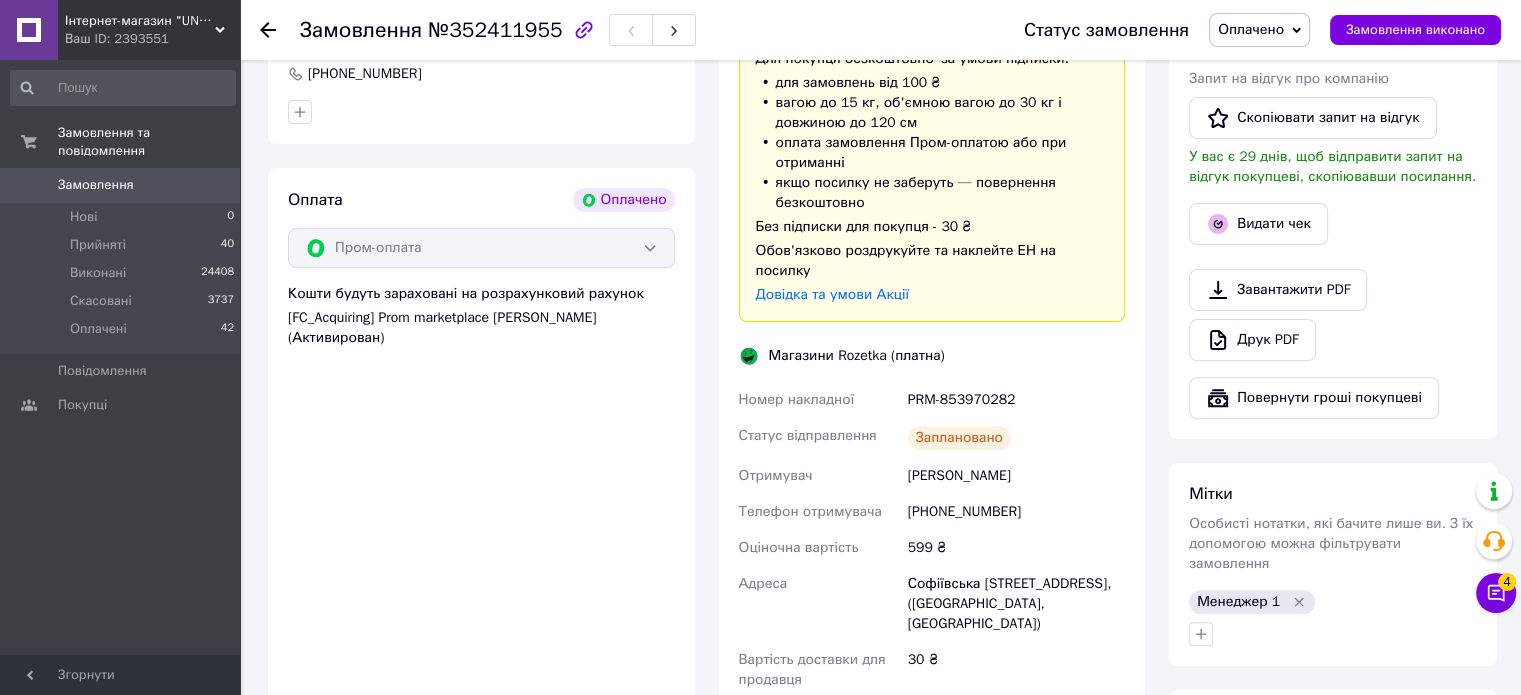 click on "Моруга Елена" at bounding box center [1016, 476] 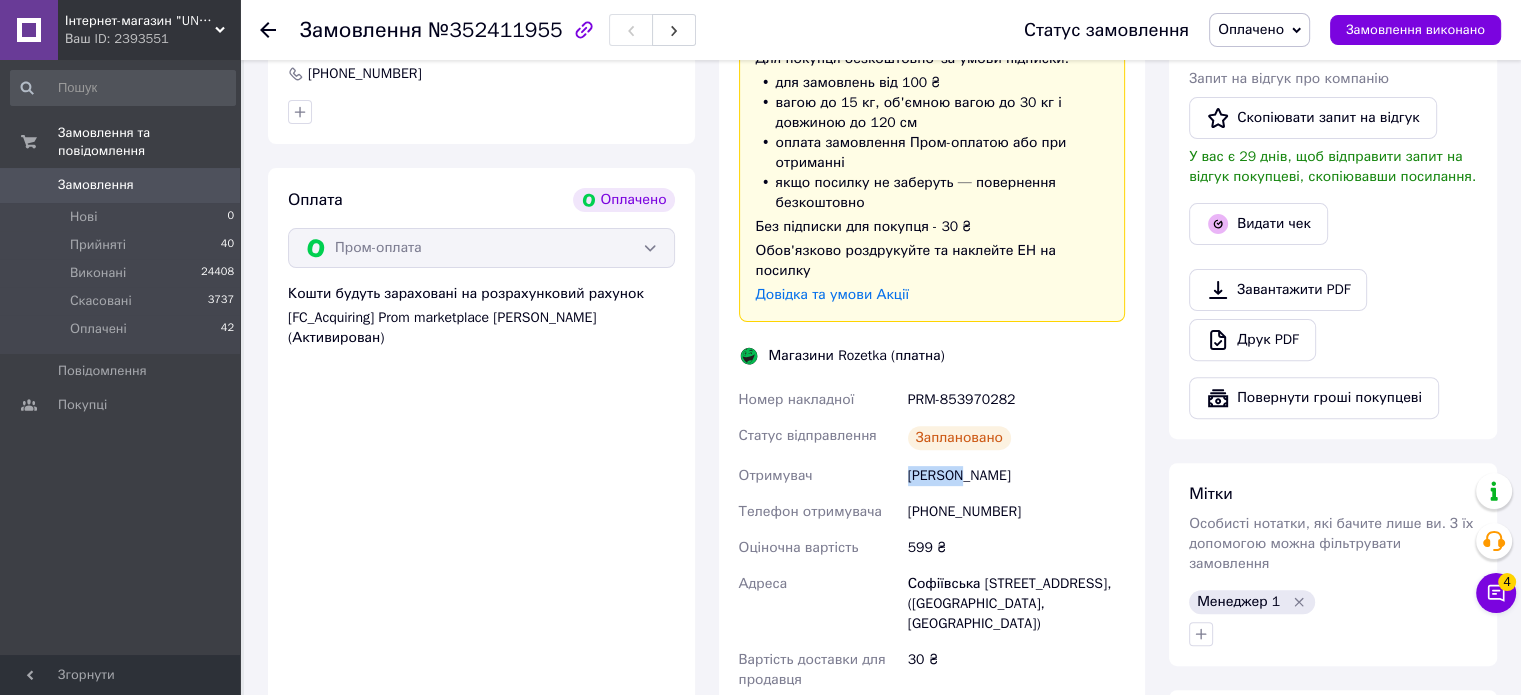 click on "Моруга Елена" at bounding box center (1016, 476) 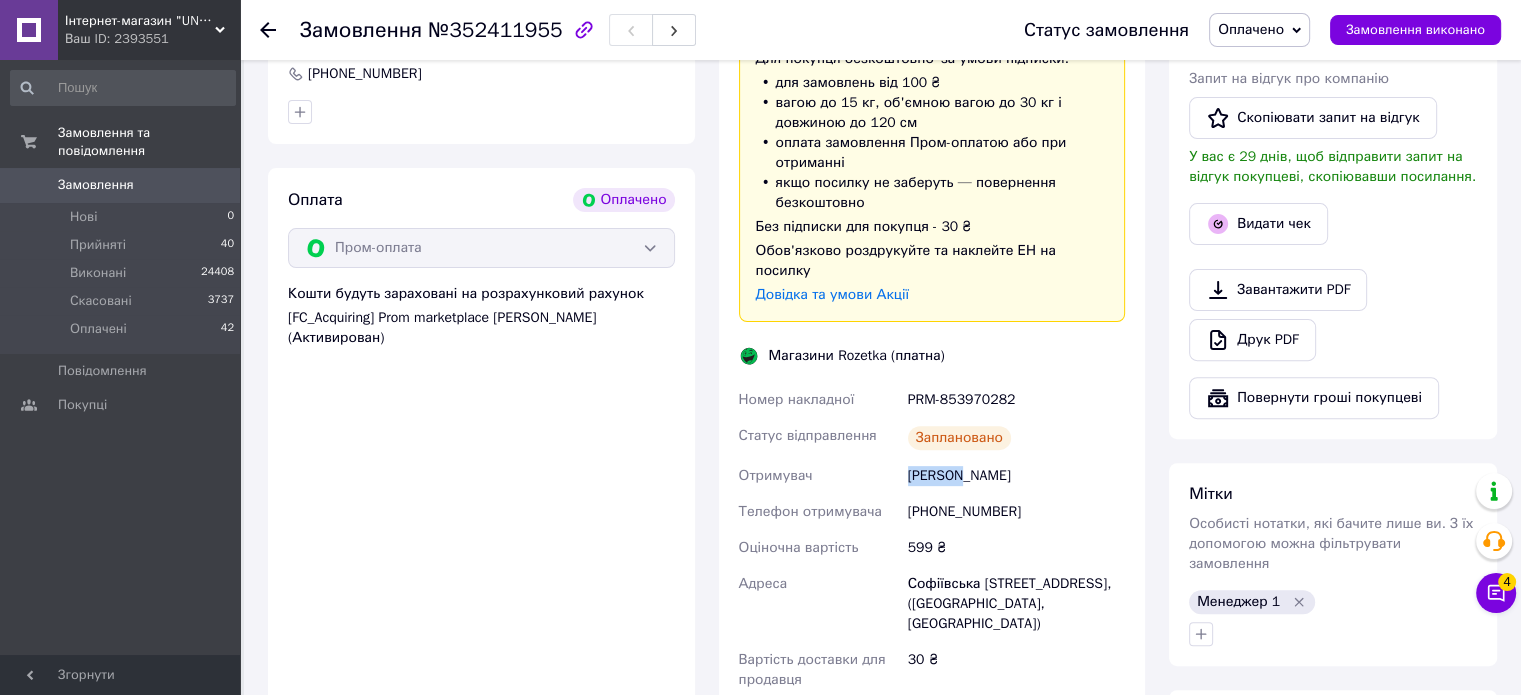 copy on "Моруга" 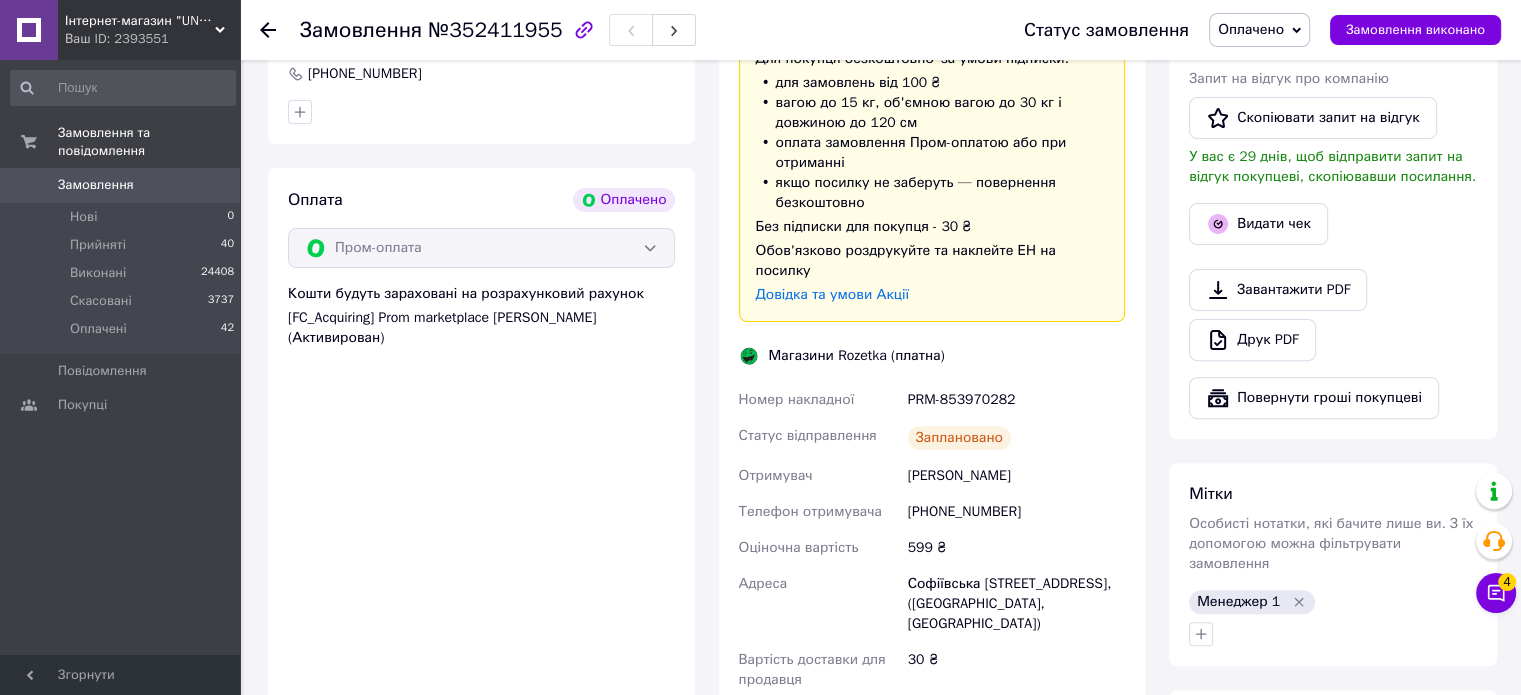 click 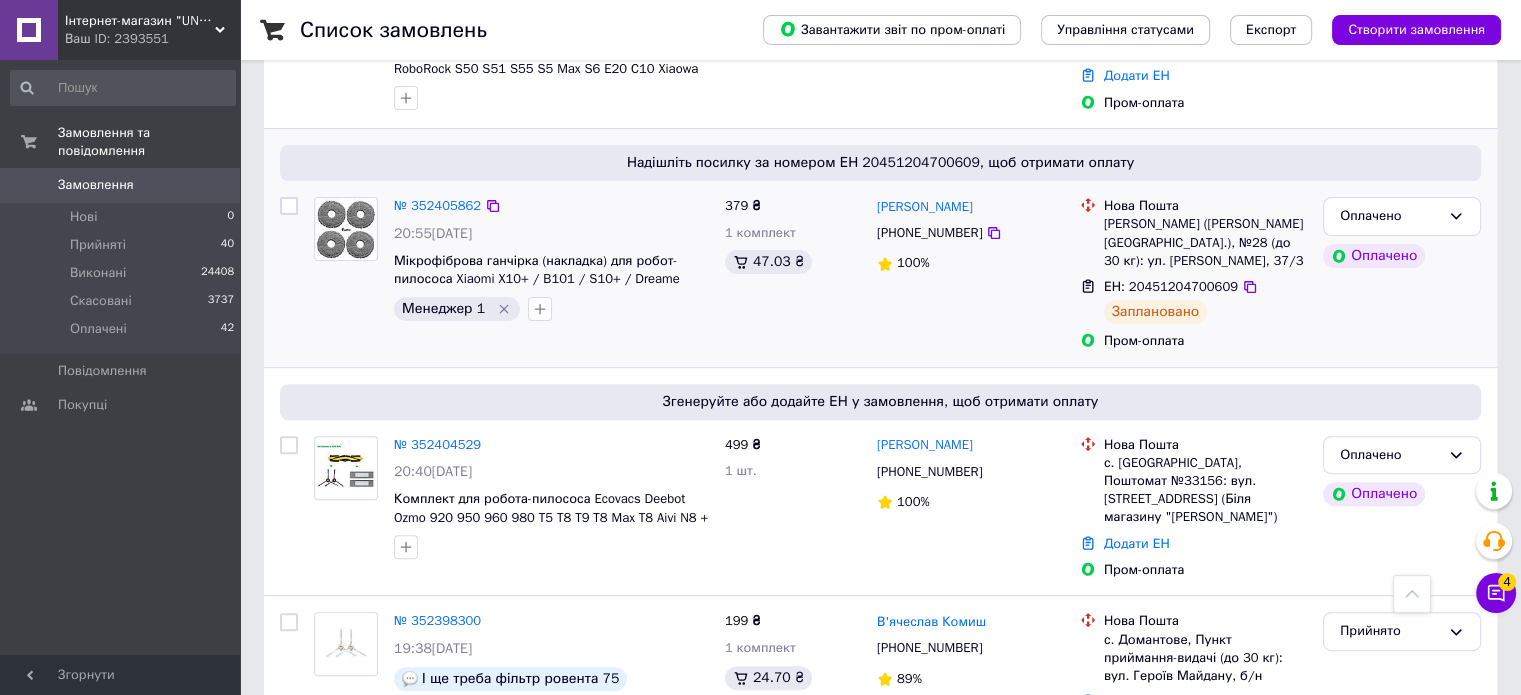 scroll, scrollTop: 600, scrollLeft: 0, axis: vertical 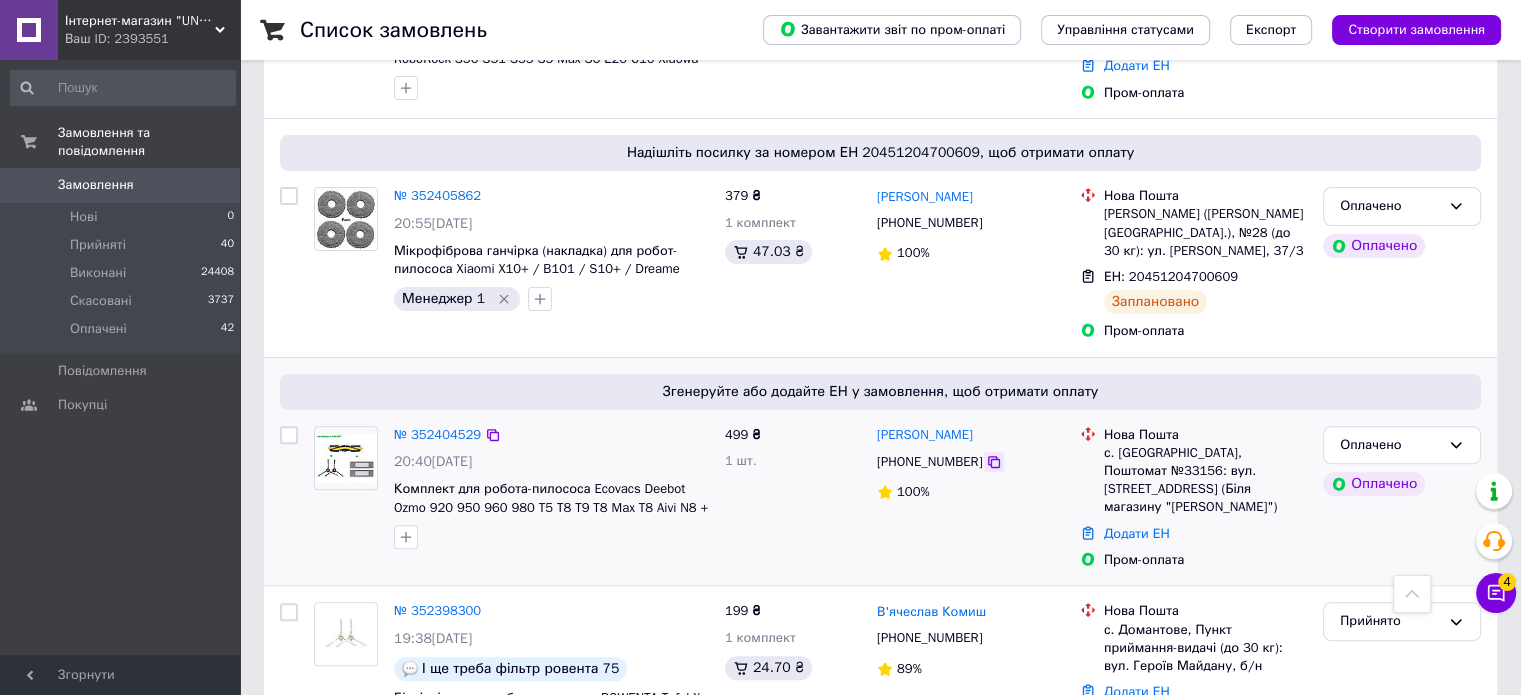 click 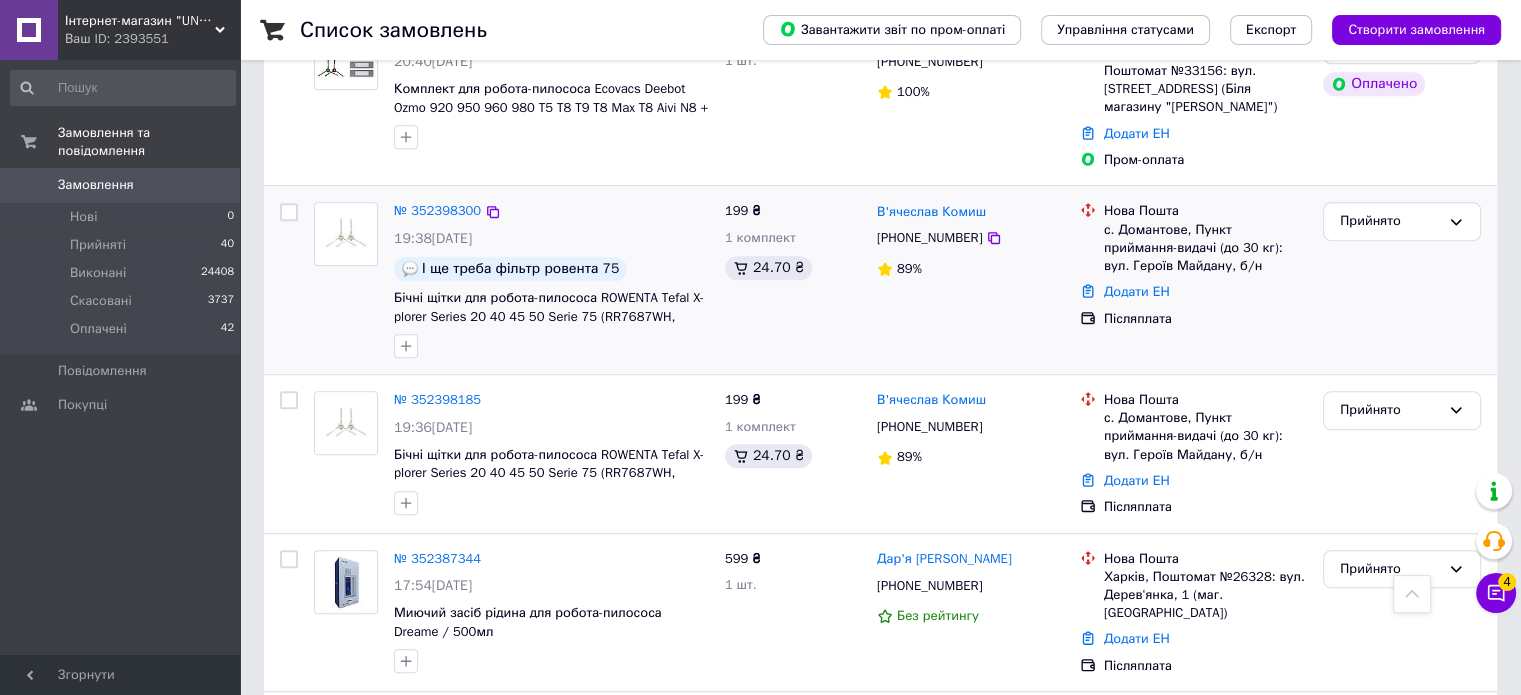 scroll, scrollTop: 1200, scrollLeft: 0, axis: vertical 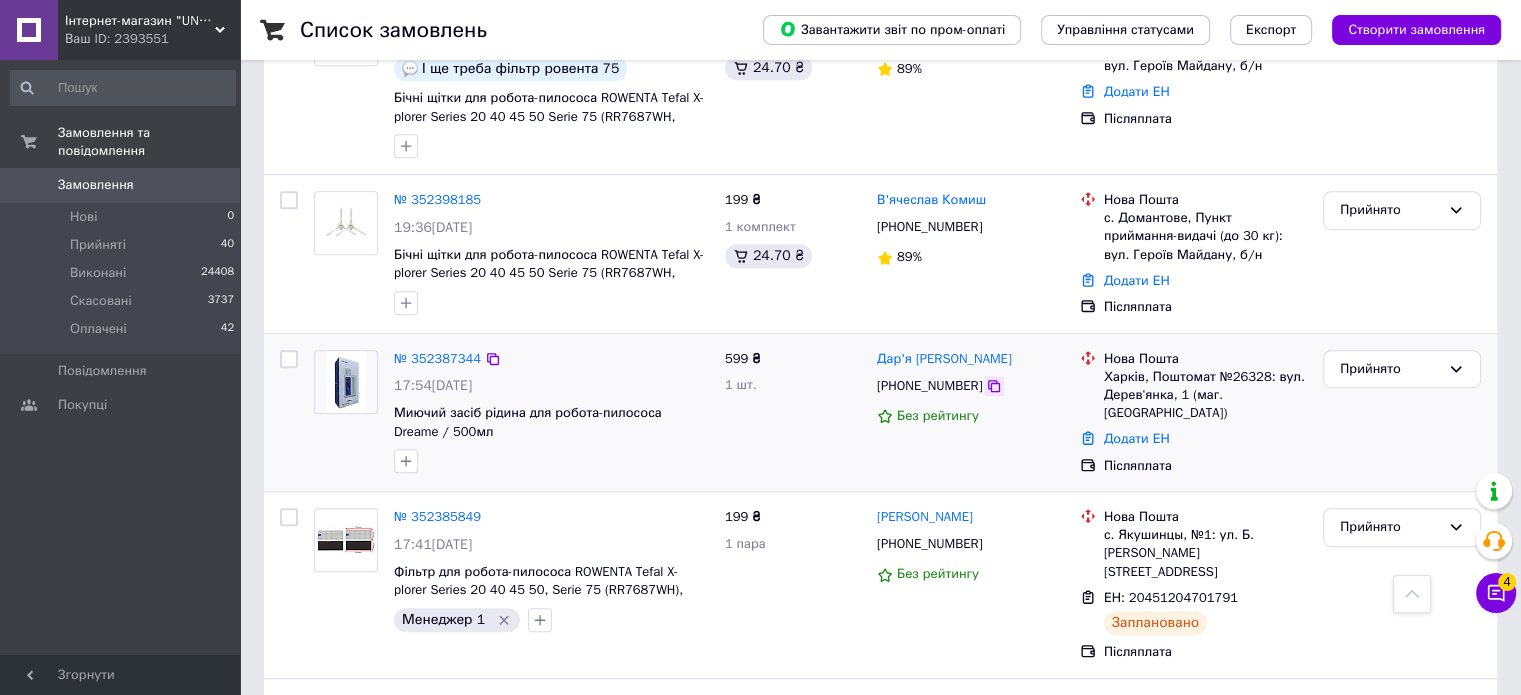 click 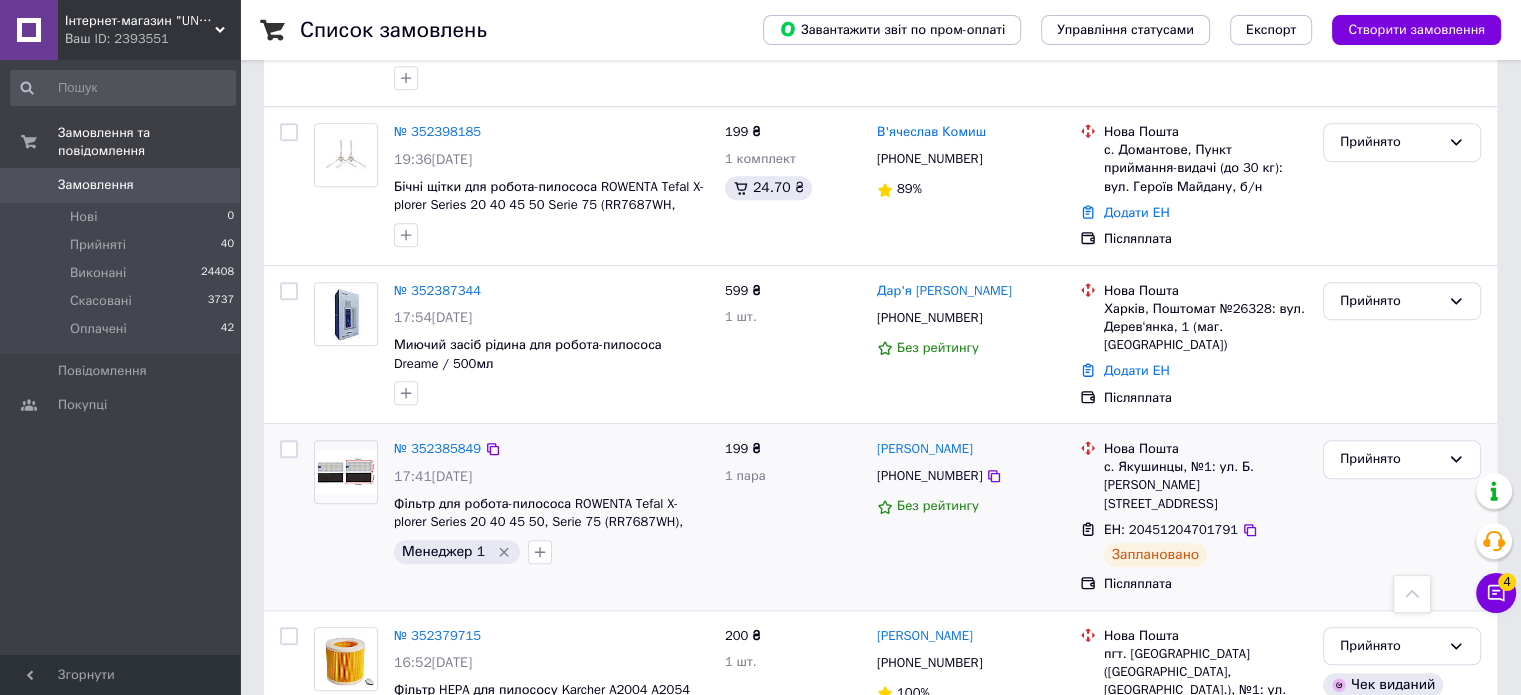 scroll, scrollTop: 1400, scrollLeft: 0, axis: vertical 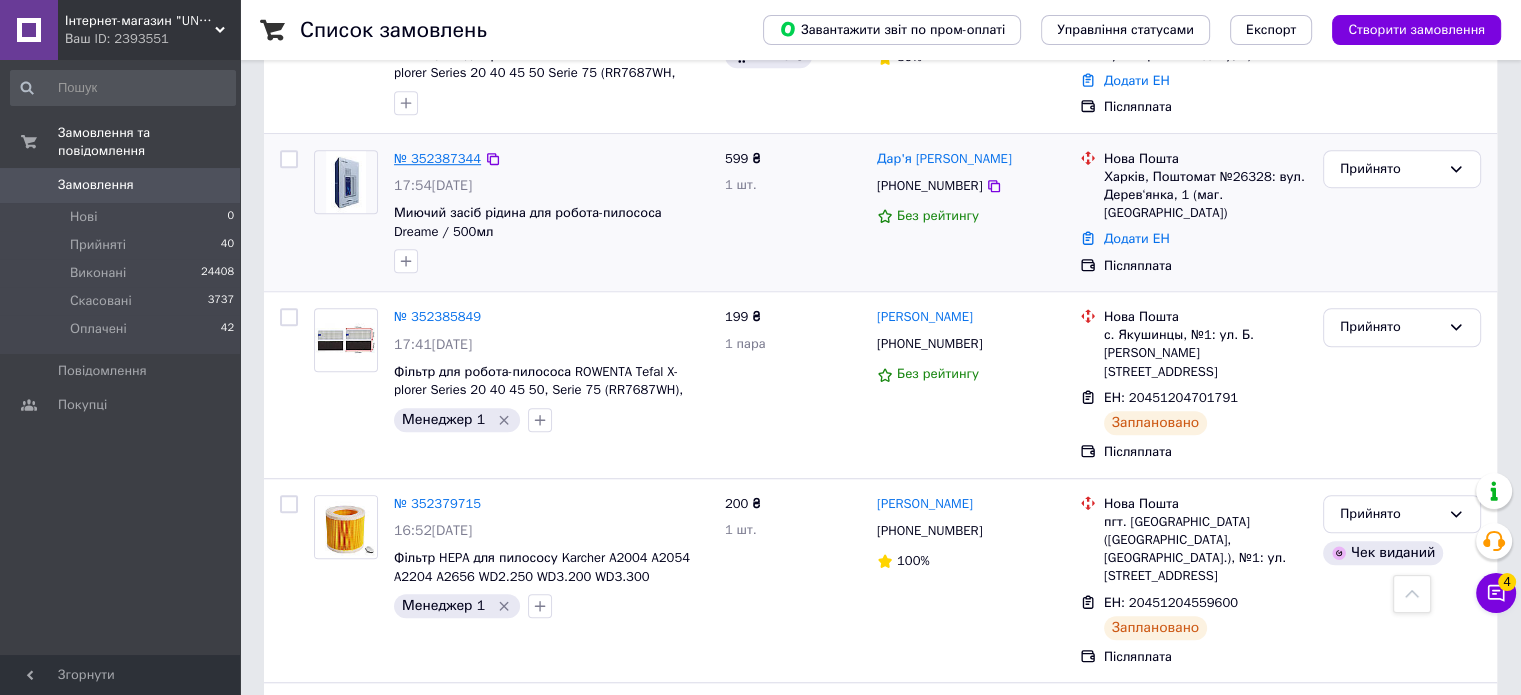click on "№ 352387344" at bounding box center [437, 158] 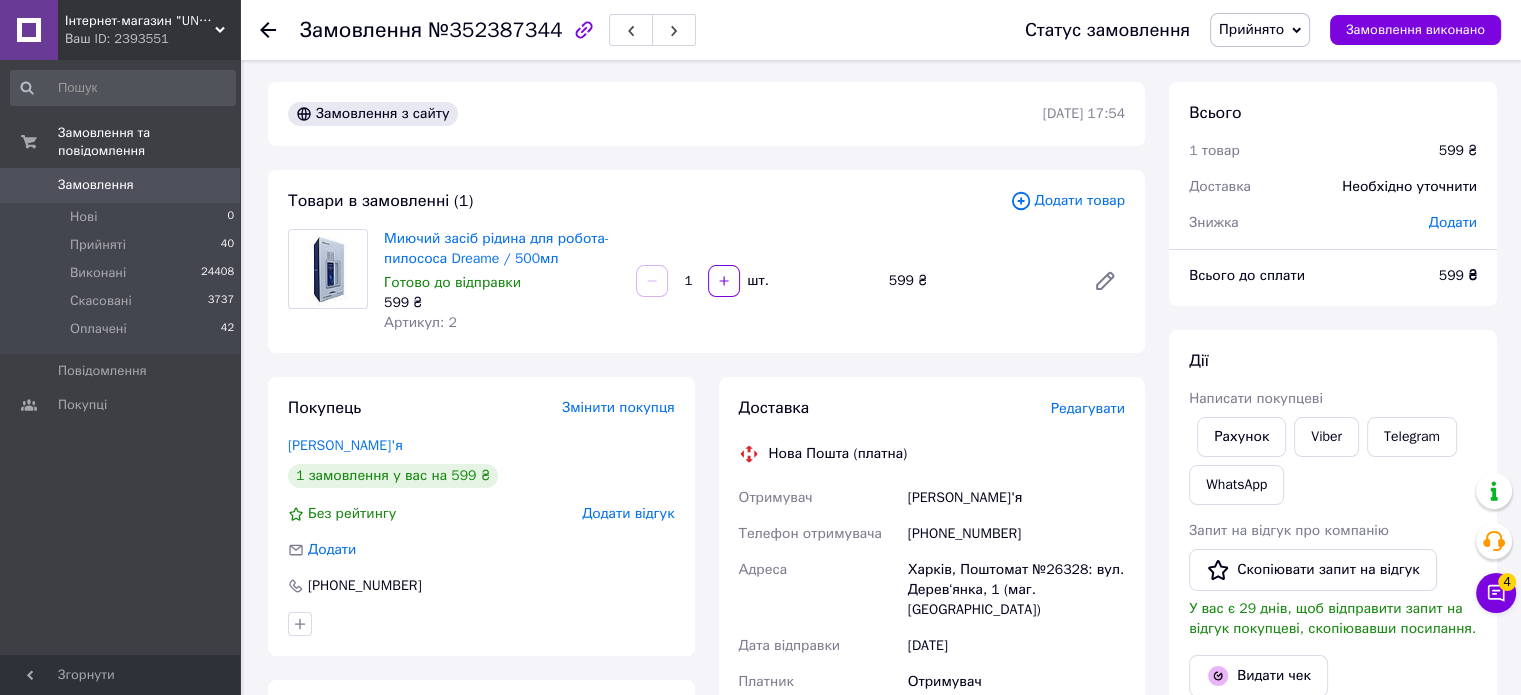 scroll, scrollTop: 0, scrollLeft: 0, axis: both 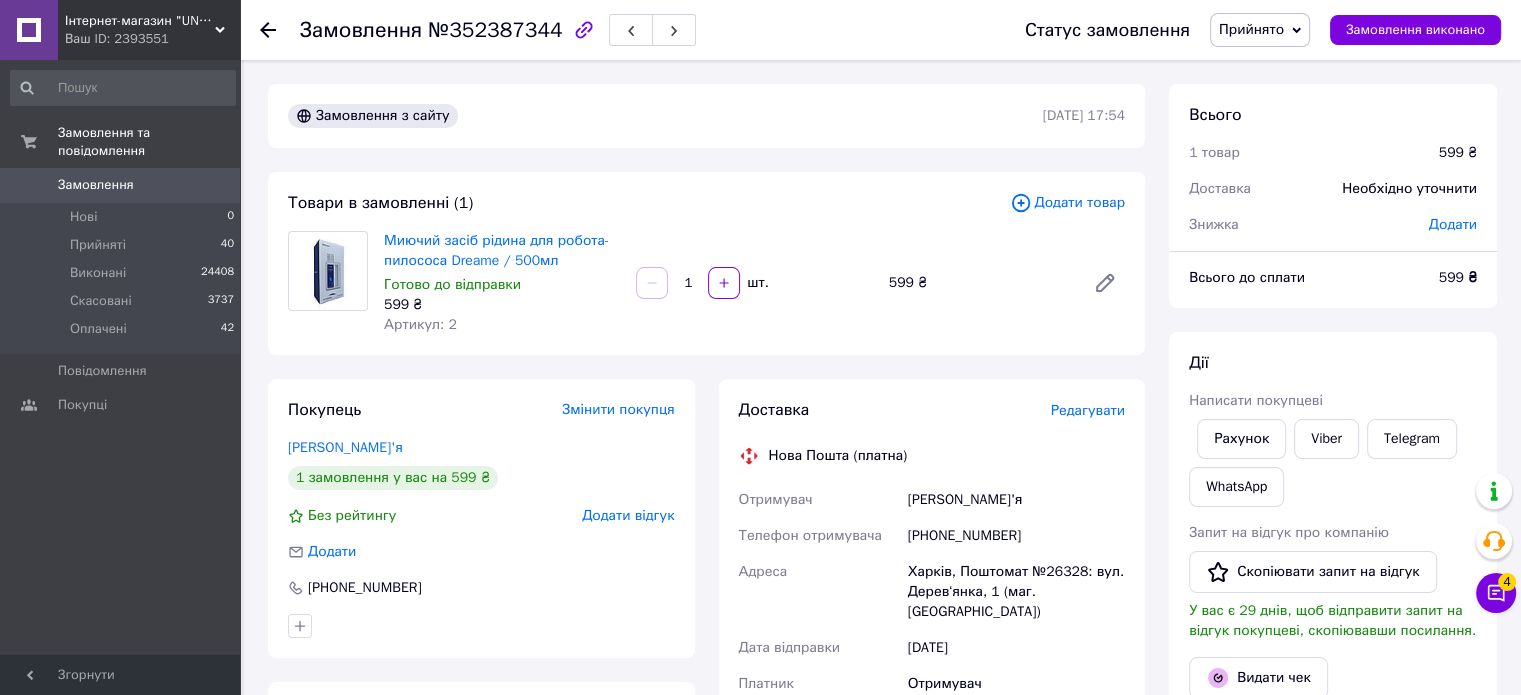 click 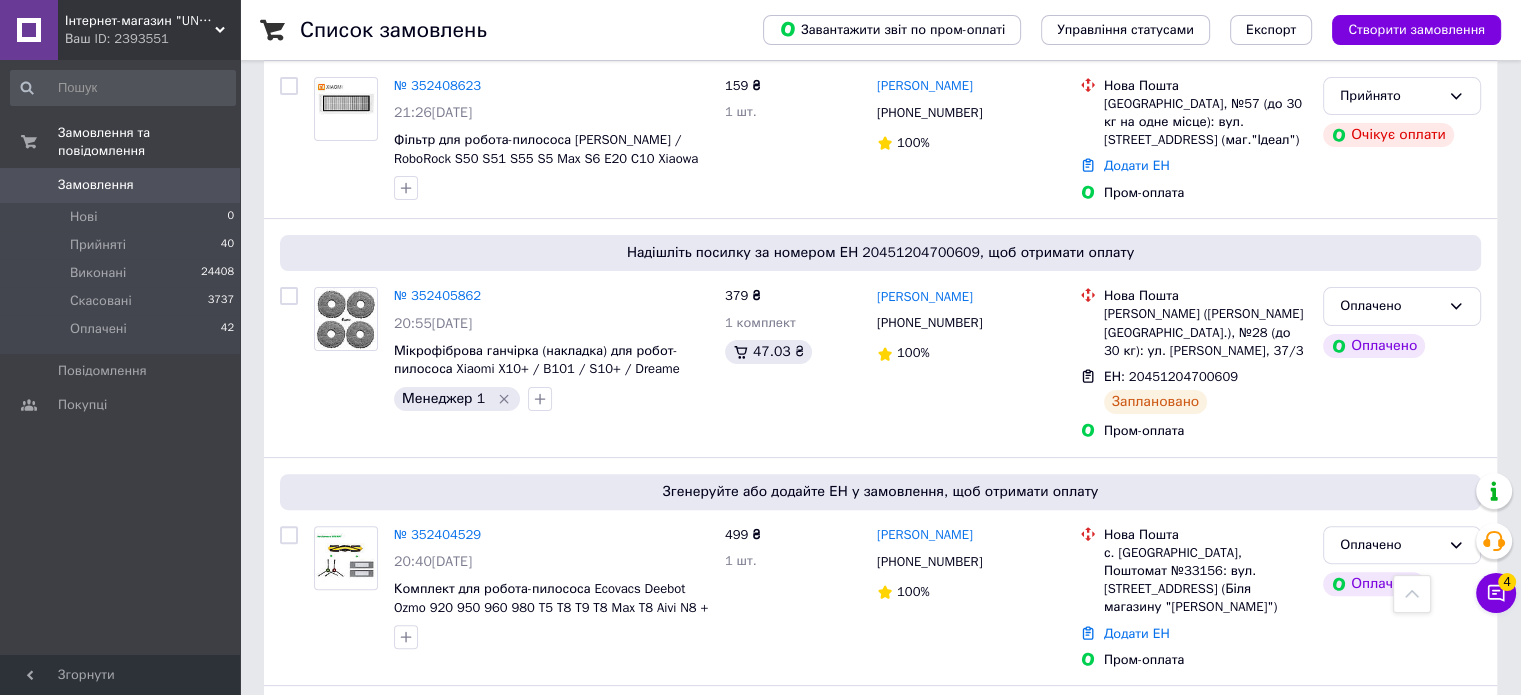 scroll, scrollTop: 0, scrollLeft: 0, axis: both 